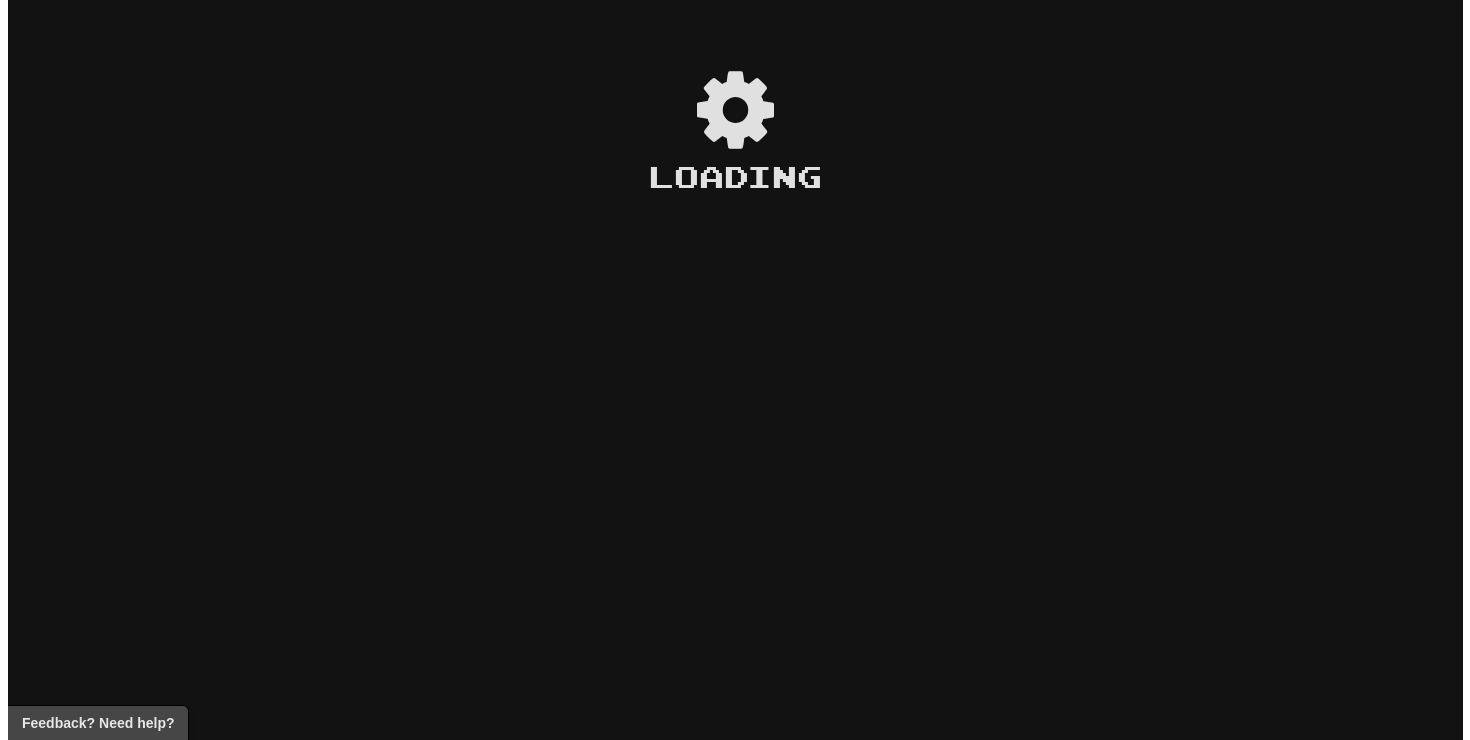 scroll, scrollTop: 0, scrollLeft: 0, axis: both 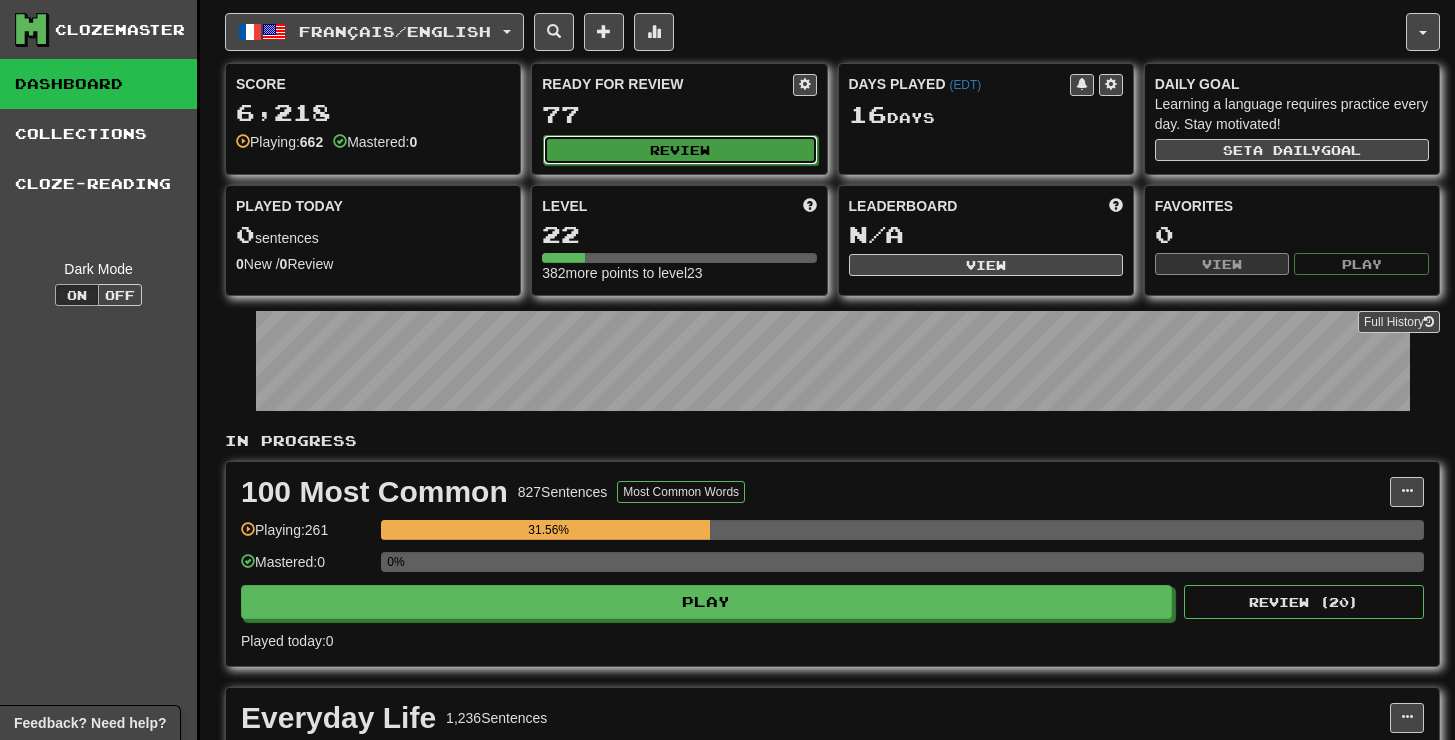 click on "Review" at bounding box center [680, 150] 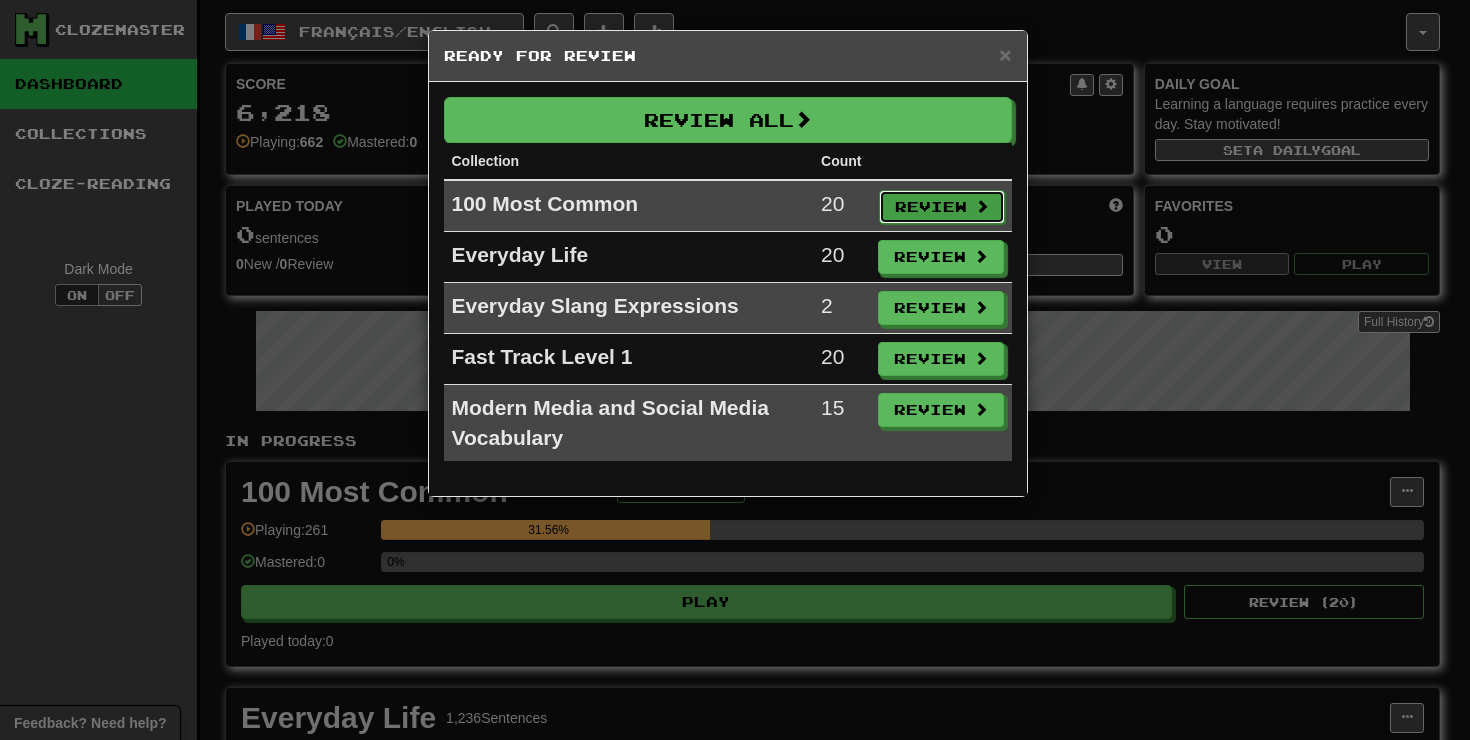 click on "Review" at bounding box center [942, 207] 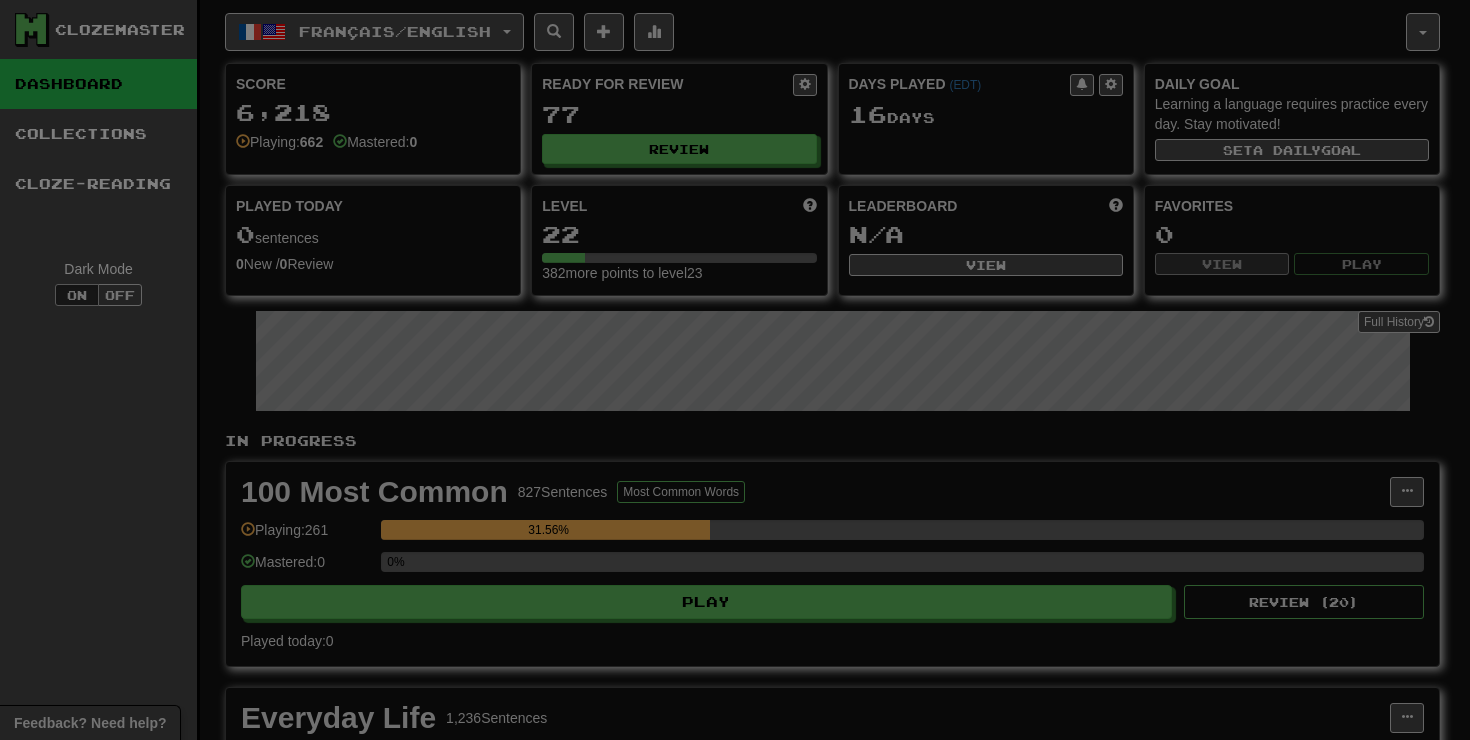 select on "**" 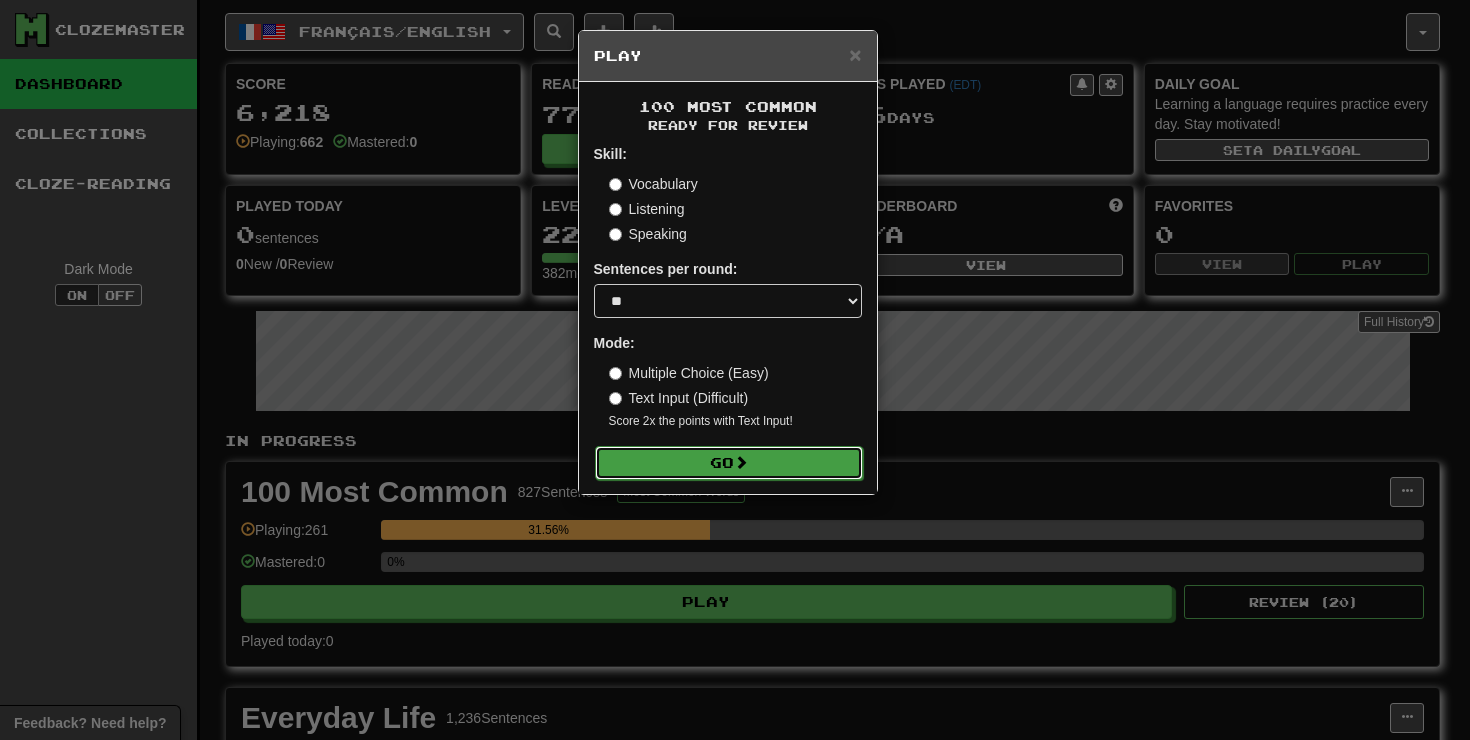 click on "Go" at bounding box center (729, 463) 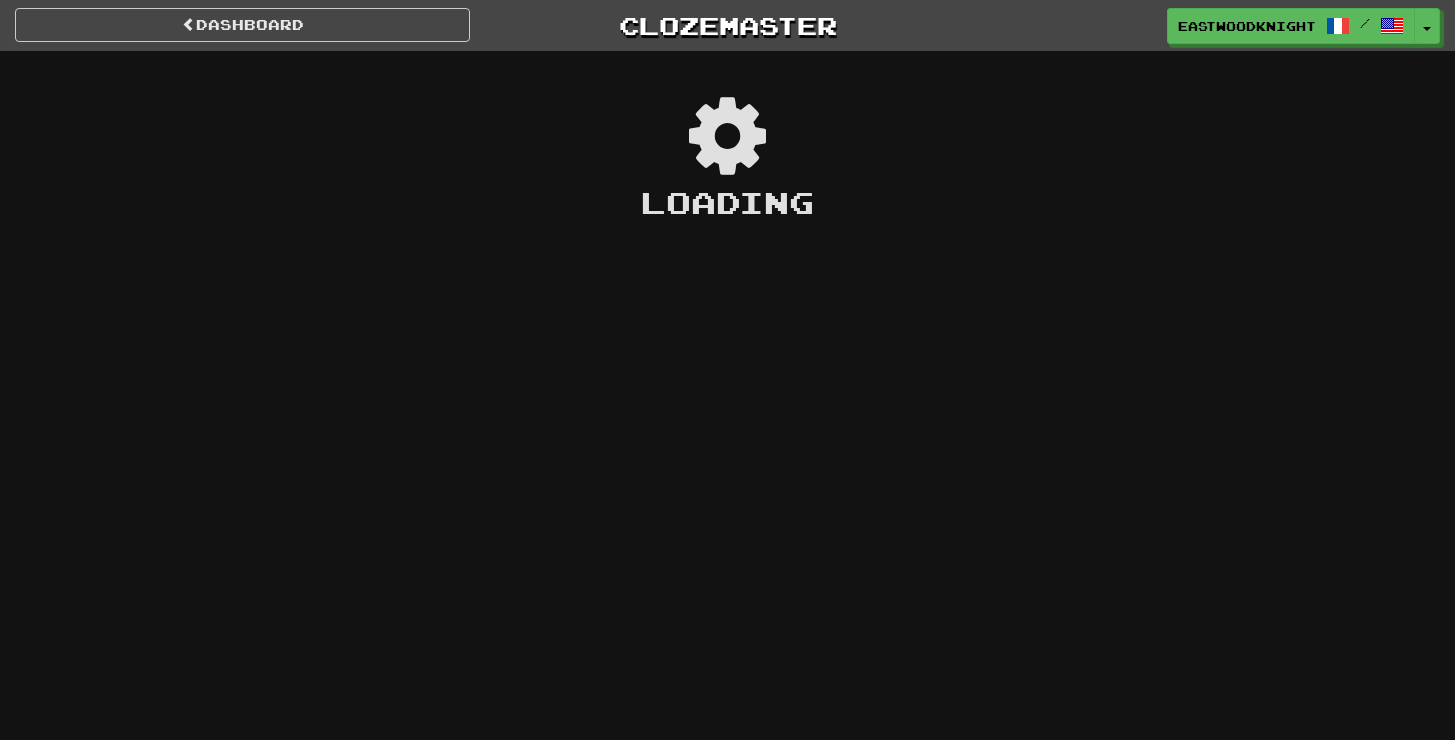 scroll, scrollTop: 0, scrollLeft: 0, axis: both 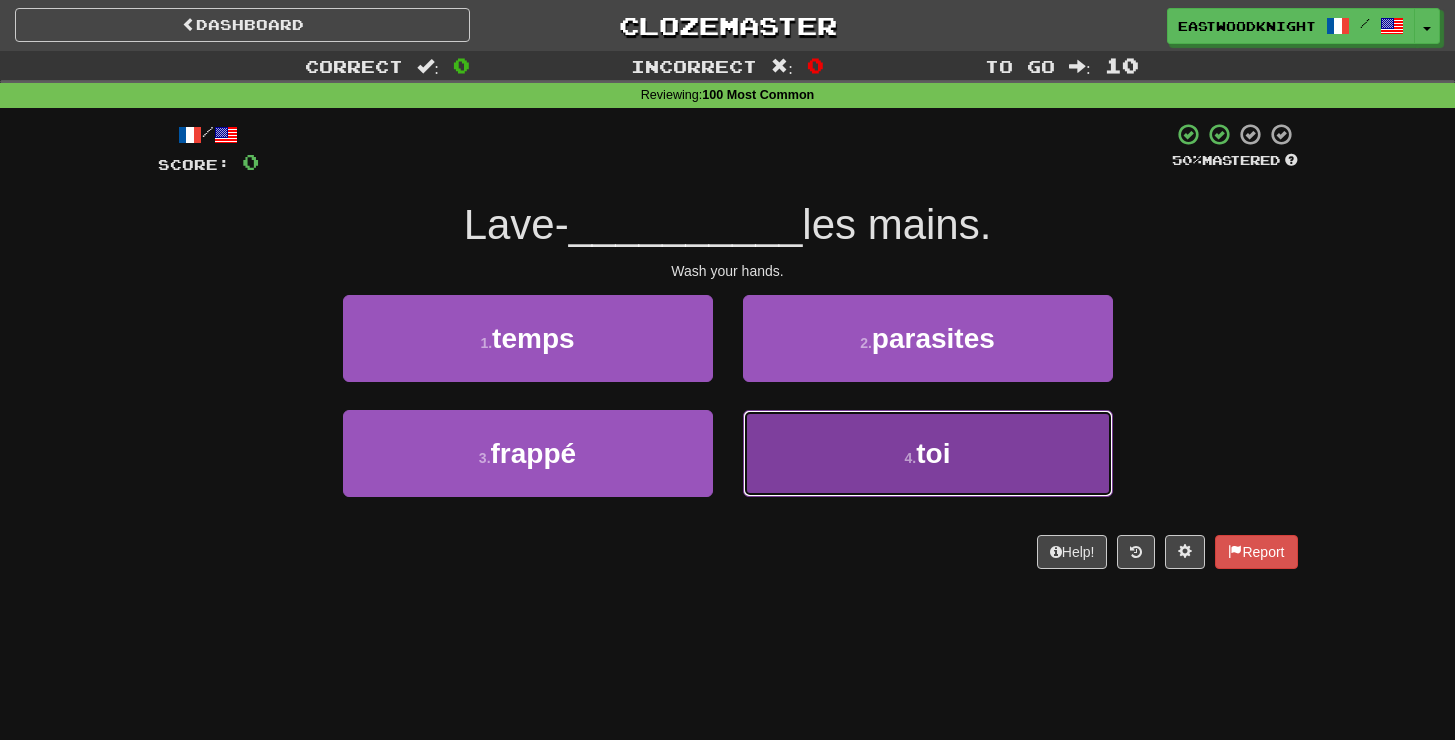 click on "4 .  toi" at bounding box center [928, 453] 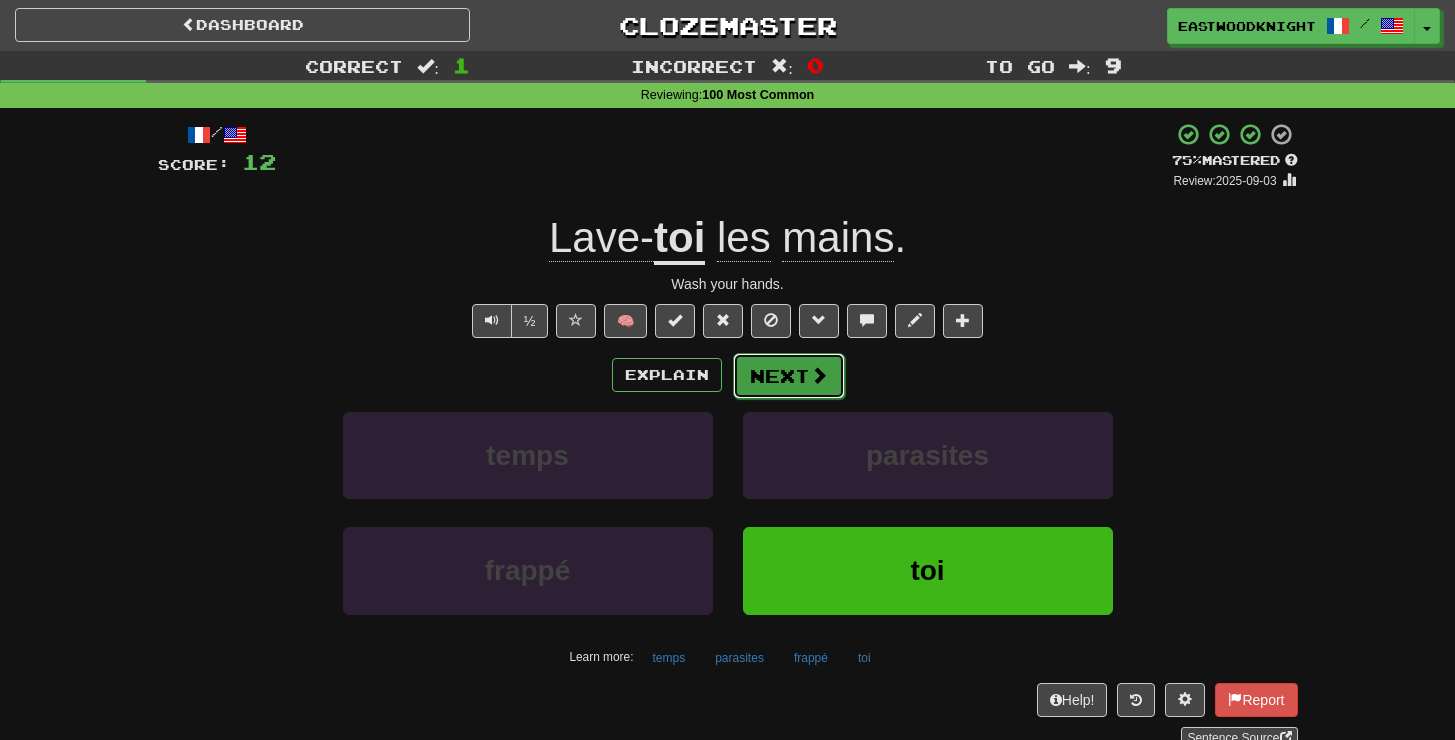 click on "Next" at bounding box center (789, 376) 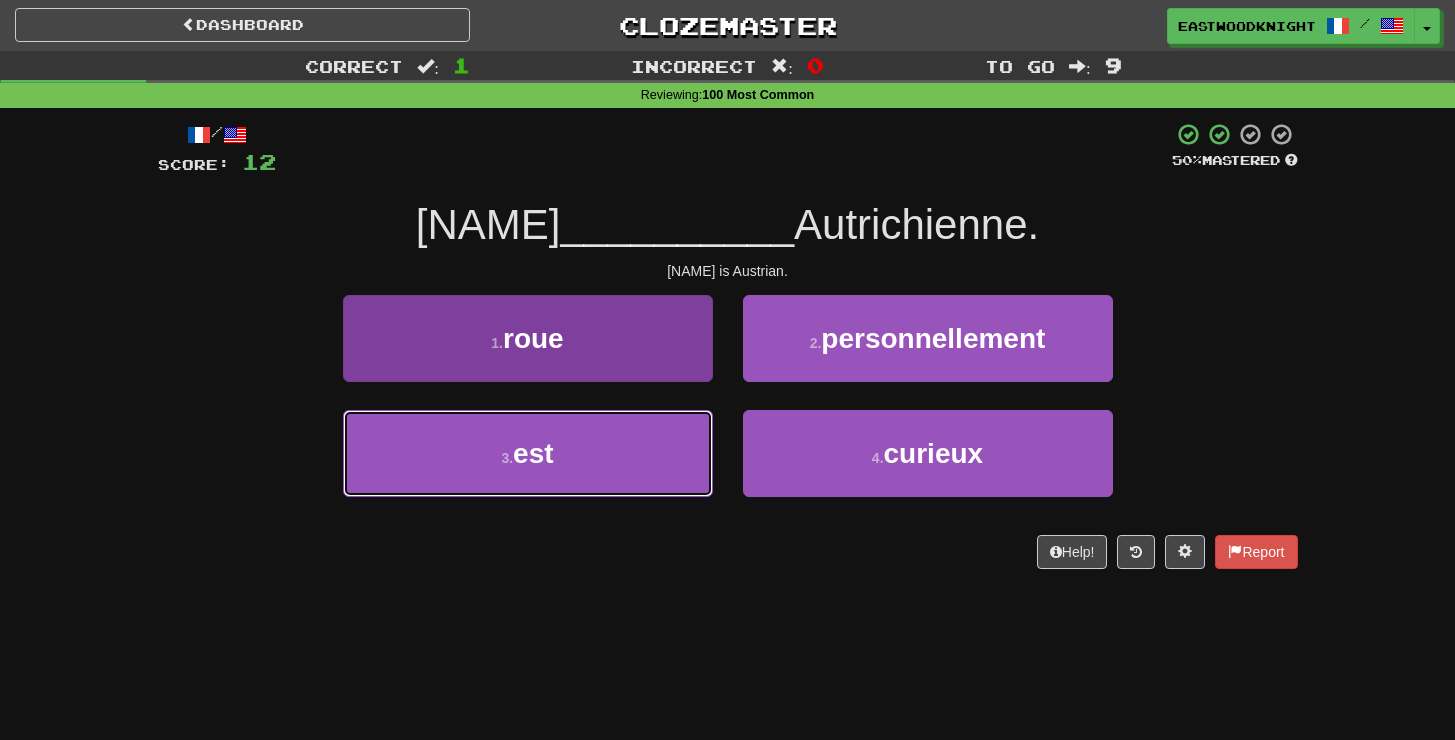 drag, startPoint x: 540, startPoint y: 439, endPoint x: 552, endPoint y: 439, distance: 12 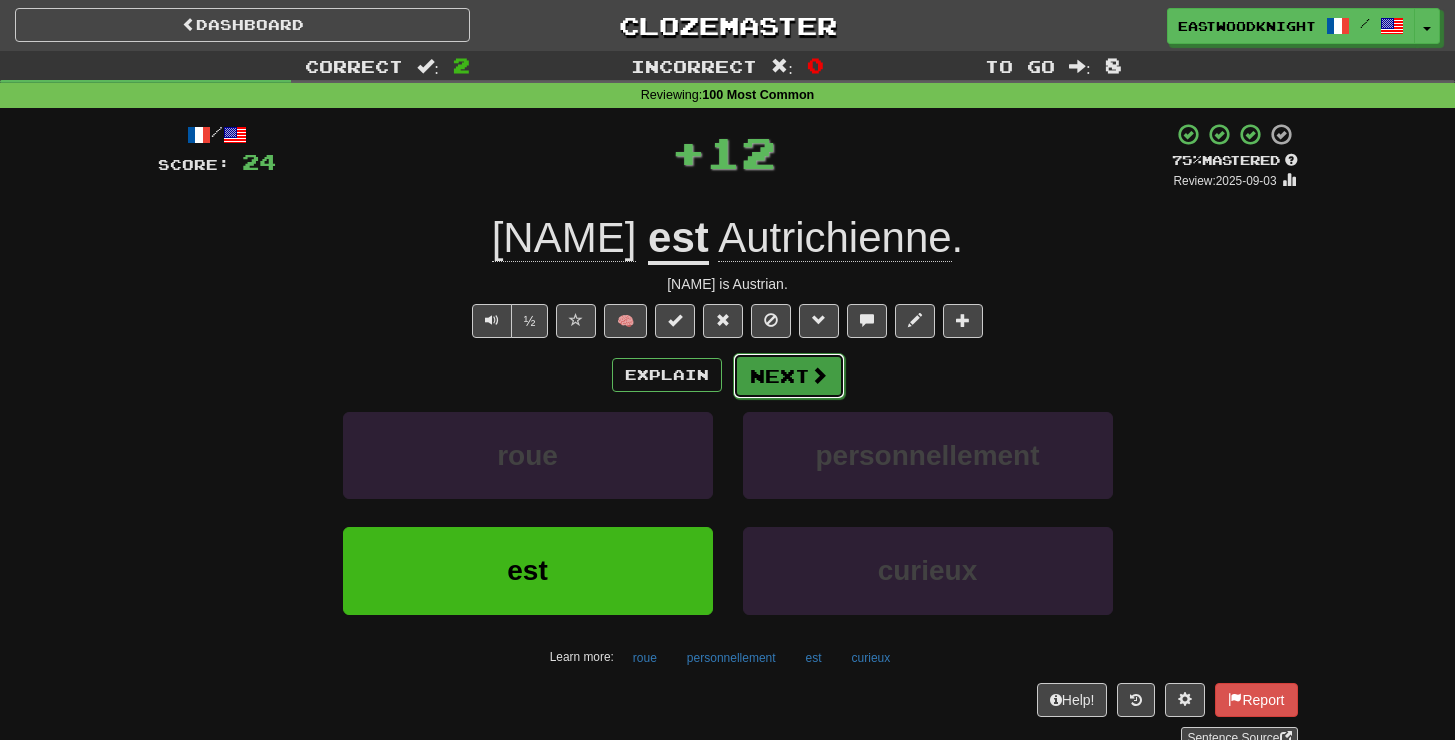 click on "Next" at bounding box center (789, 376) 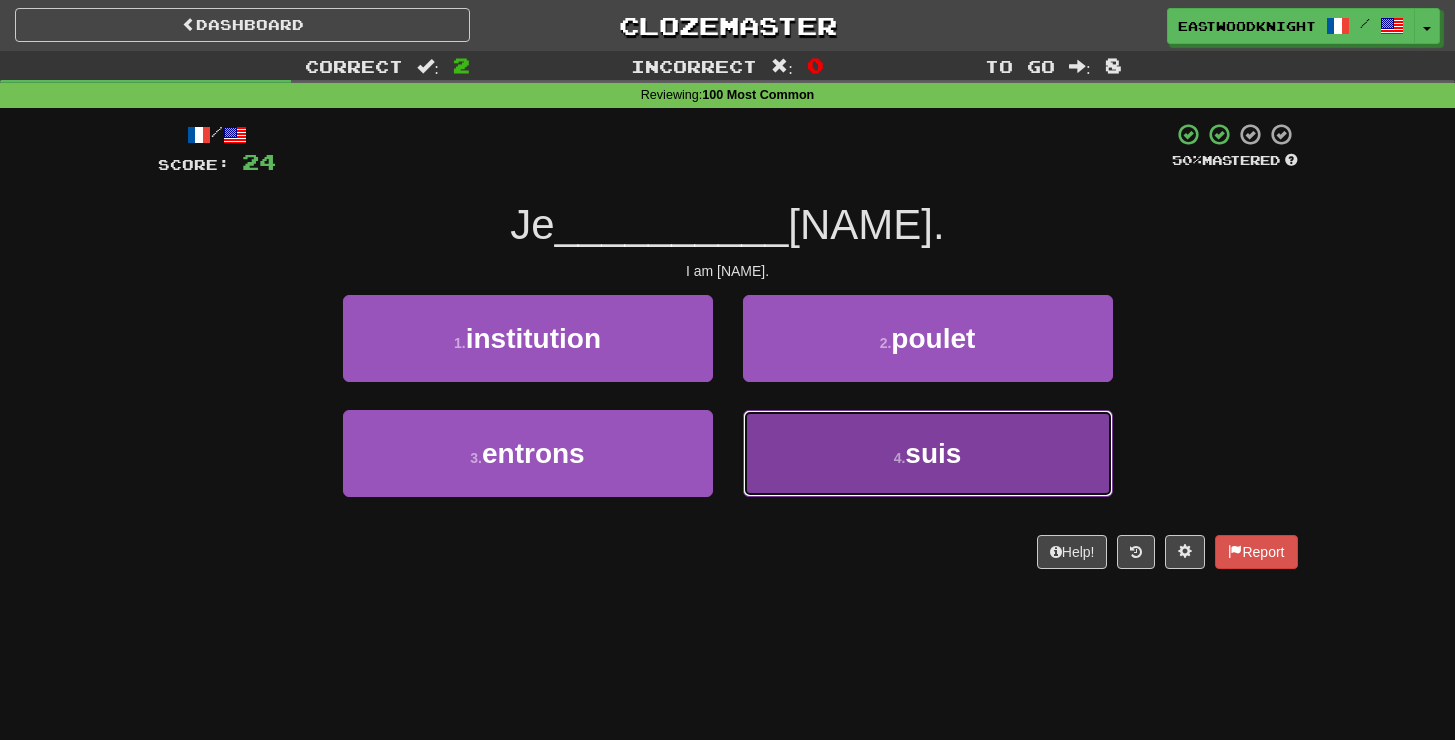 click on "4 .  suis" at bounding box center (928, 453) 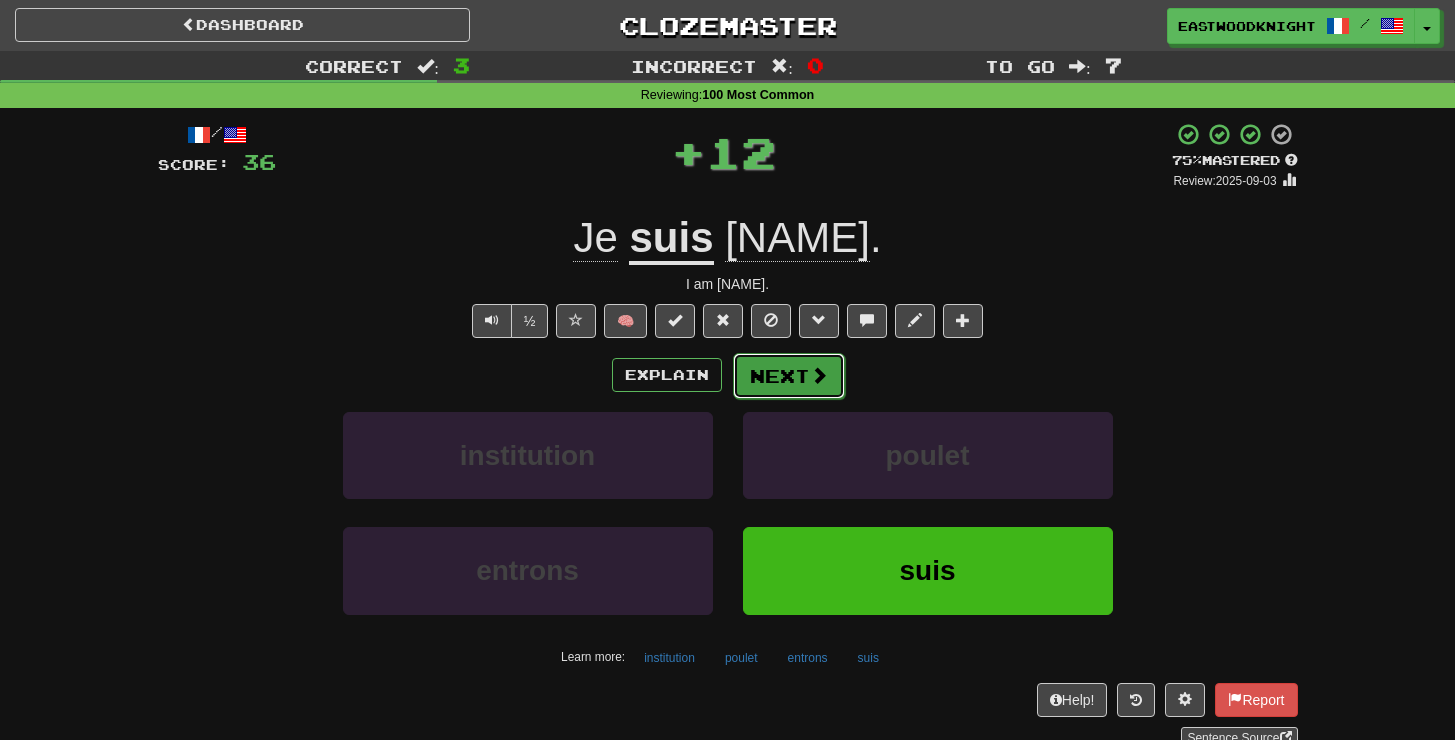 click on "Next" at bounding box center [789, 376] 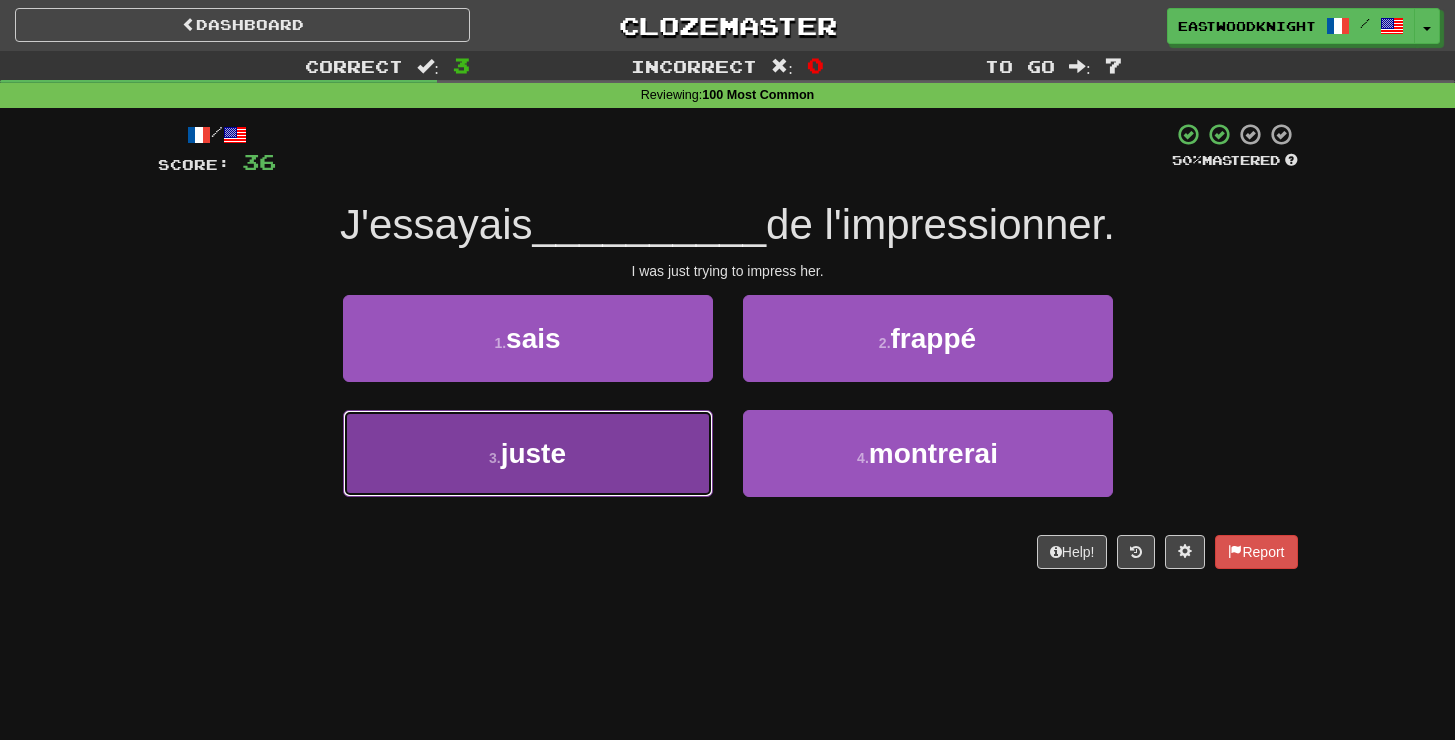 click on "3 .  juste" at bounding box center [528, 453] 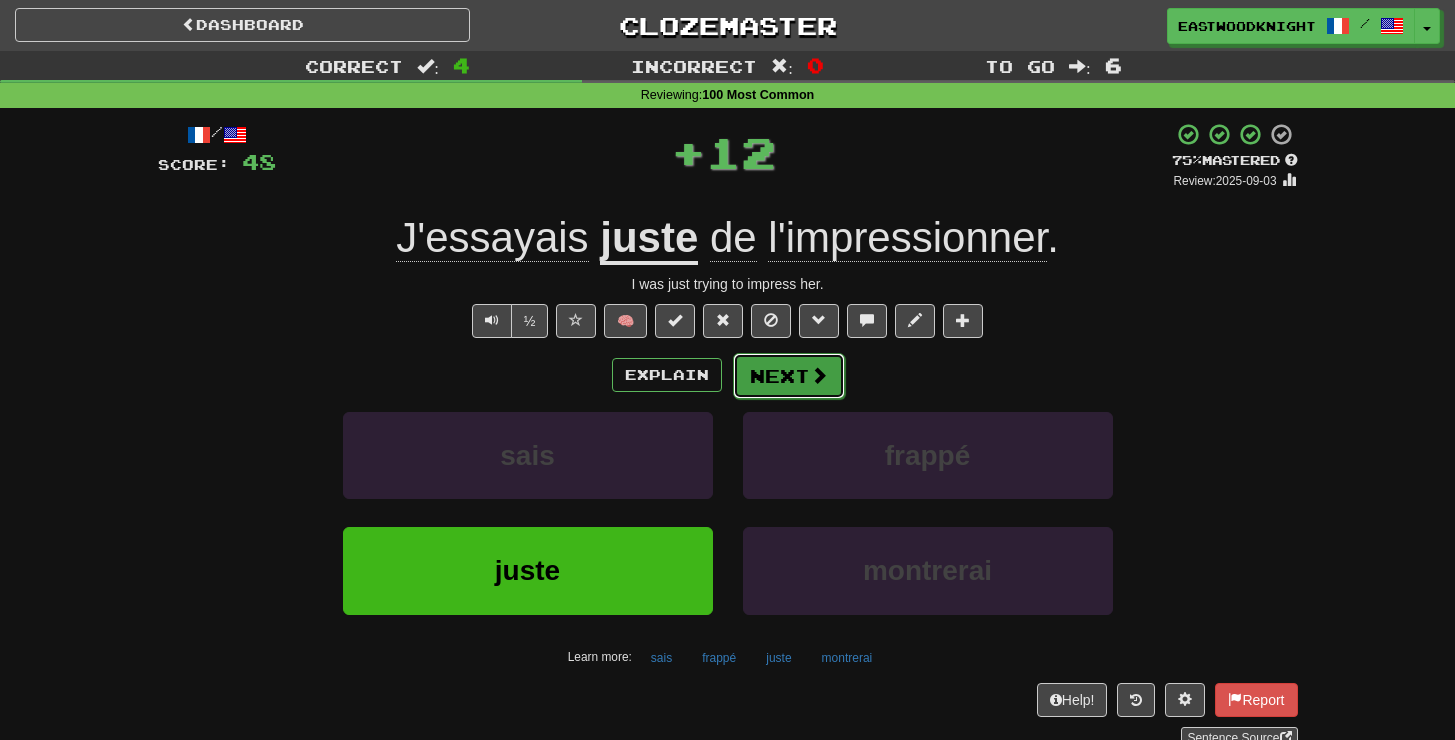 click on "Next" at bounding box center [789, 376] 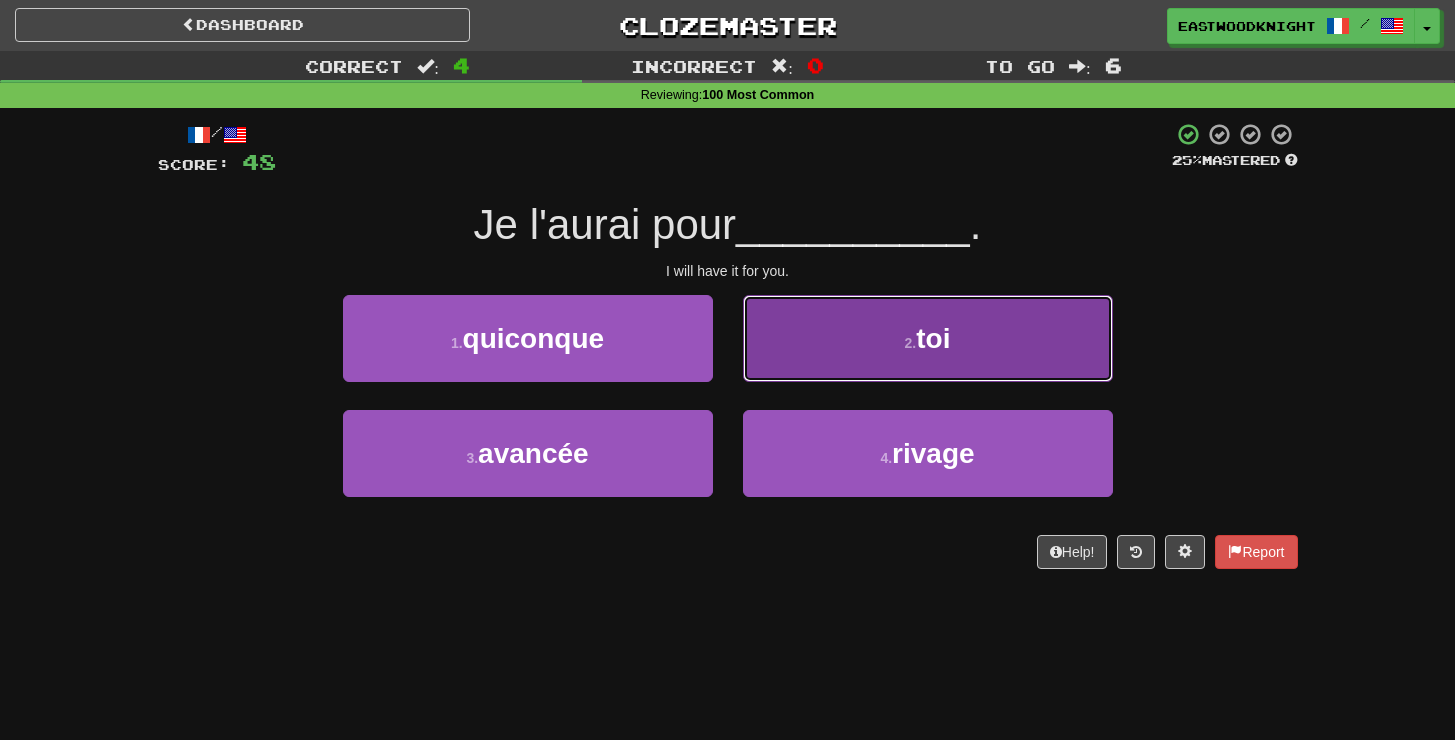 click on "toi" at bounding box center [933, 338] 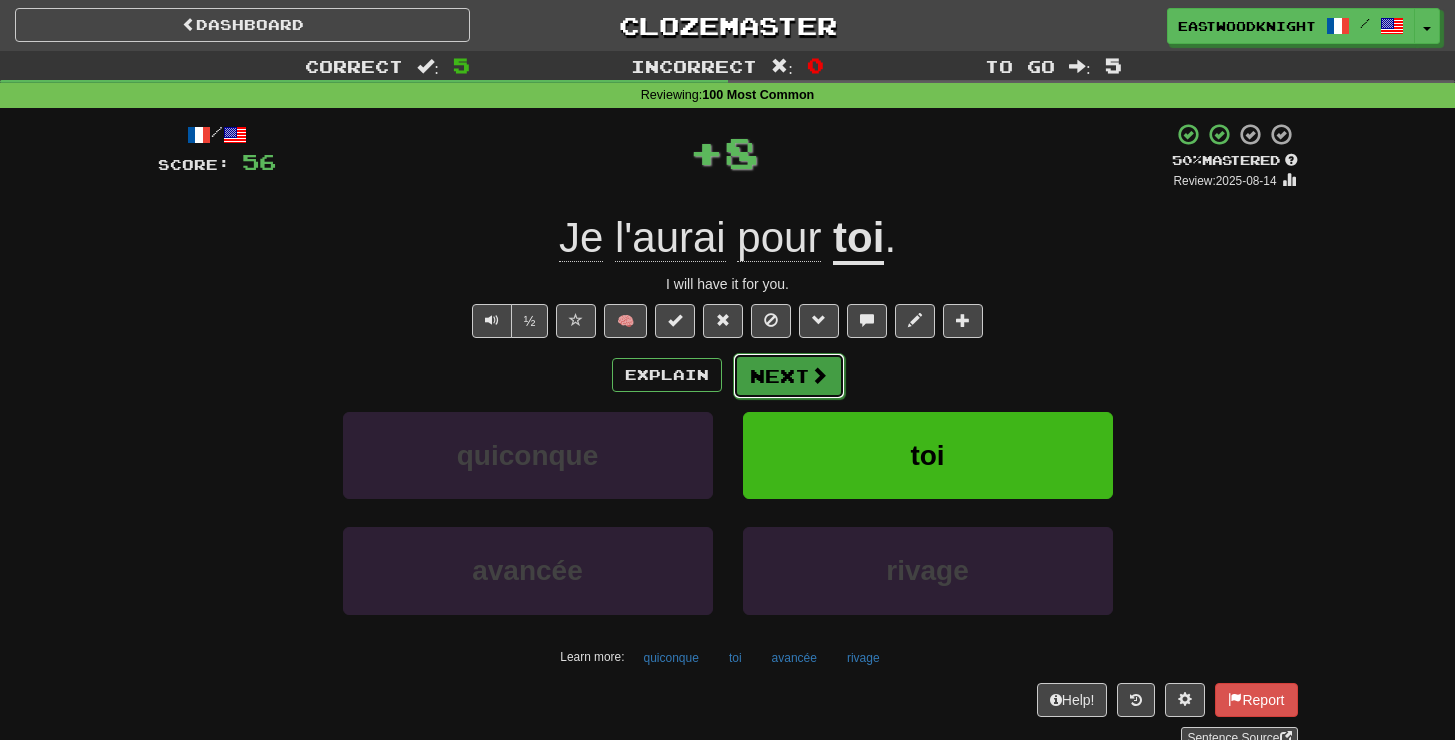 click at bounding box center (819, 375) 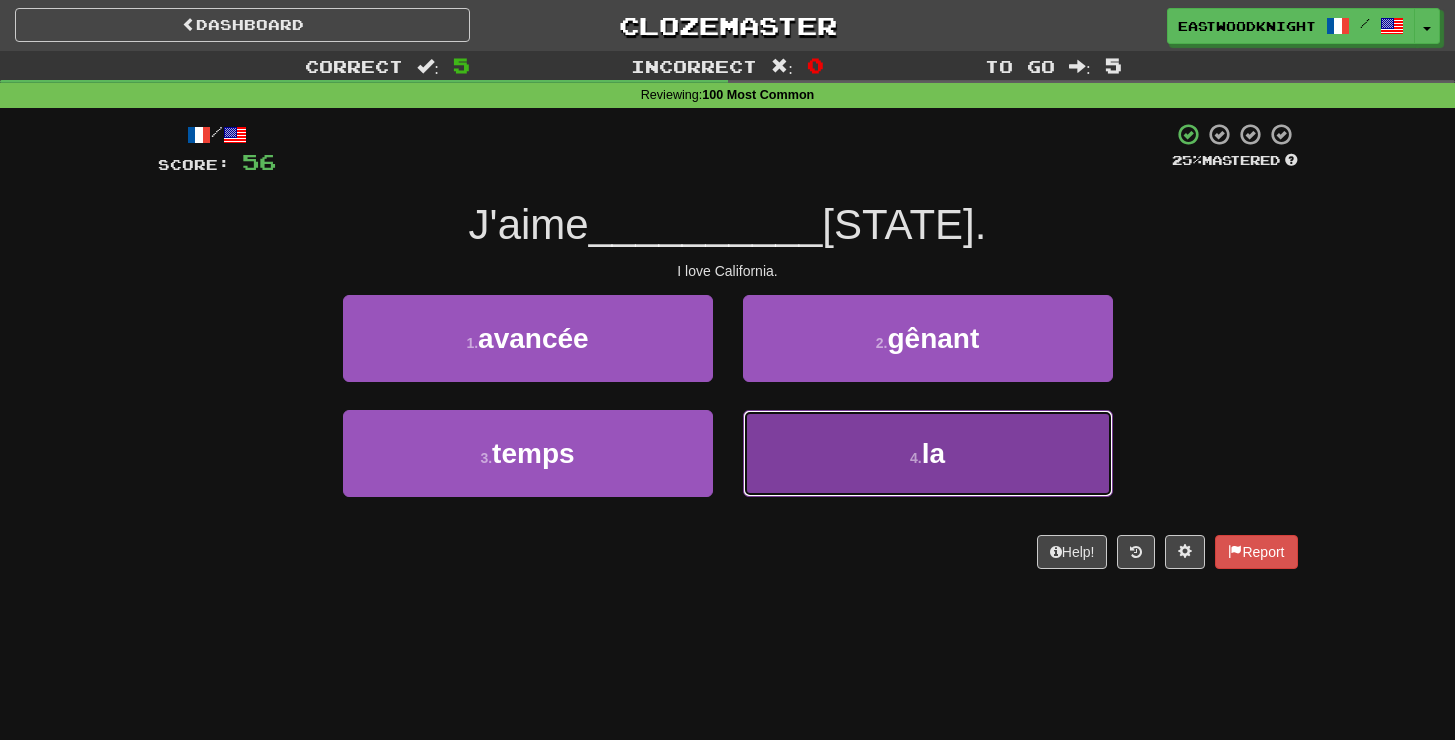 click on "4 .  la" at bounding box center [928, 453] 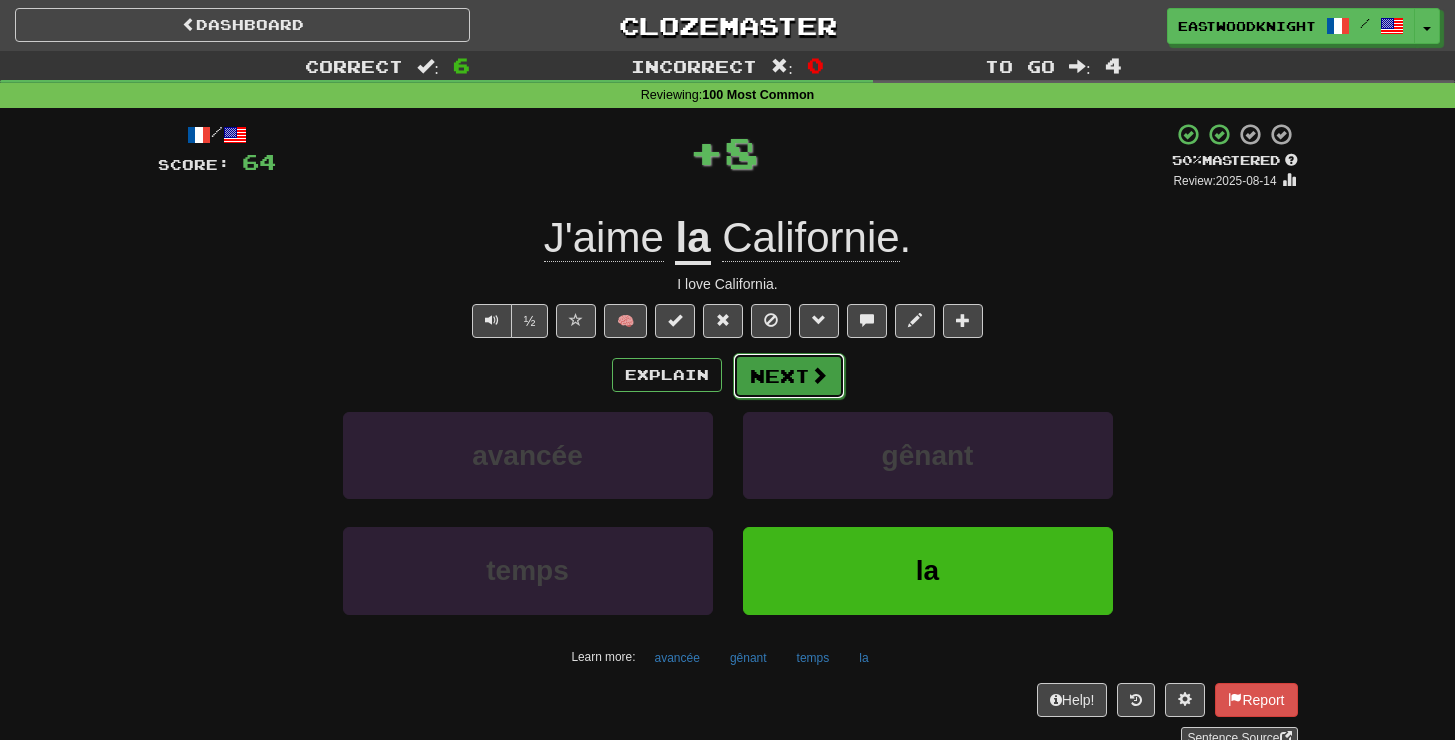 click at bounding box center (819, 375) 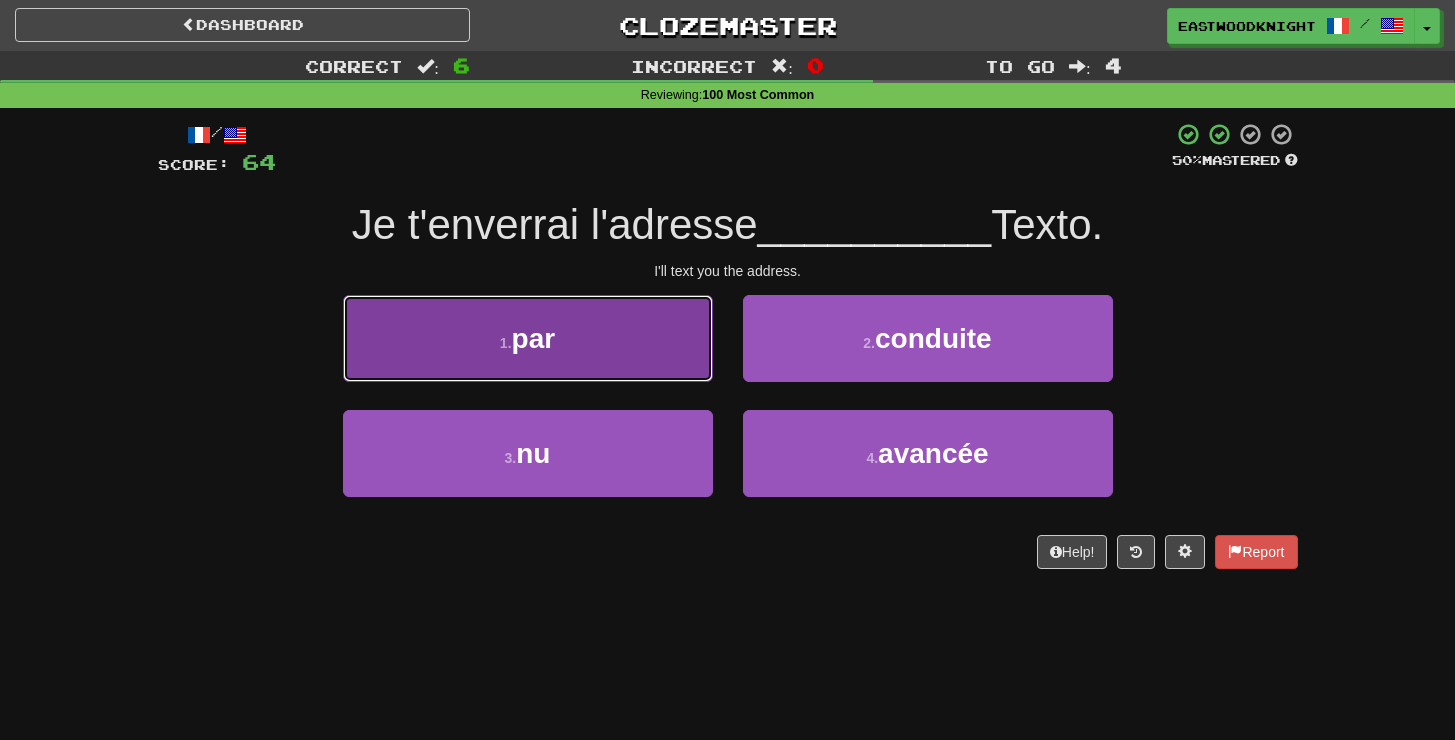 click on "1 .  par" at bounding box center [528, 338] 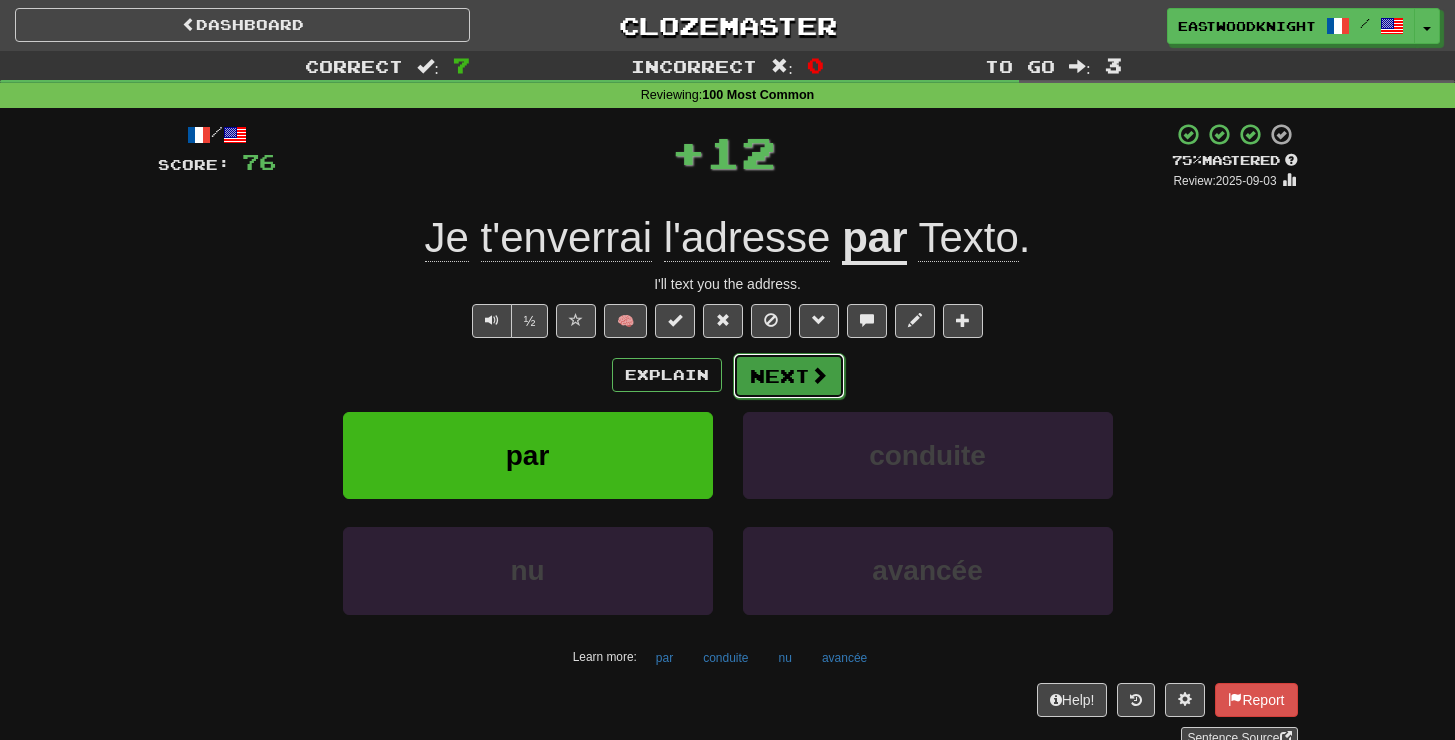 click on "Next" at bounding box center [789, 376] 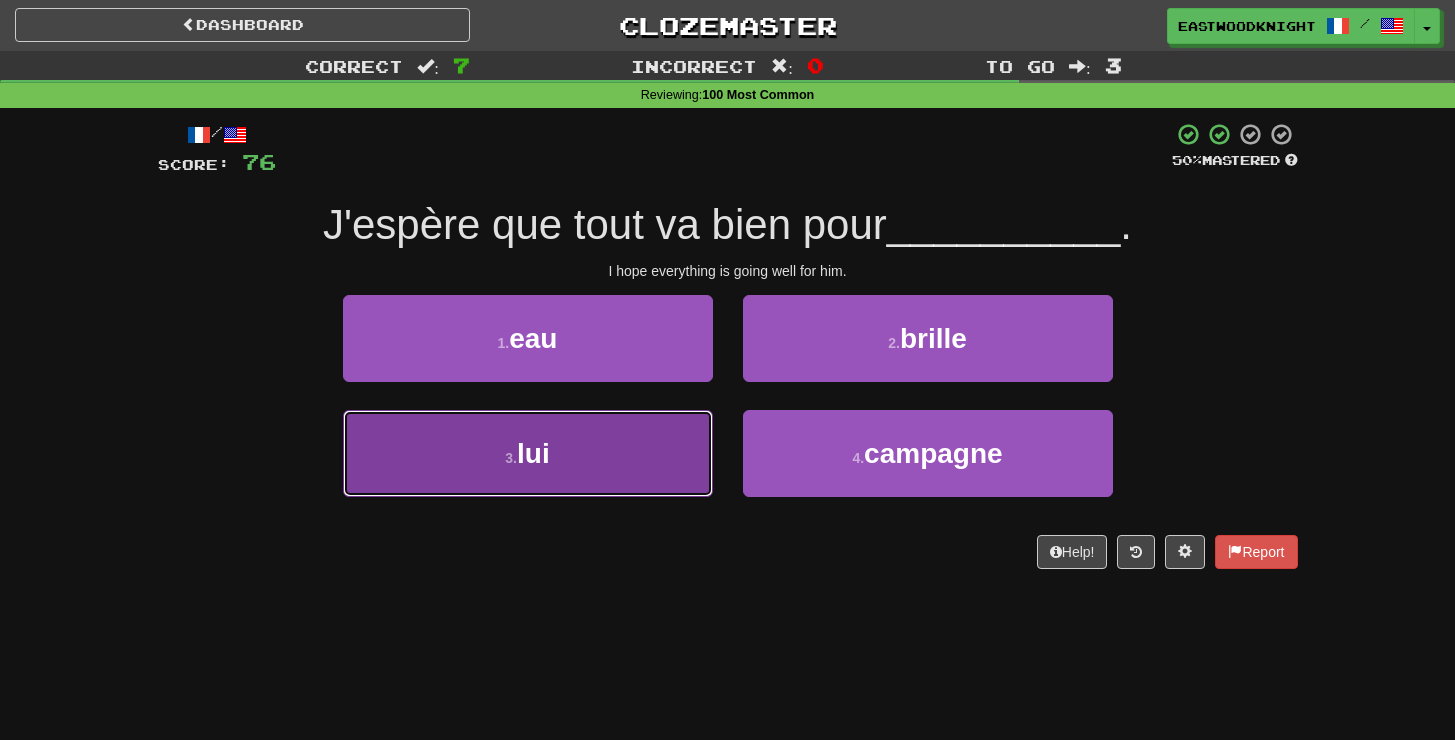 click on "3 .  lui" at bounding box center (528, 453) 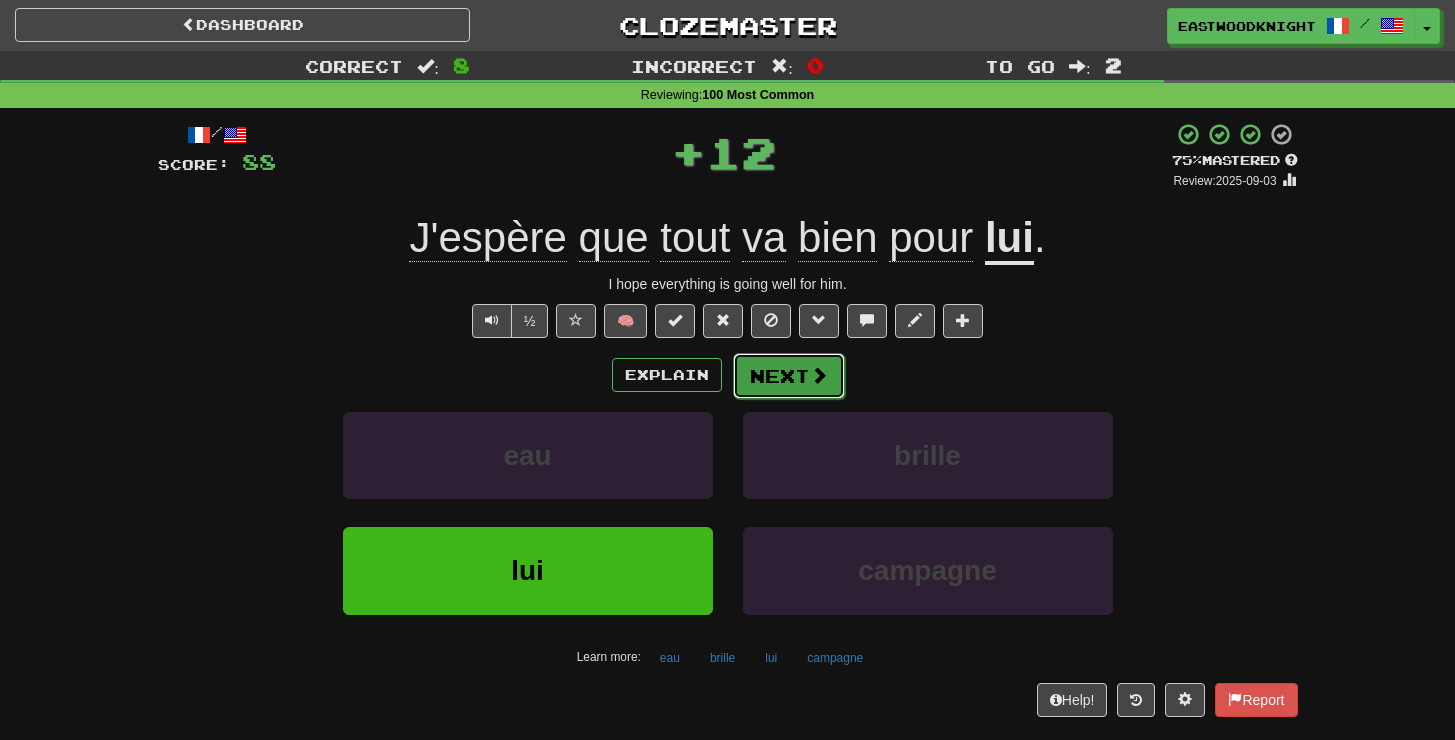 click at bounding box center [819, 375] 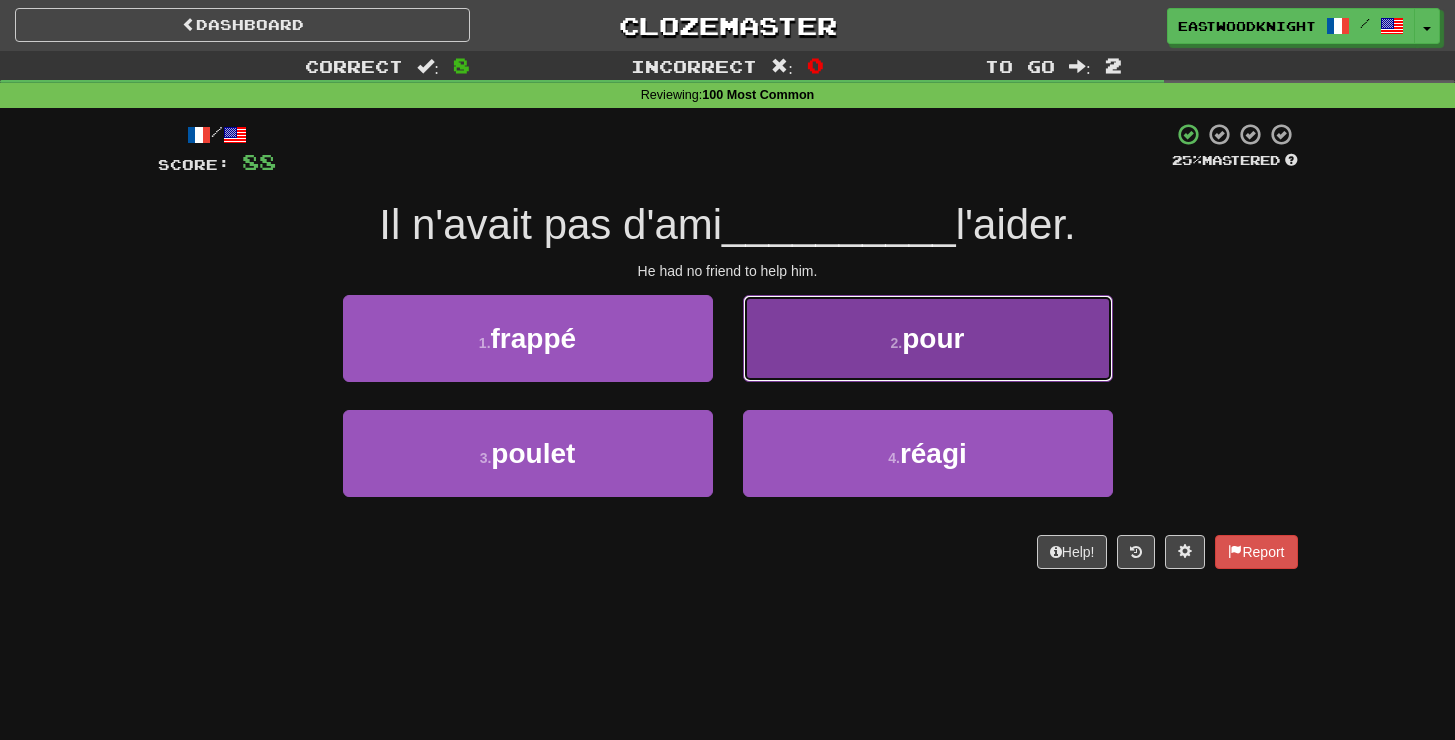 click on "2 .  pour" at bounding box center [928, 338] 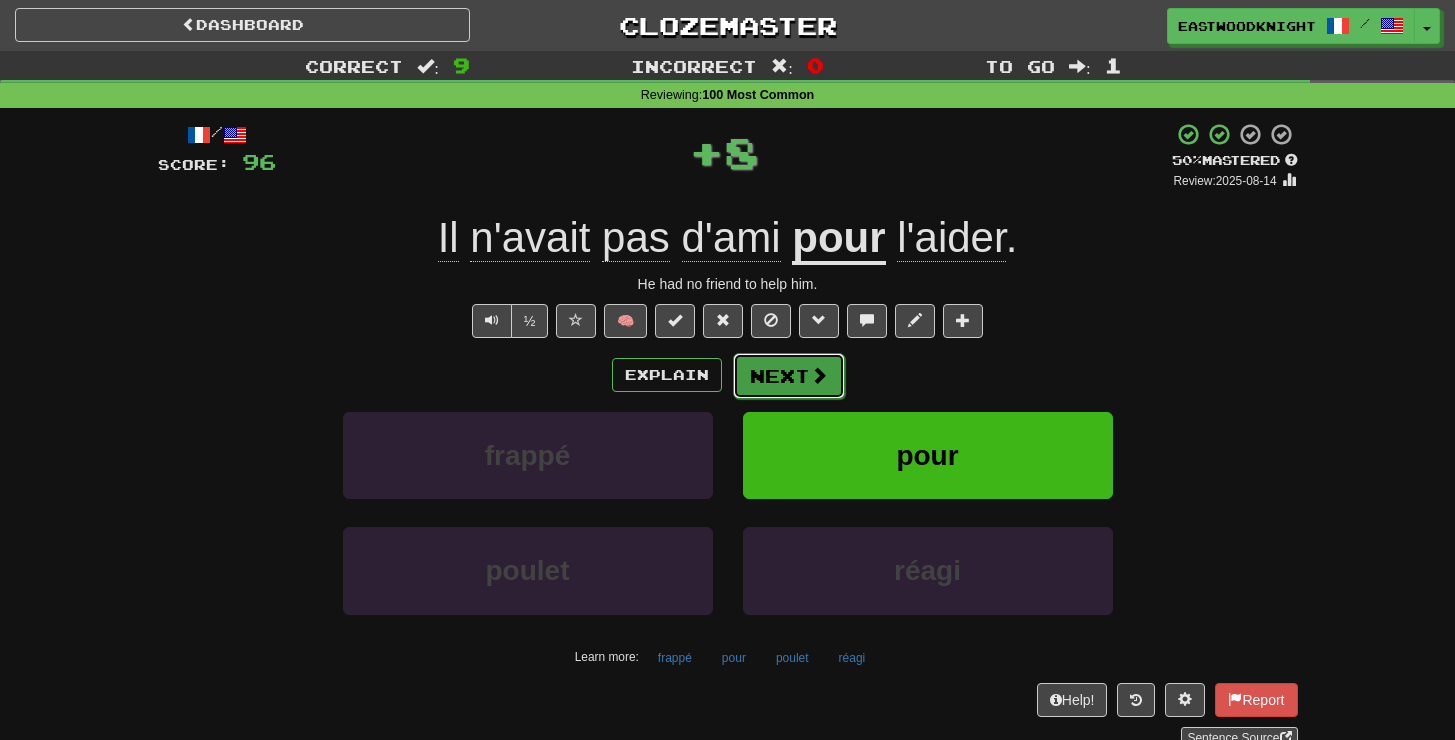 click at bounding box center (819, 375) 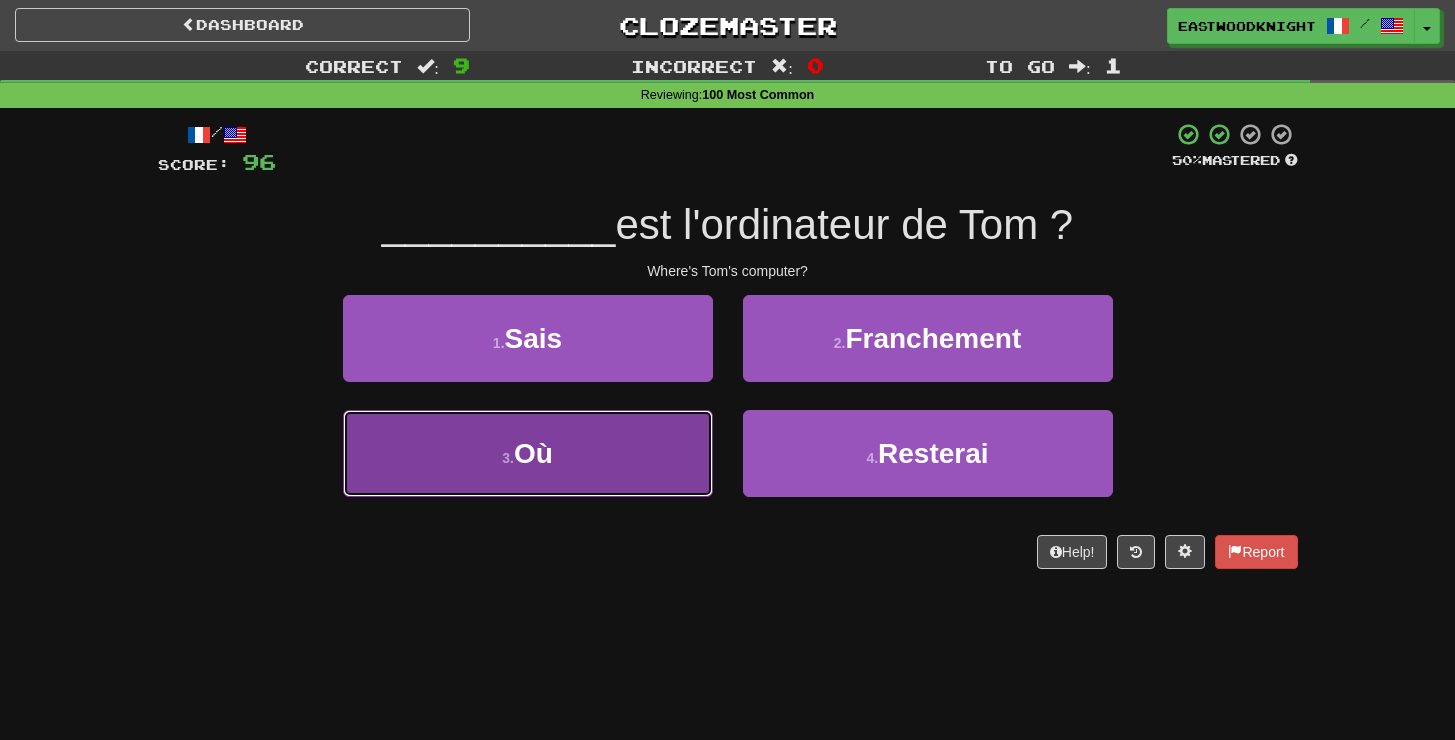 click on "3 .  Où" at bounding box center (528, 453) 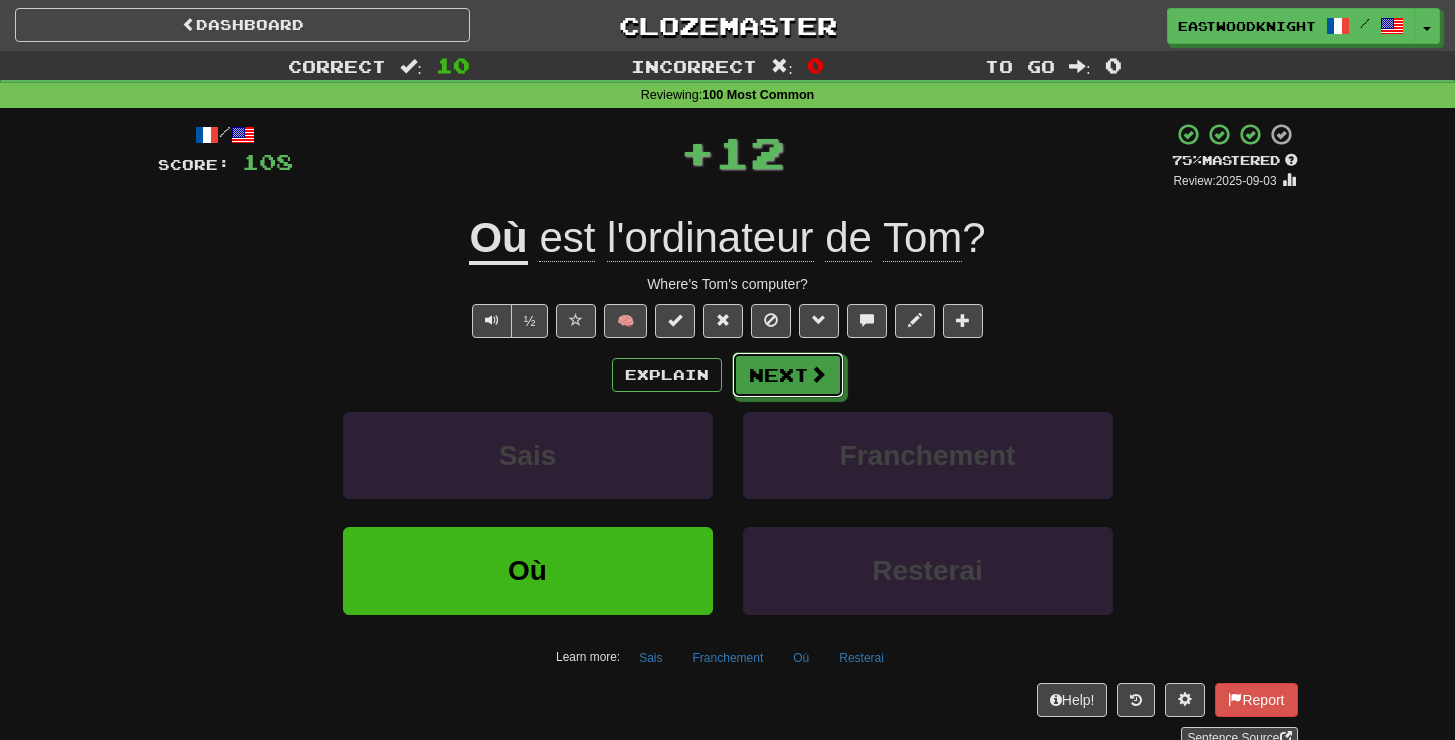 click on "Next" at bounding box center (788, 375) 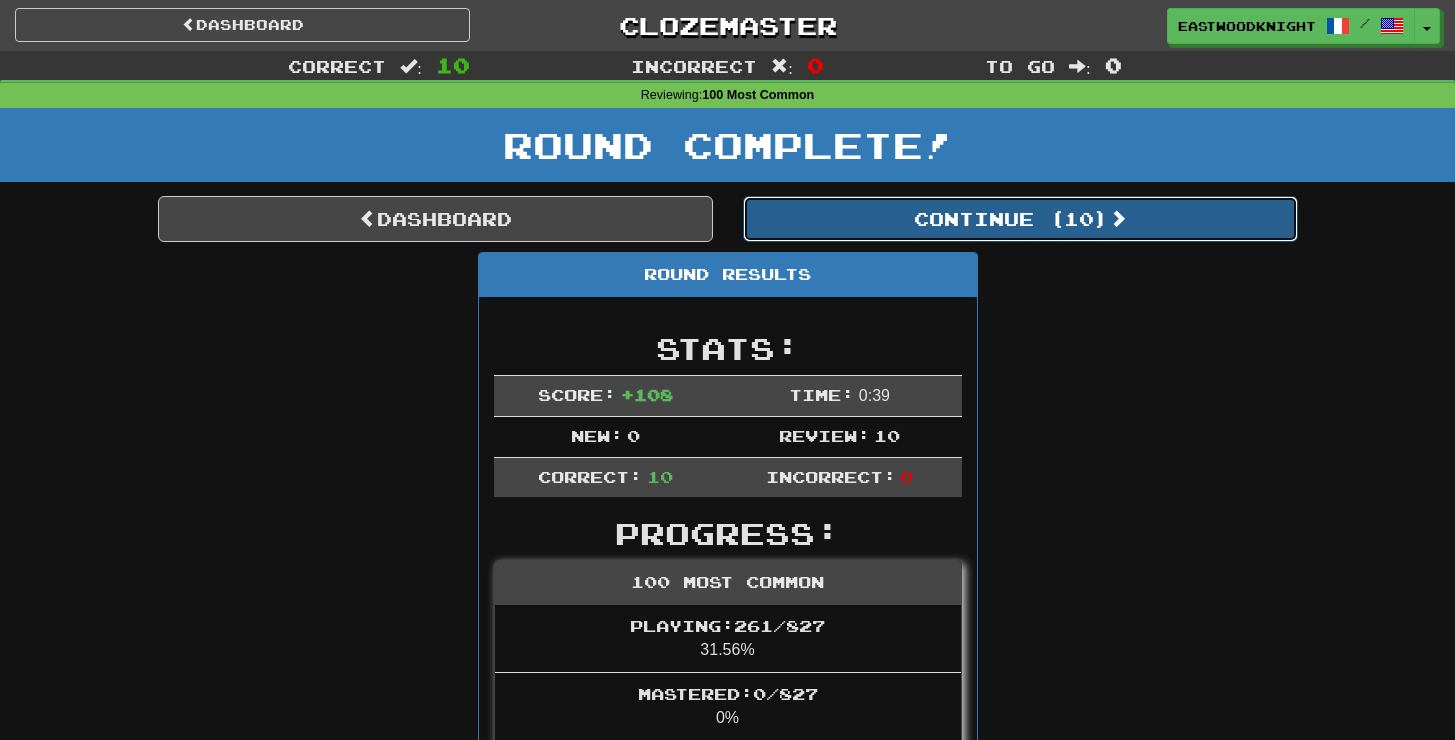 click on "Continue ( 10 )" at bounding box center [1020, 219] 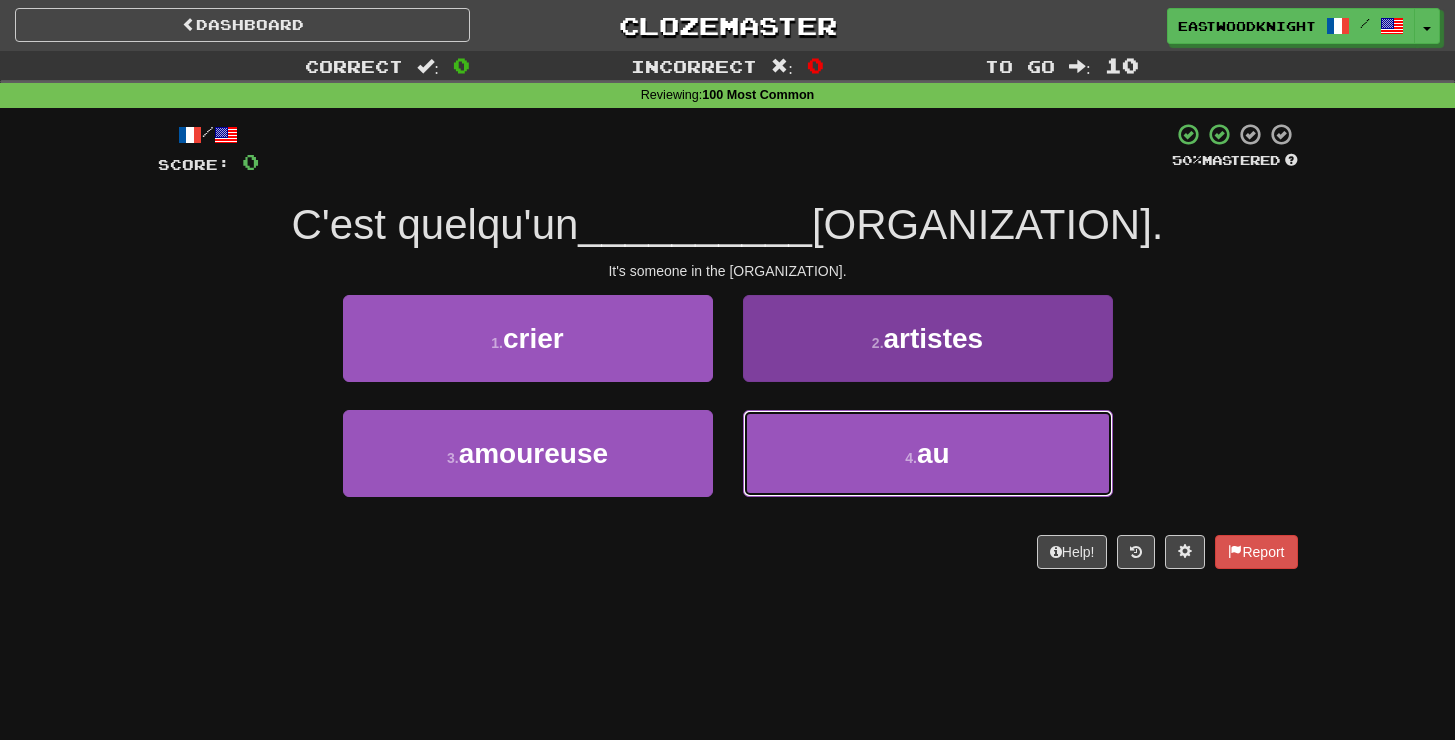 click on "4 .  au" at bounding box center [928, 453] 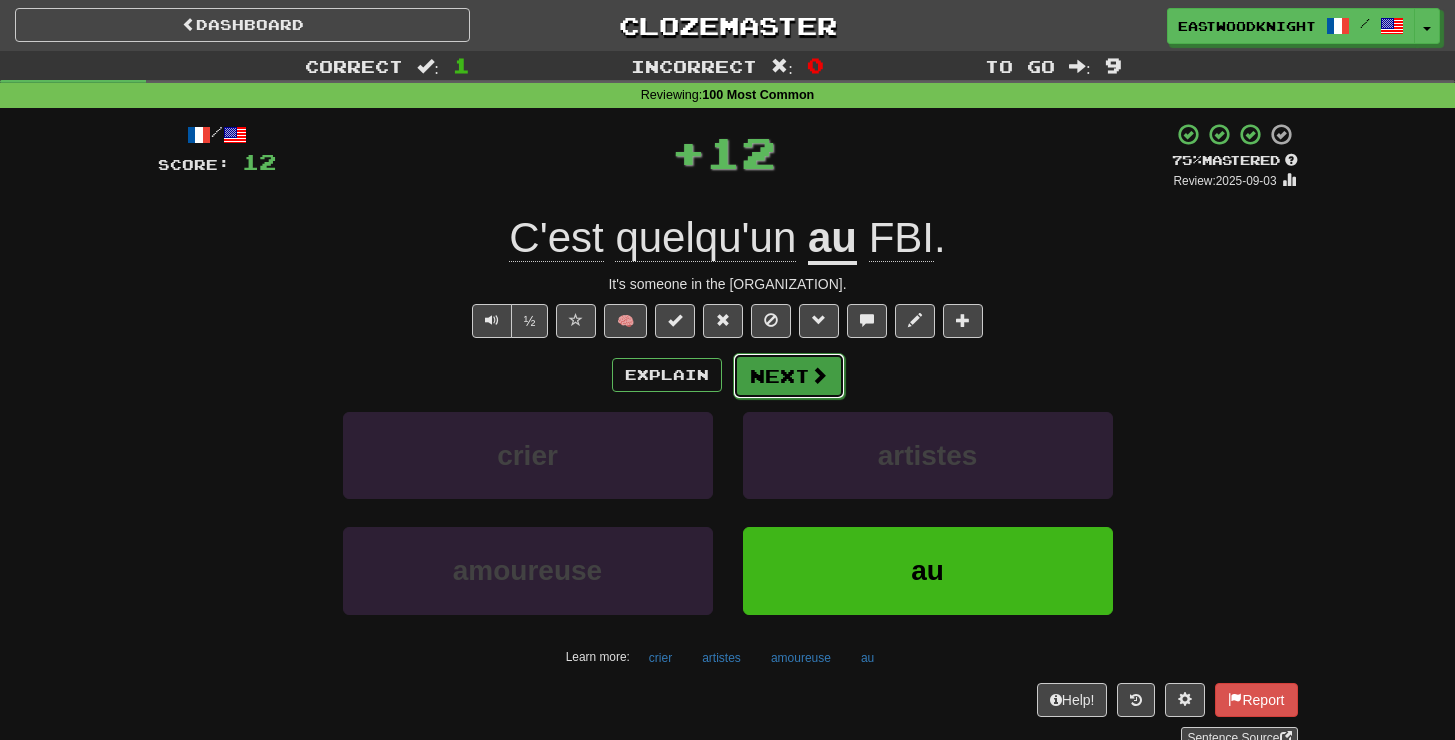 click on "Next" at bounding box center (789, 376) 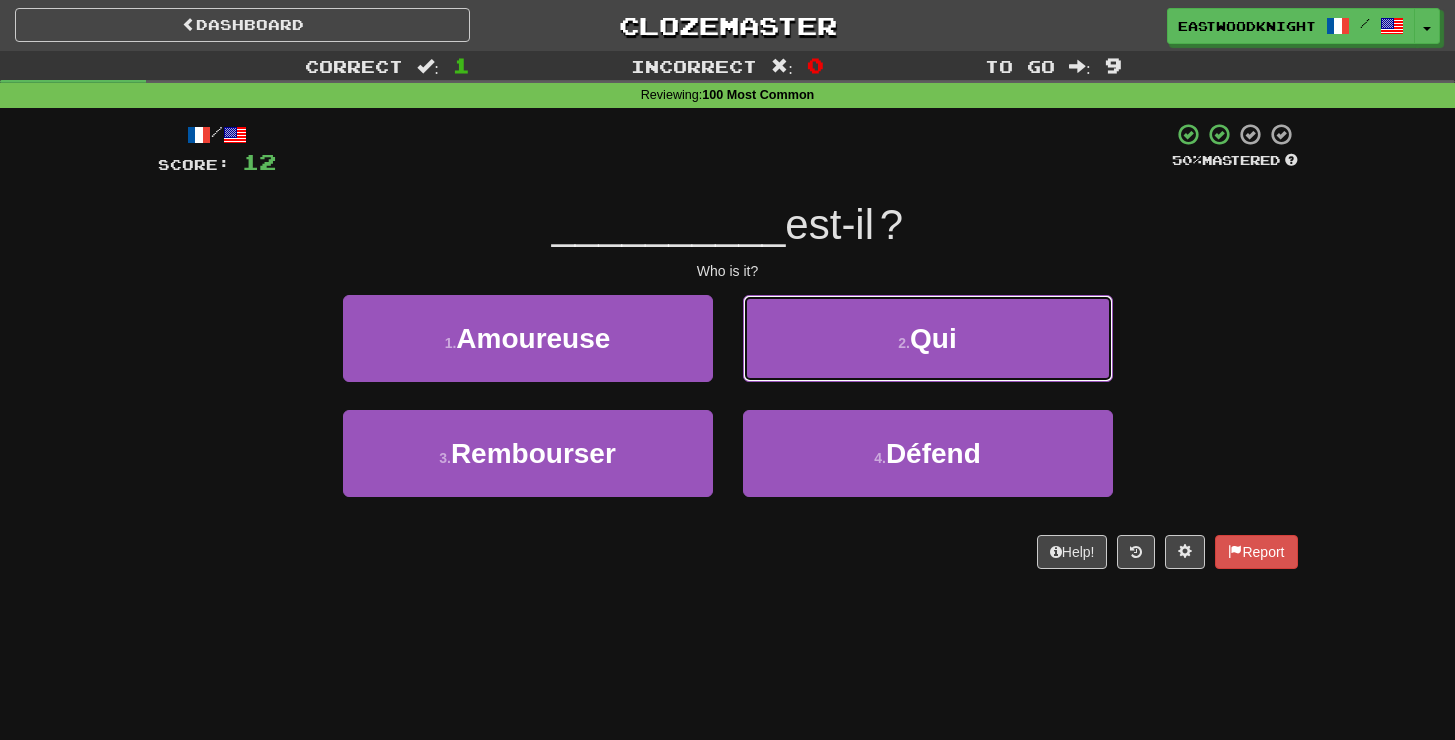 drag, startPoint x: 870, startPoint y: 350, endPoint x: 880, endPoint y: 349, distance: 10.049875 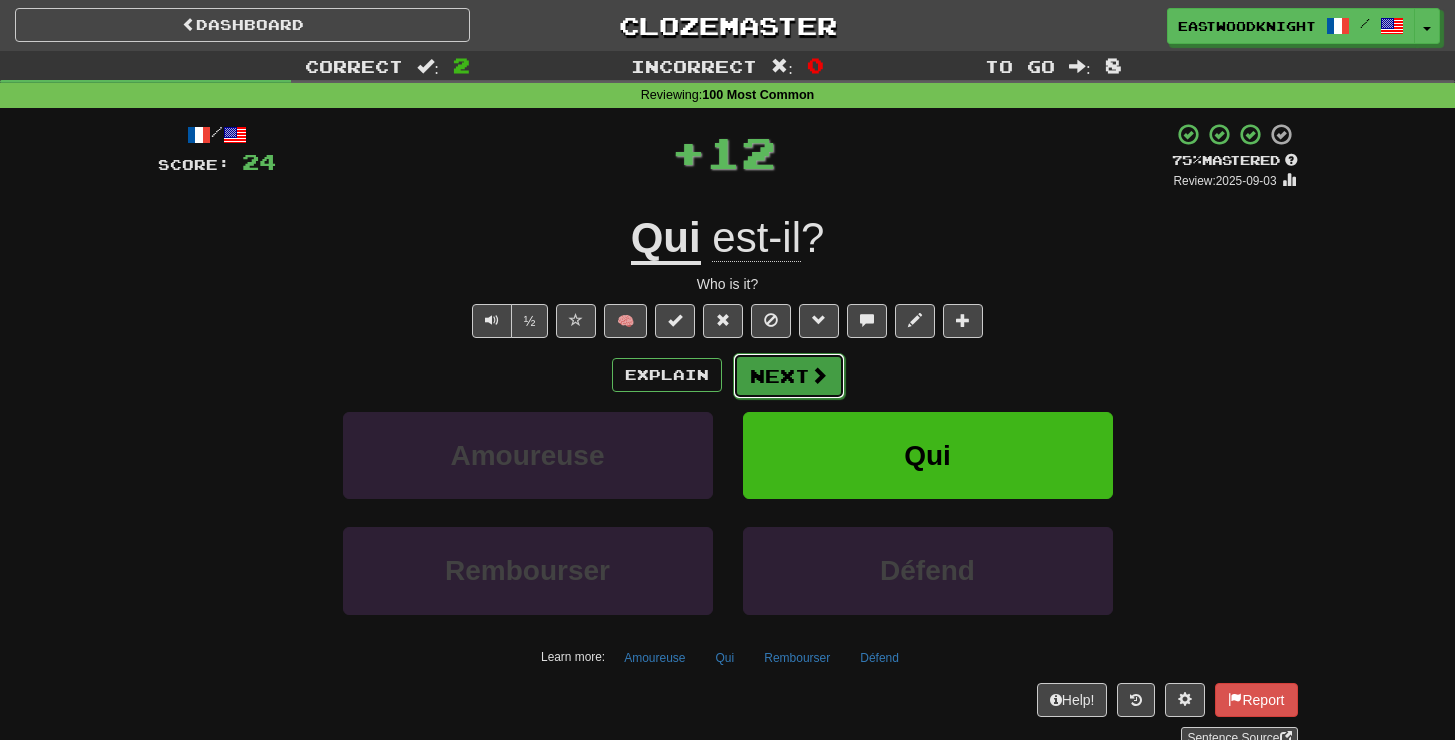 click on "Next" at bounding box center (789, 376) 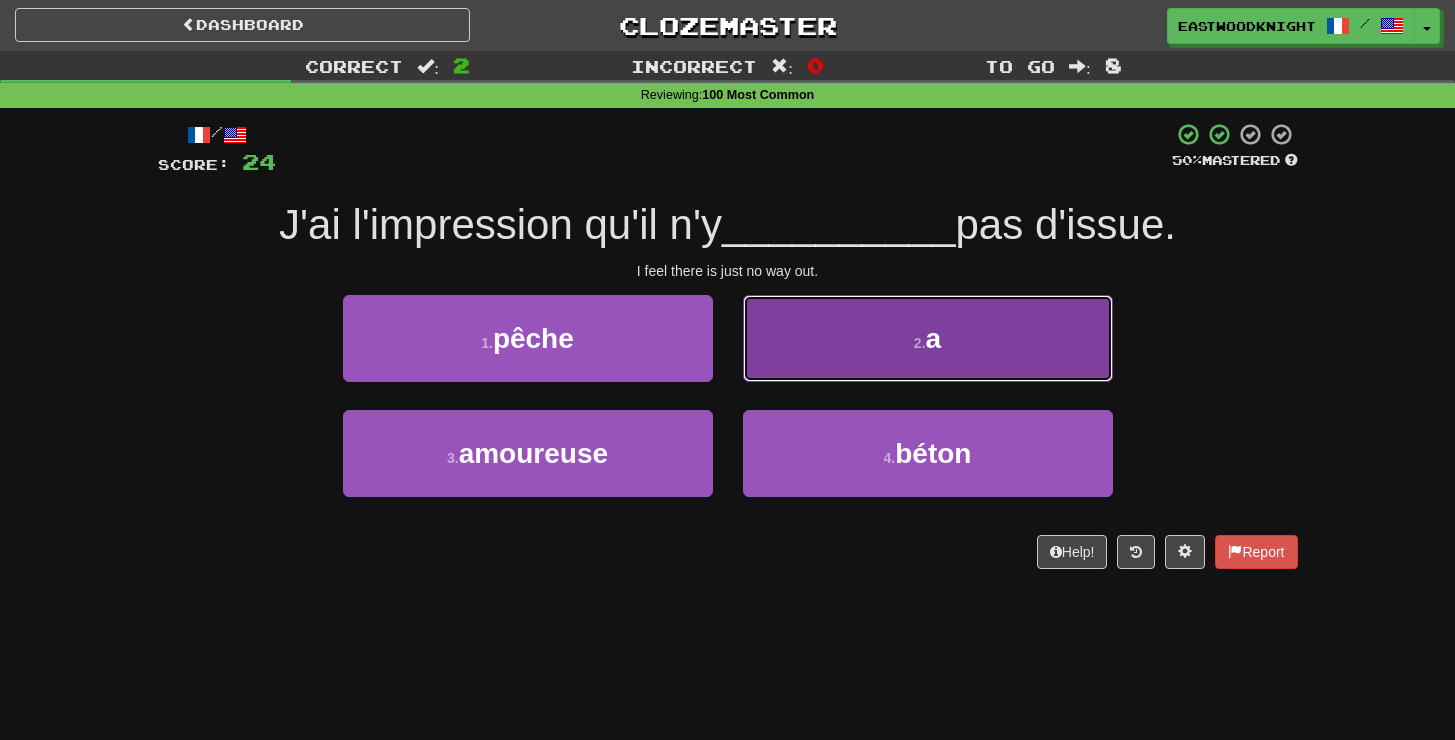 click on "2 .  a" at bounding box center [928, 338] 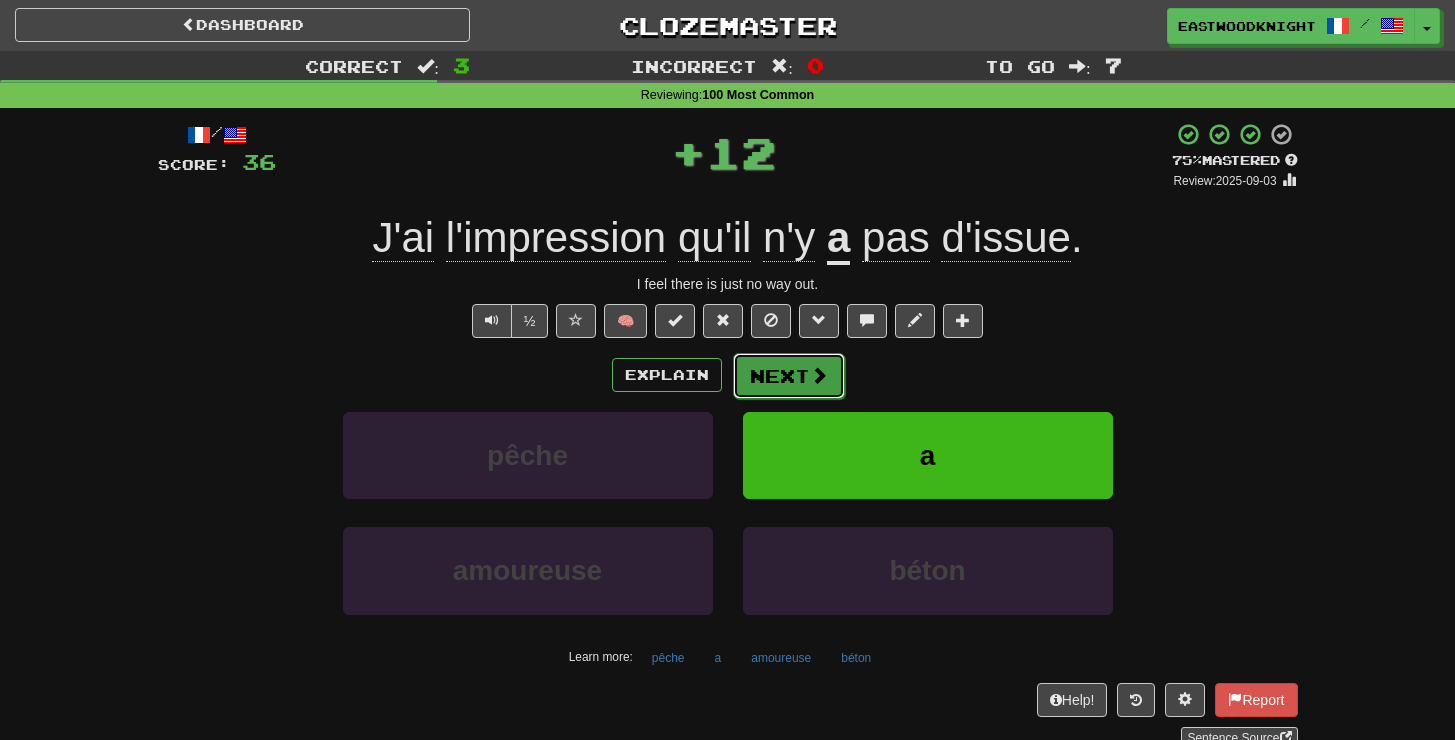 click at bounding box center [819, 375] 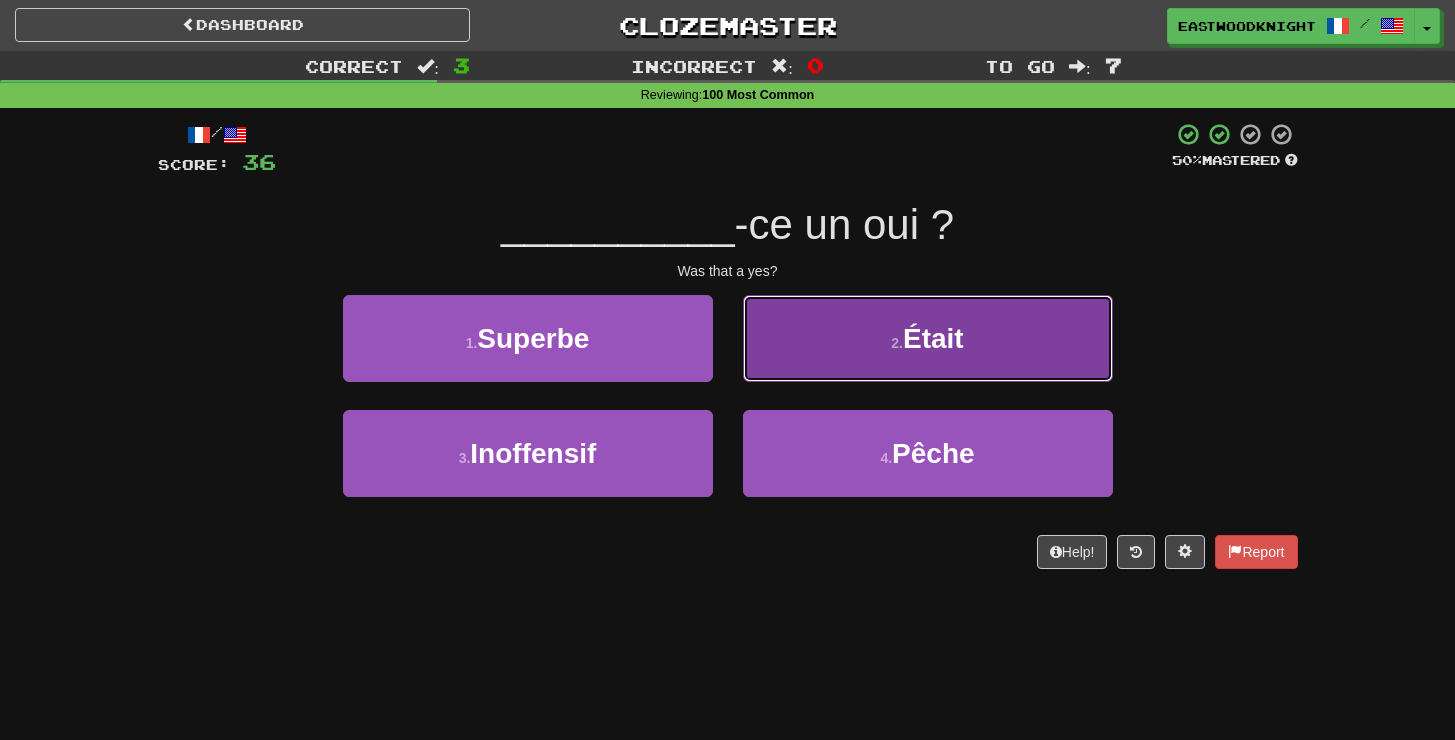 click on "2 .  Était" at bounding box center [928, 338] 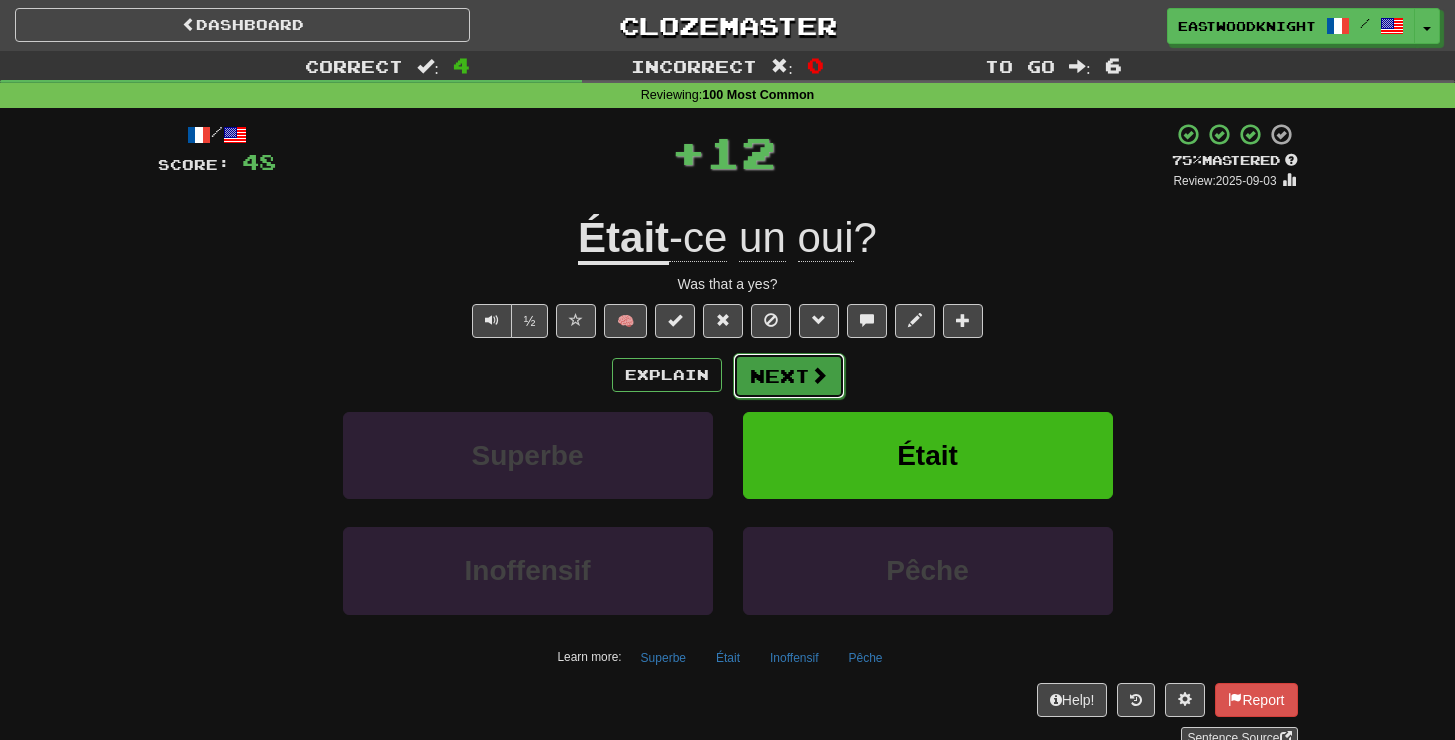 click on "Next" at bounding box center [789, 376] 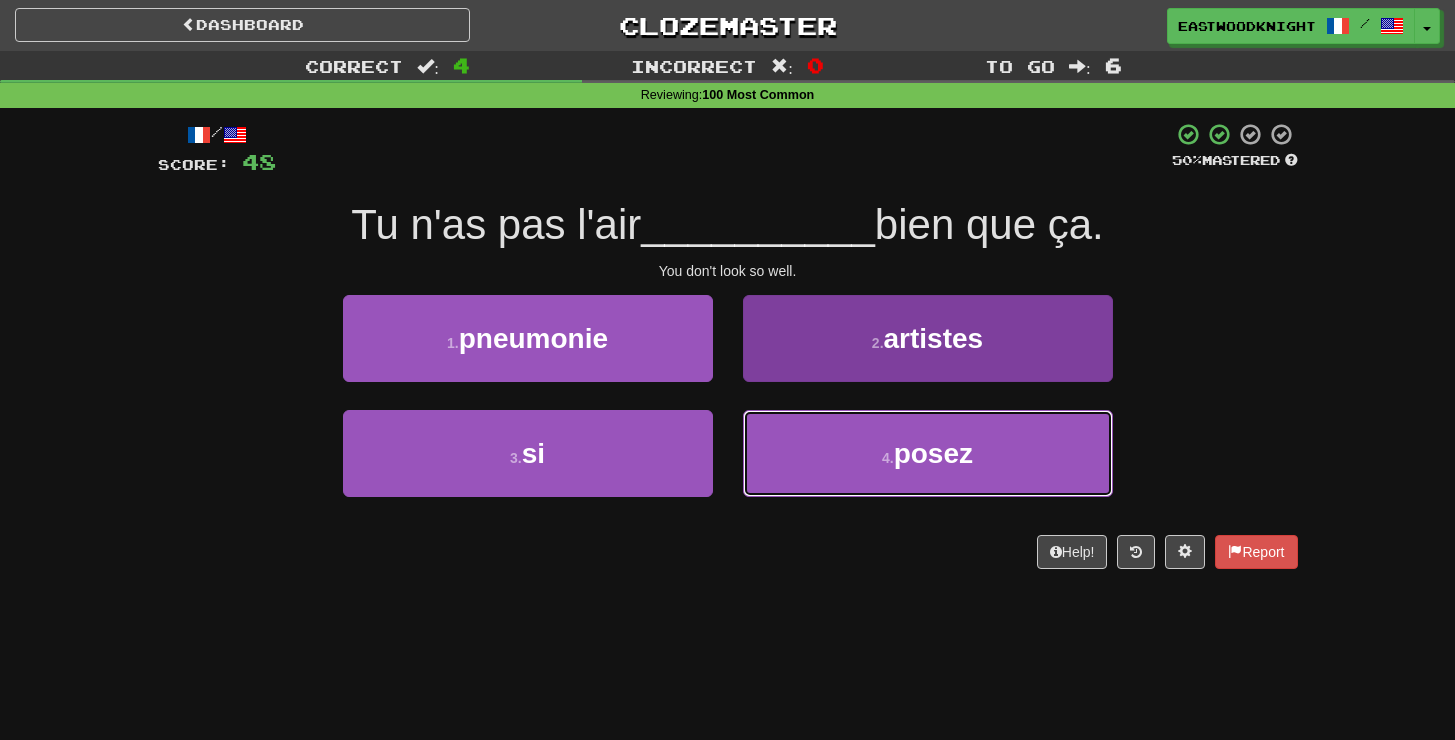 click on "4 .  posez" at bounding box center (928, 453) 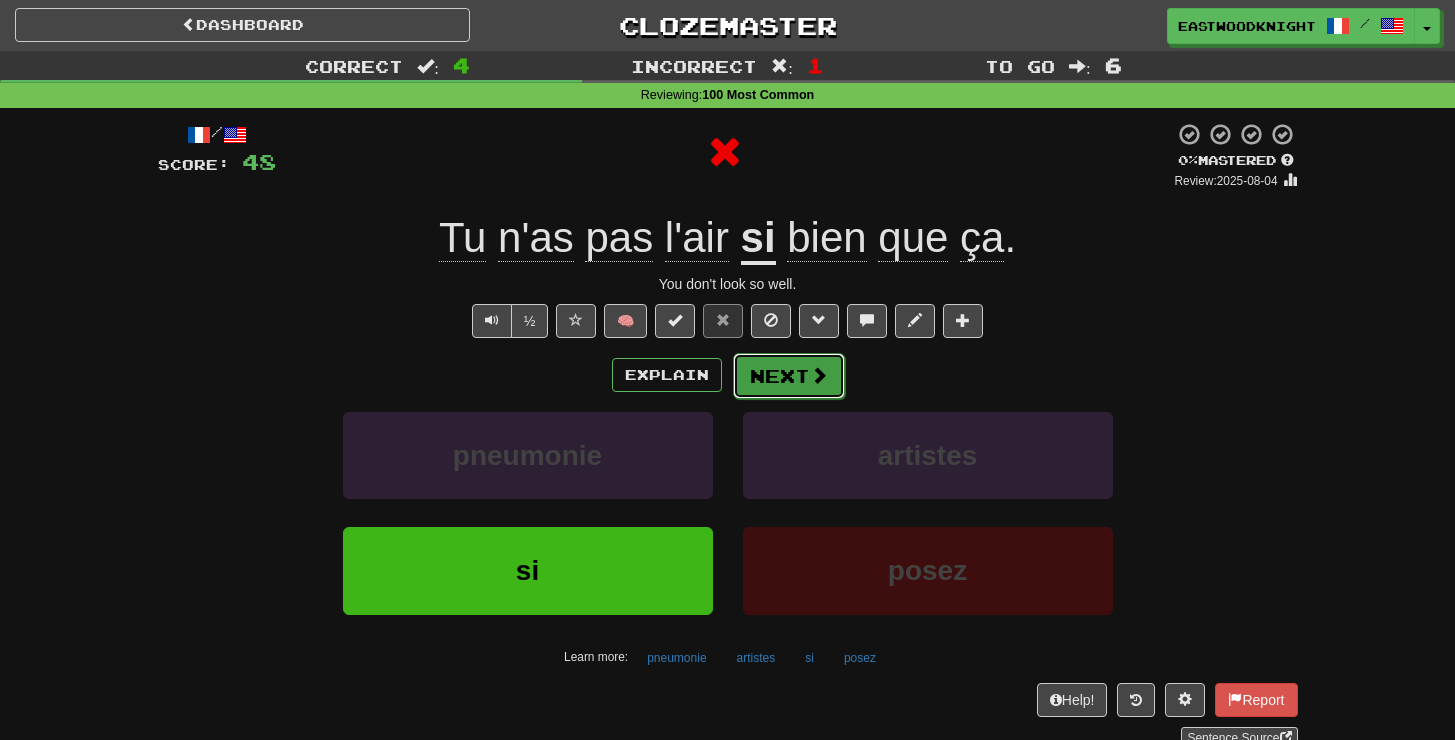 click on "Next" at bounding box center [789, 376] 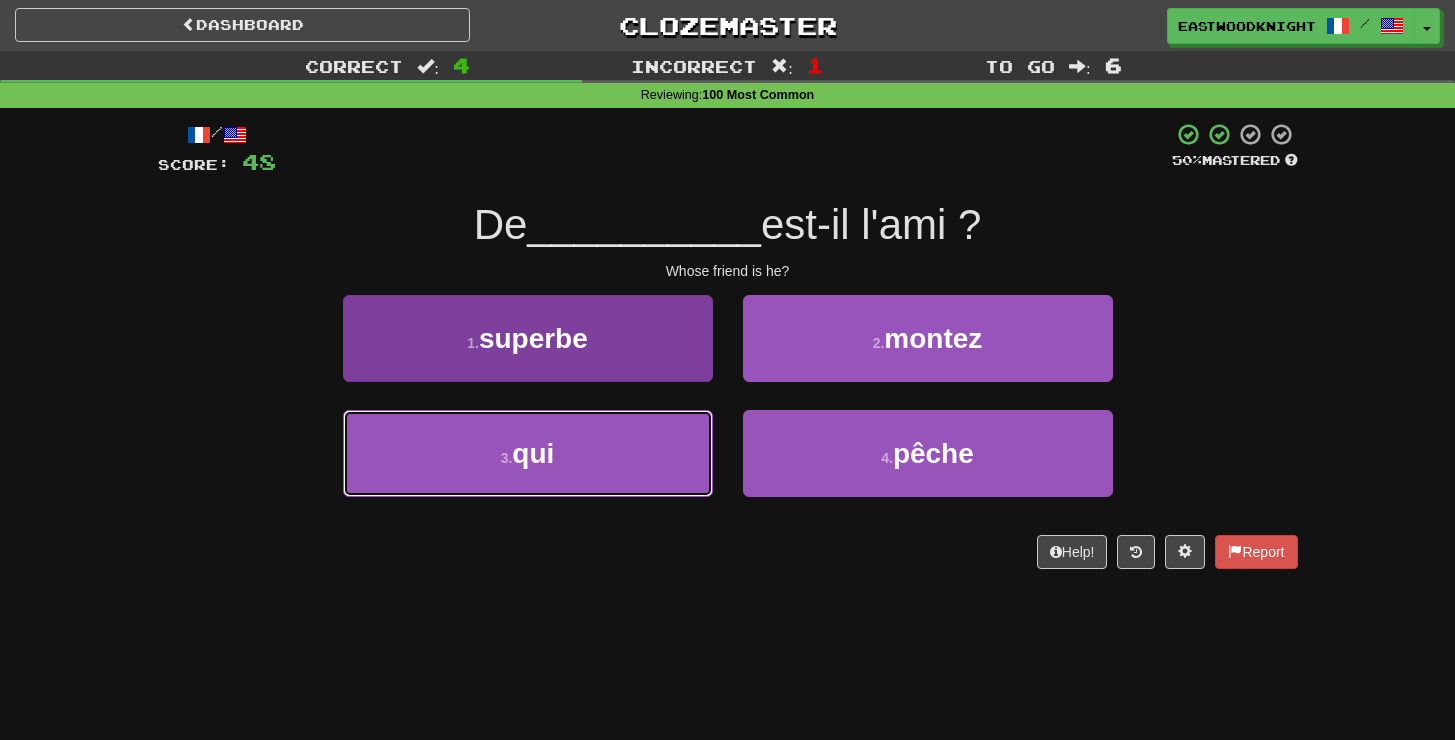 click on "3 .  qui" at bounding box center [528, 453] 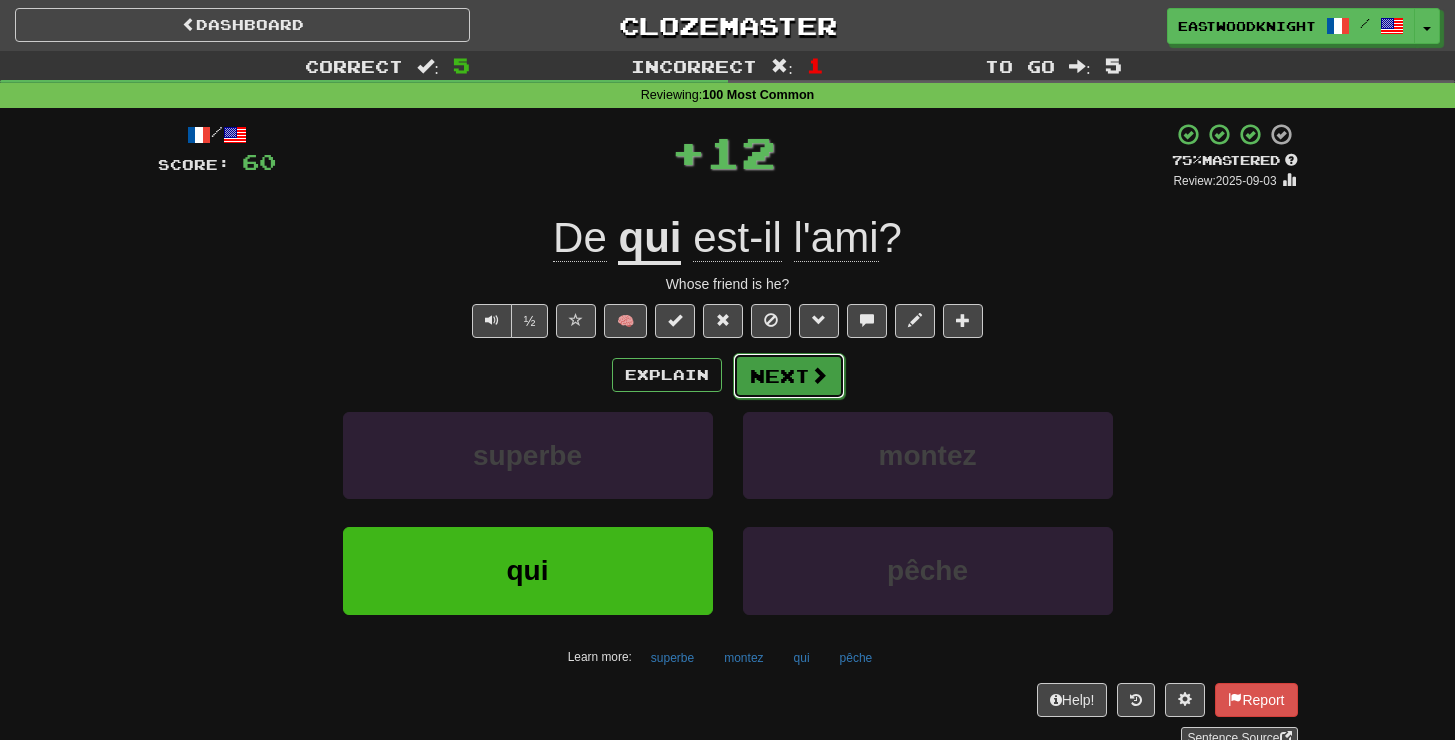 click on "Next" at bounding box center (789, 376) 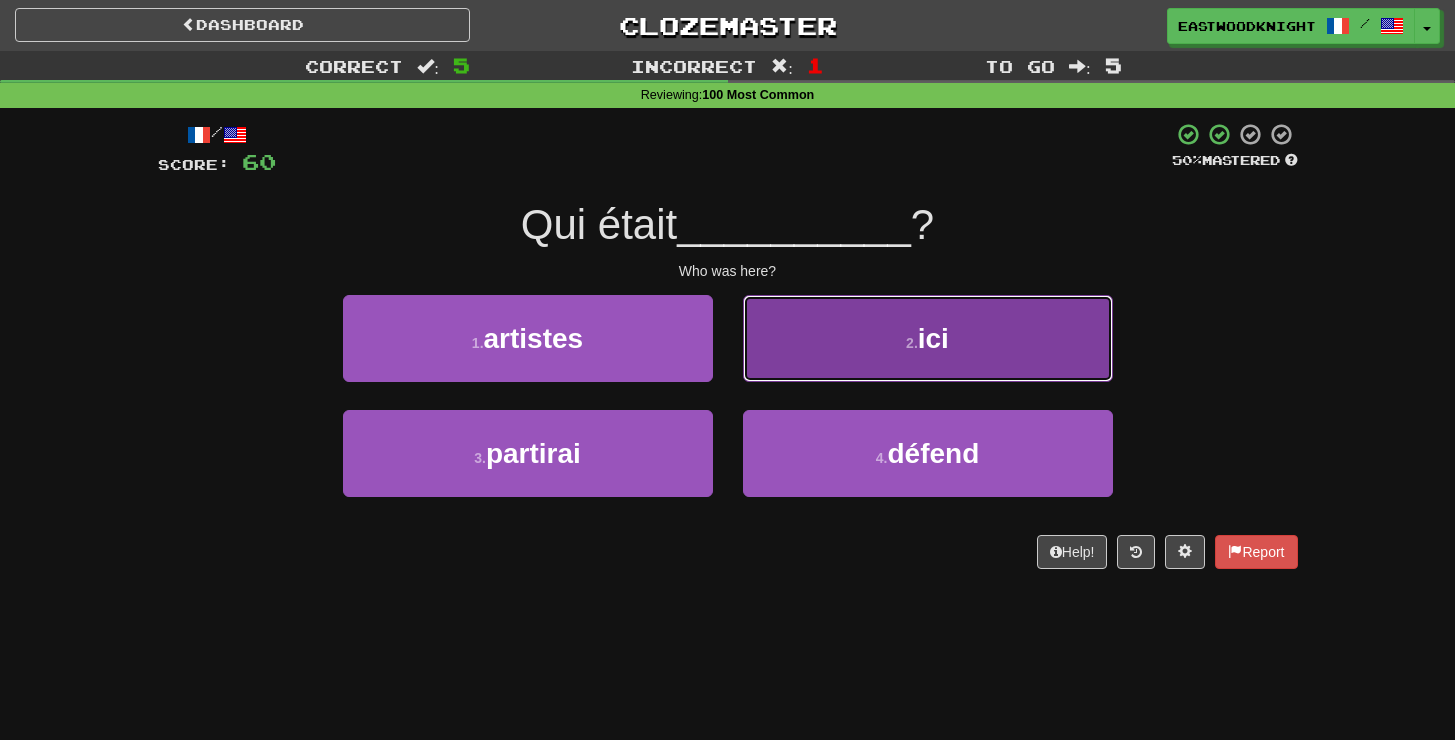 click on "2 .  ici" at bounding box center (928, 338) 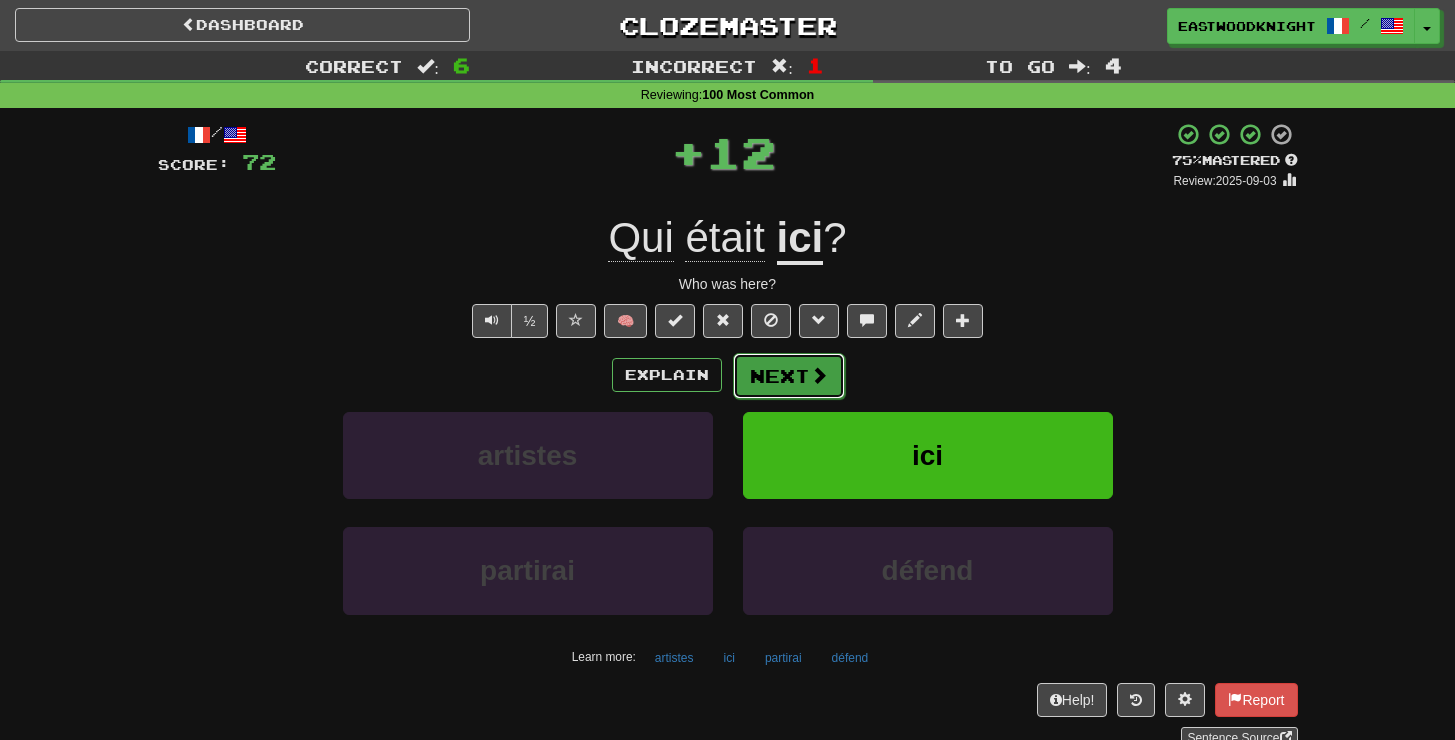 click on "Next" at bounding box center (789, 376) 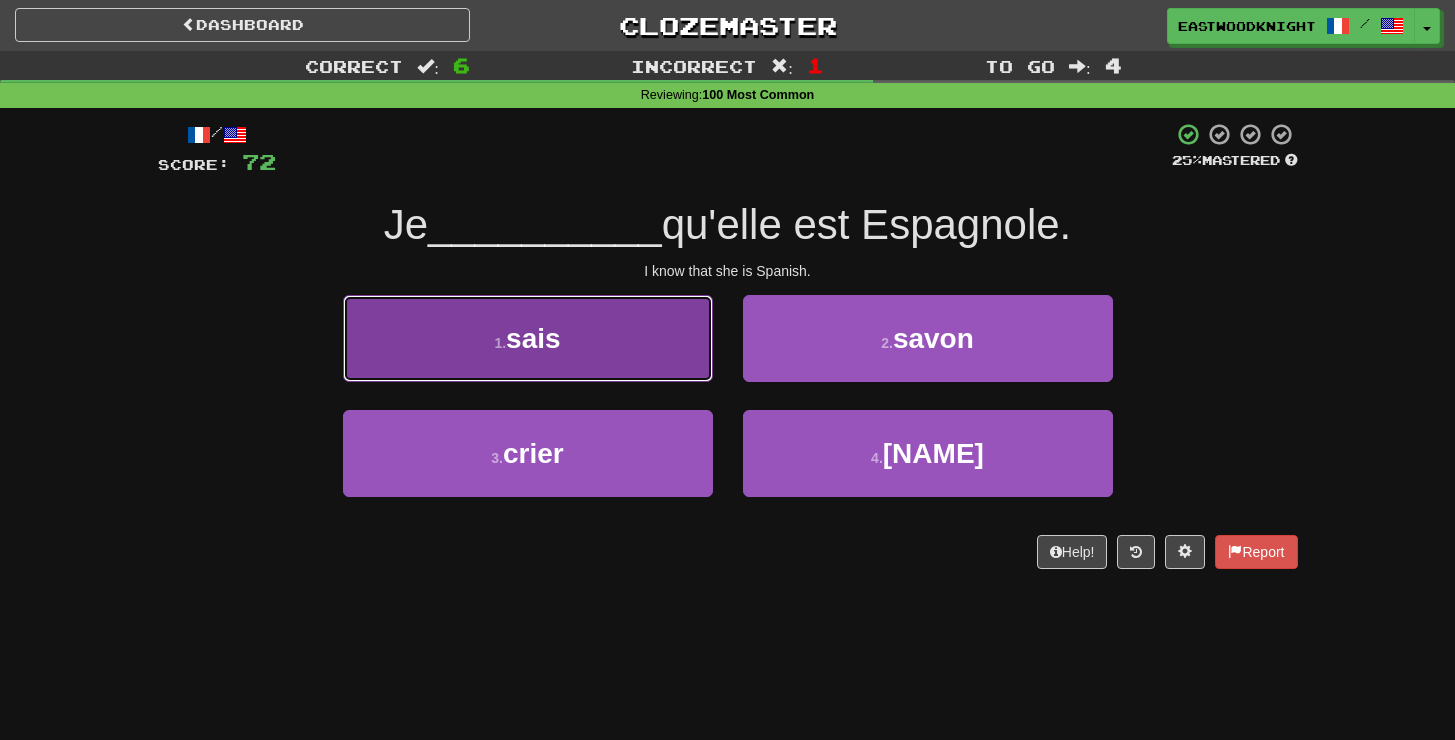click on "1 .  sais" at bounding box center (528, 338) 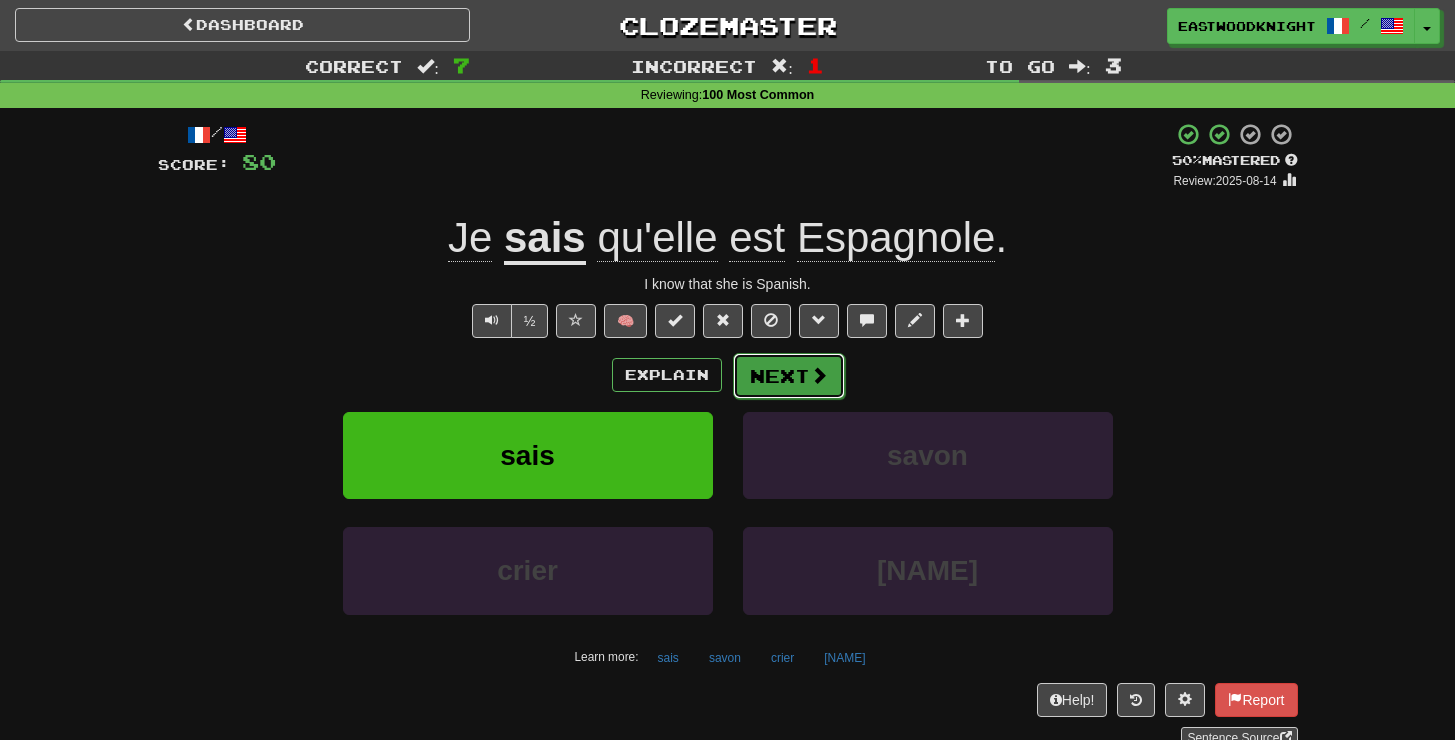 click on "Next" at bounding box center [789, 376] 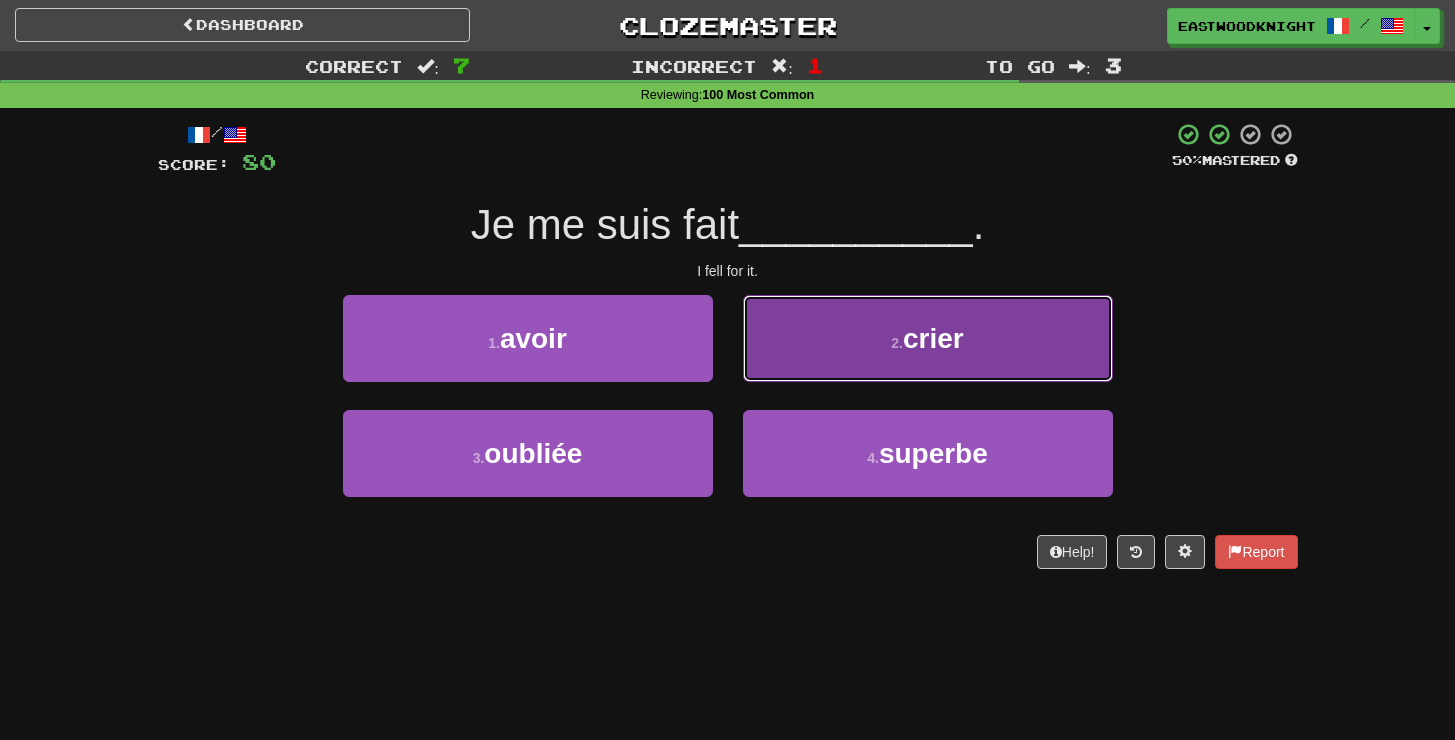click on "2 .  crier" at bounding box center [928, 338] 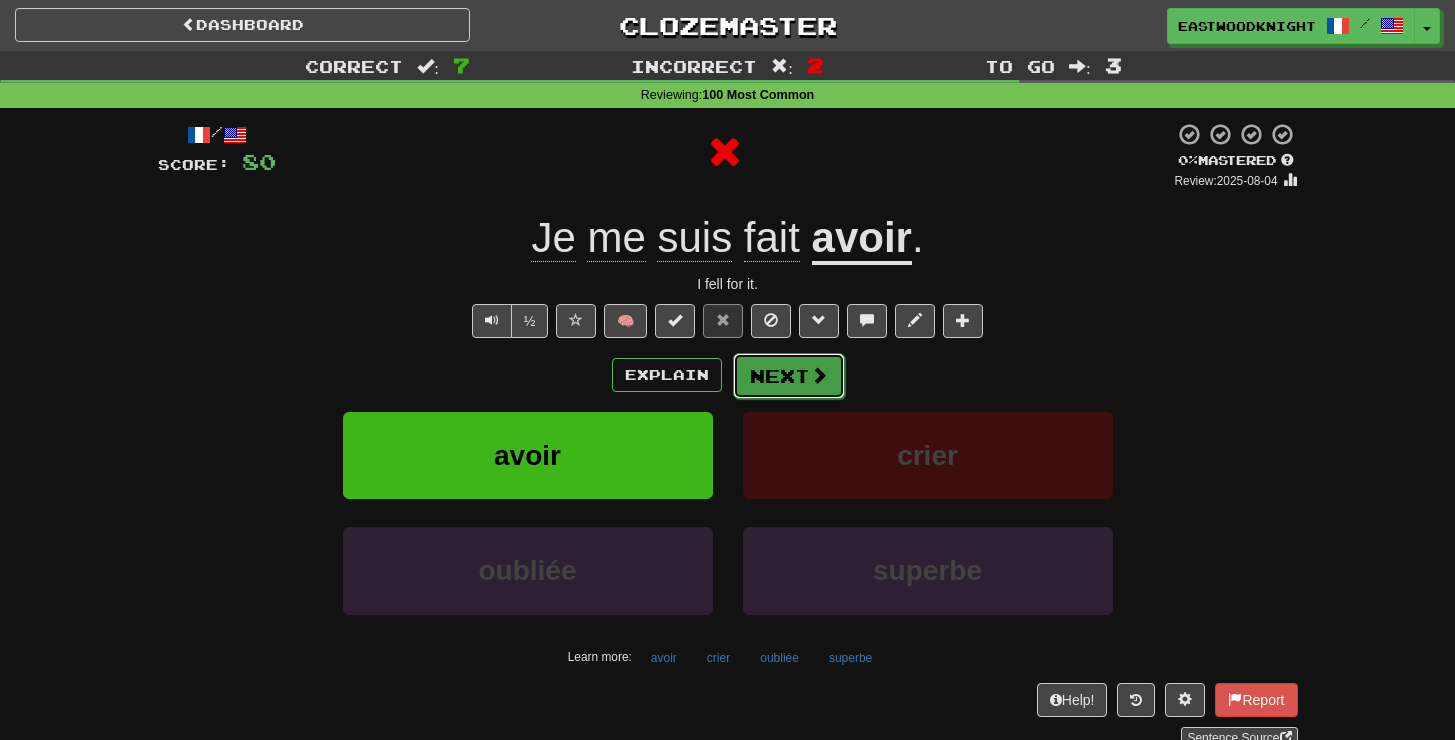 click on "Next" at bounding box center [789, 376] 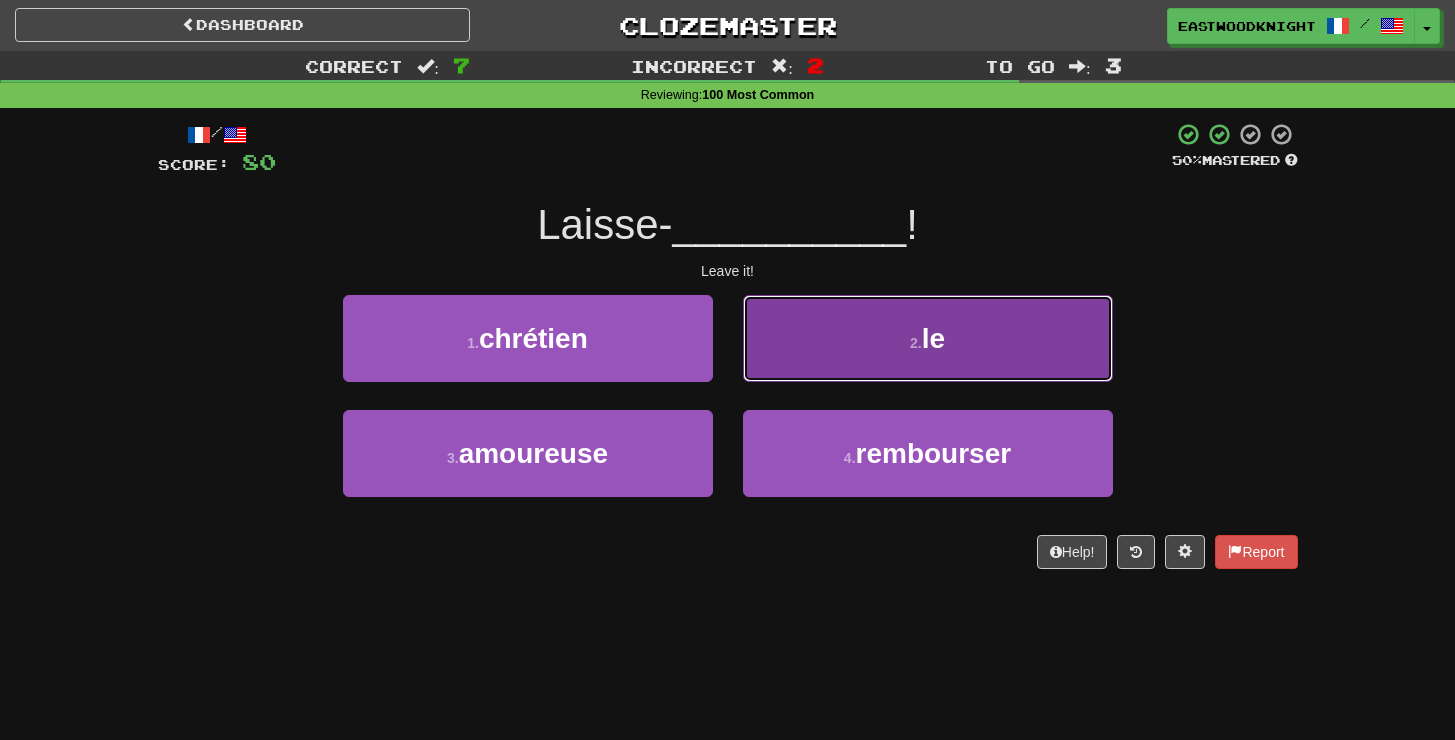 click on "2 .  le" at bounding box center (928, 338) 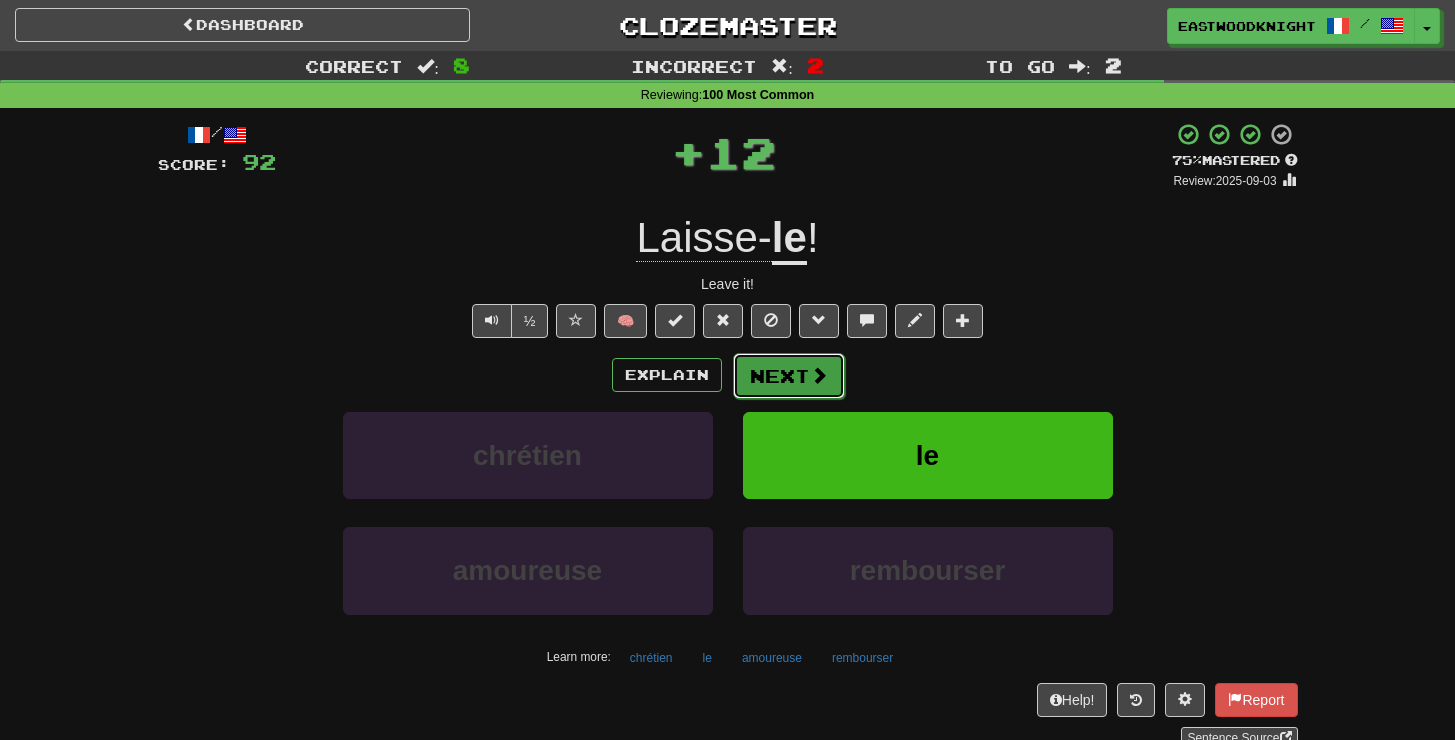 click on "Next" at bounding box center (789, 376) 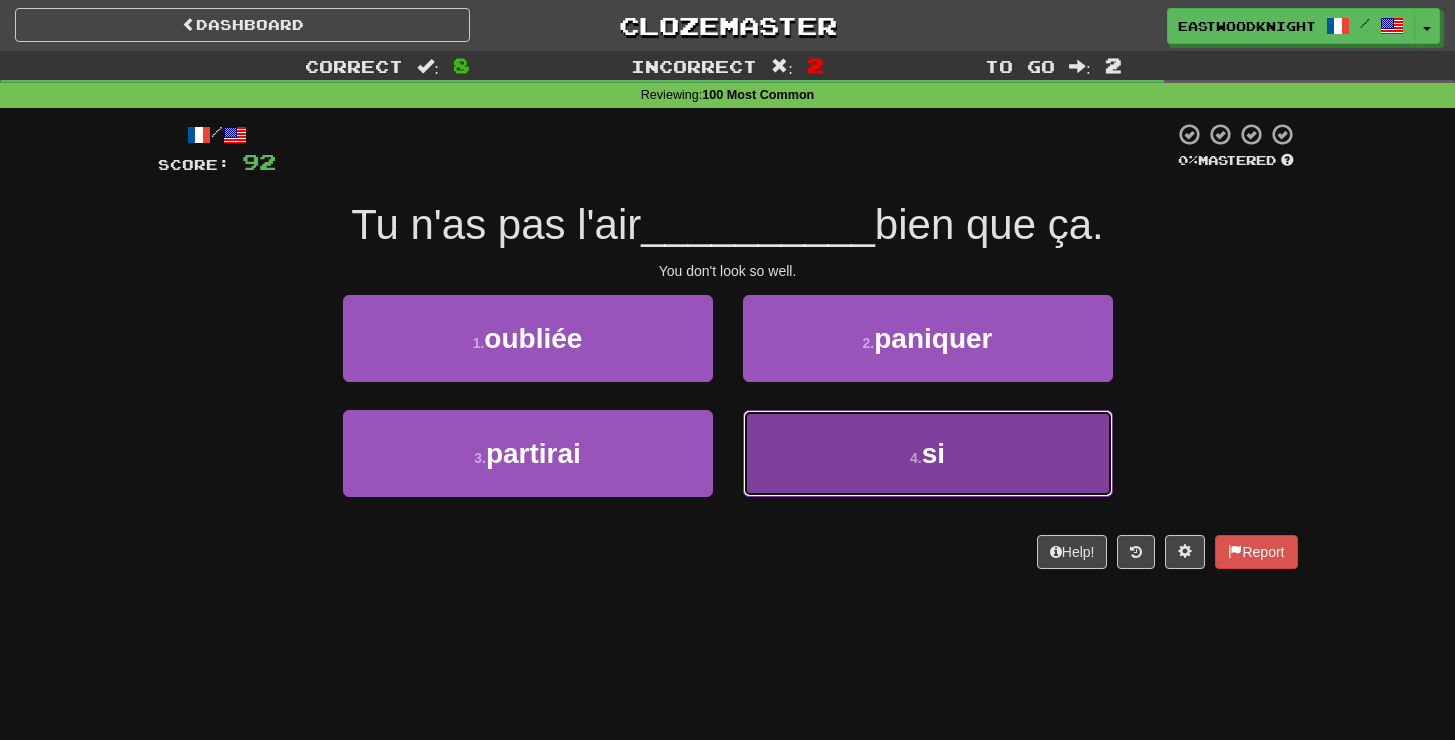 click on "4 .  si" at bounding box center [928, 453] 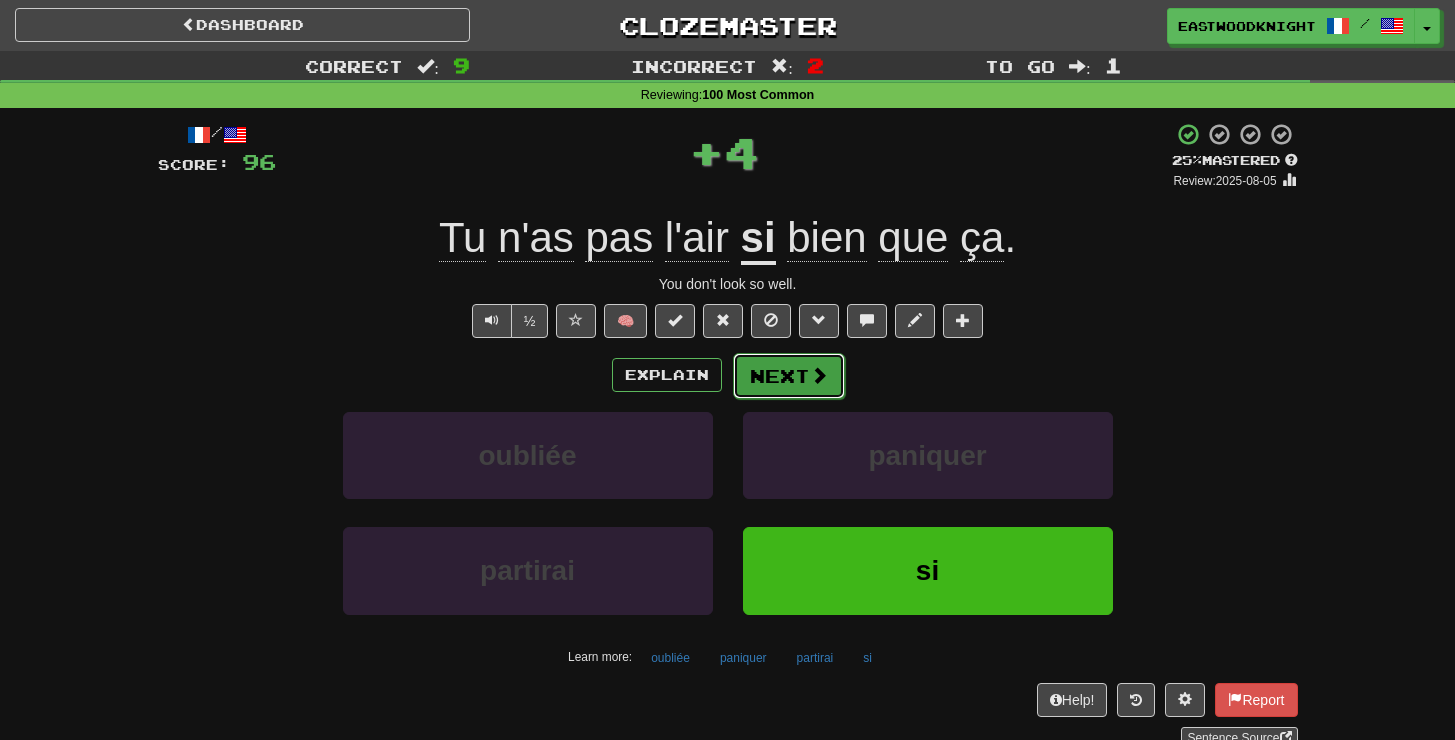 click on "Next" at bounding box center (789, 376) 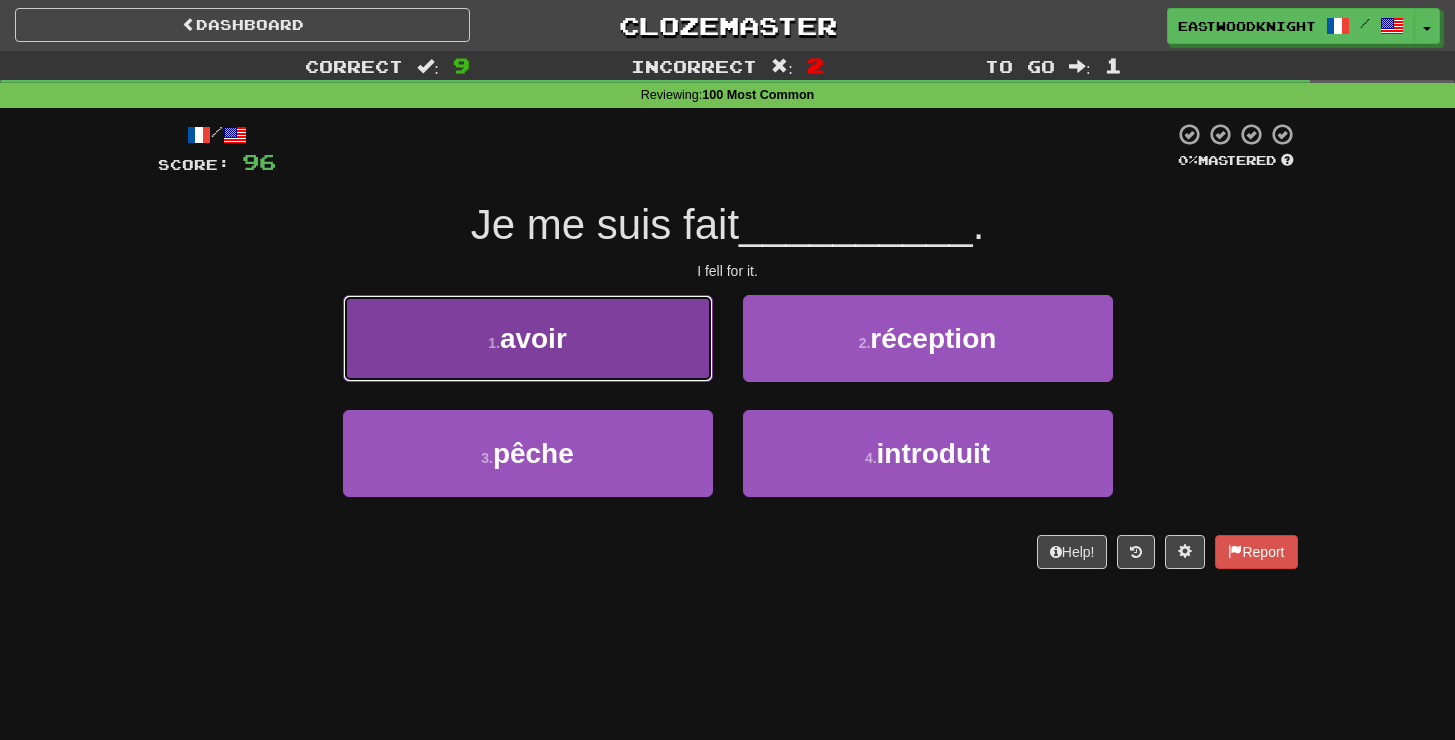 click on "1 .  avoir" at bounding box center [528, 338] 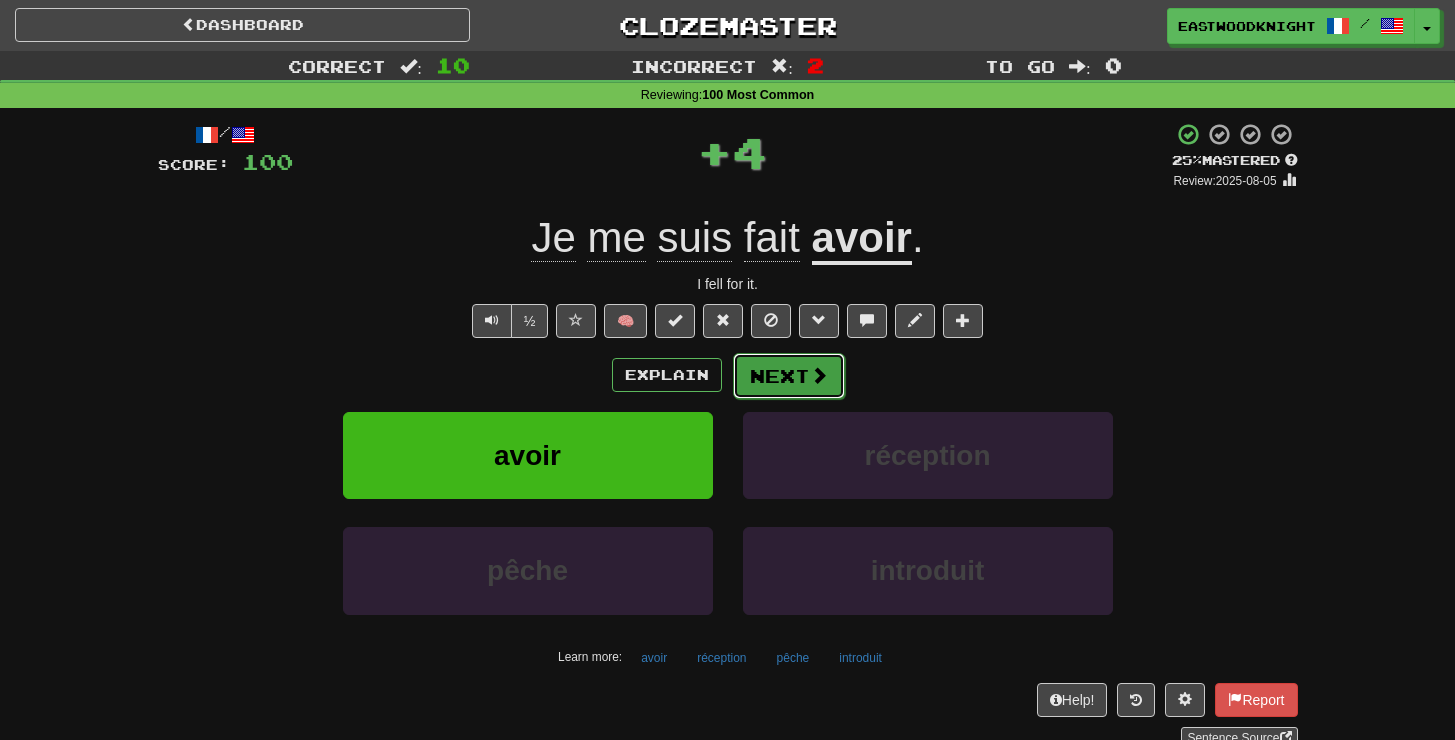 click on "Next" at bounding box center [789, 376] 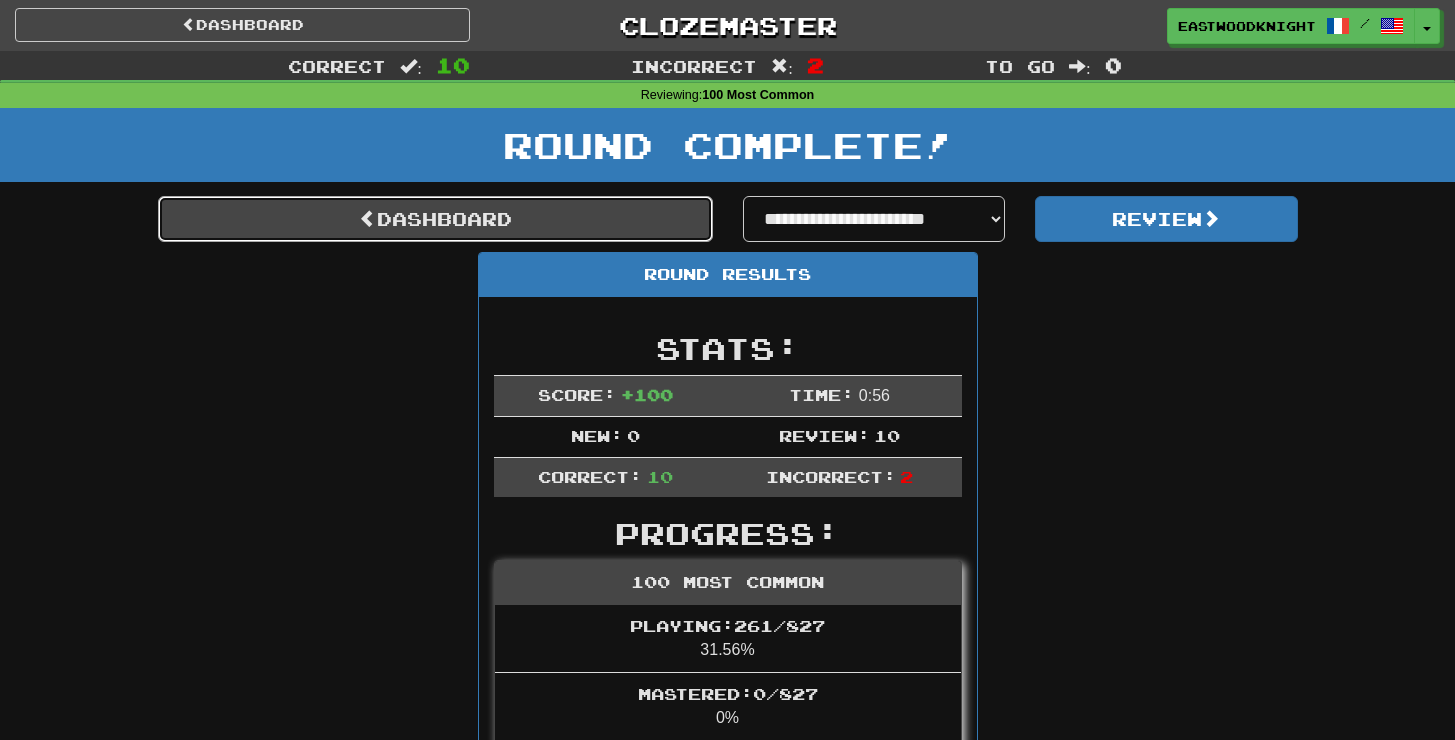 click on "Dashboard" at bounding box center [435, 219] 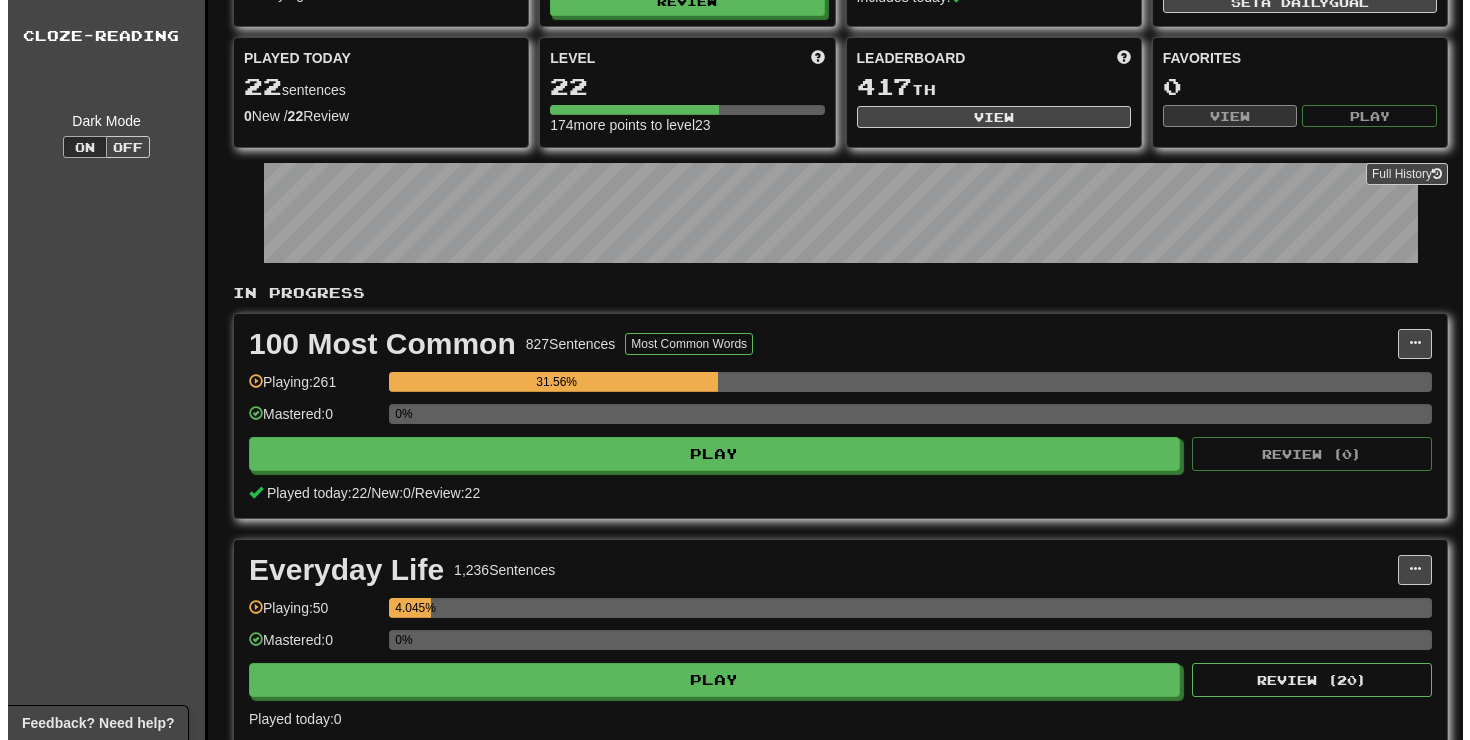 scroll, scrollTop: 191, scrollLeft: 0, axis: vertical 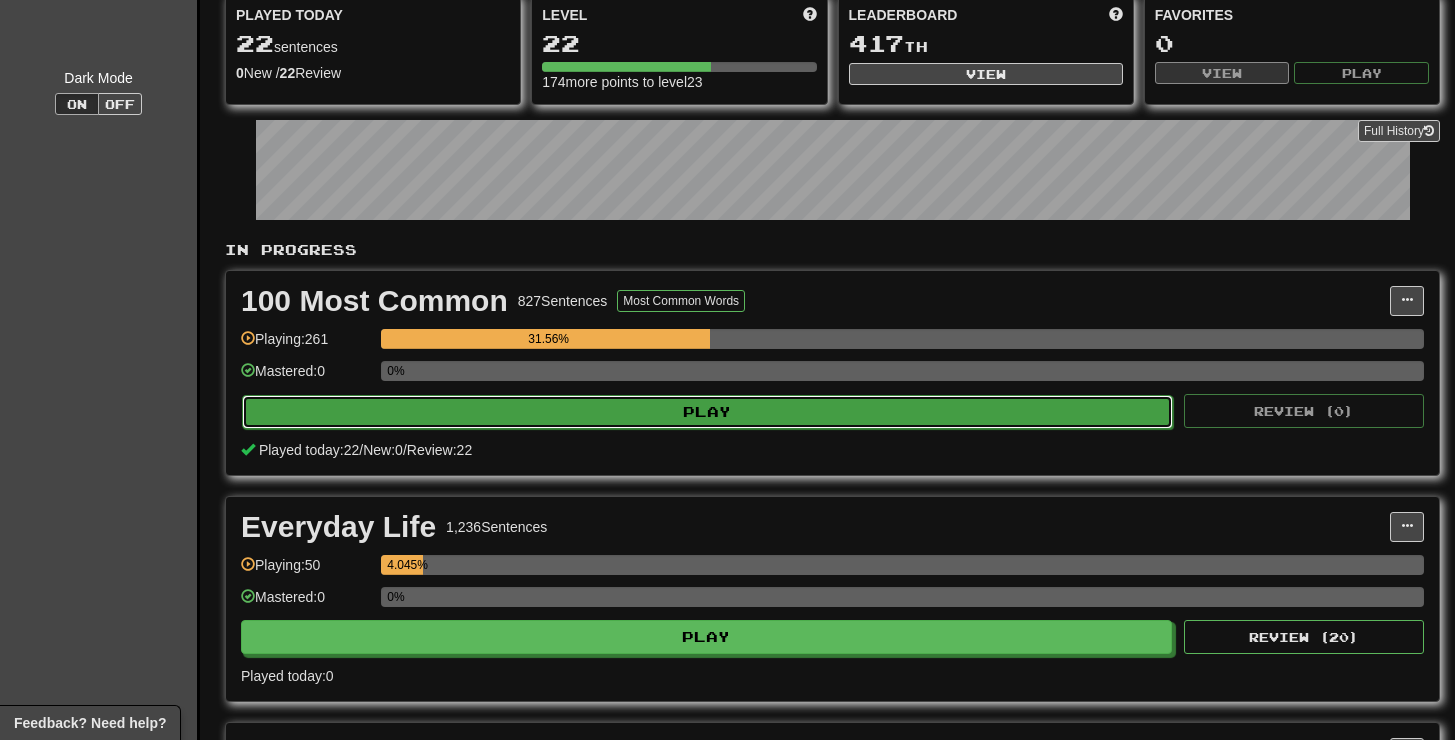 click on "Play" at bounding box center [707, 412] 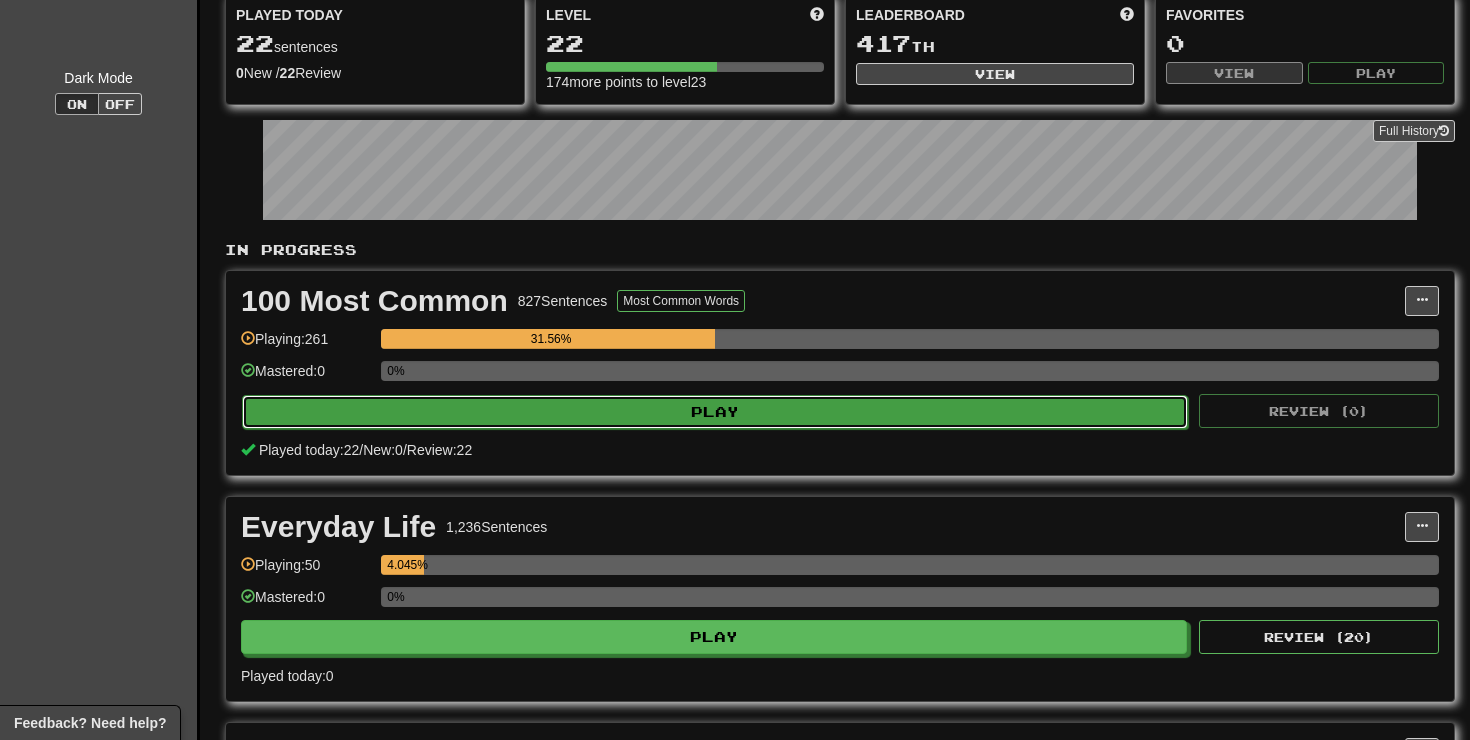 select on "**" 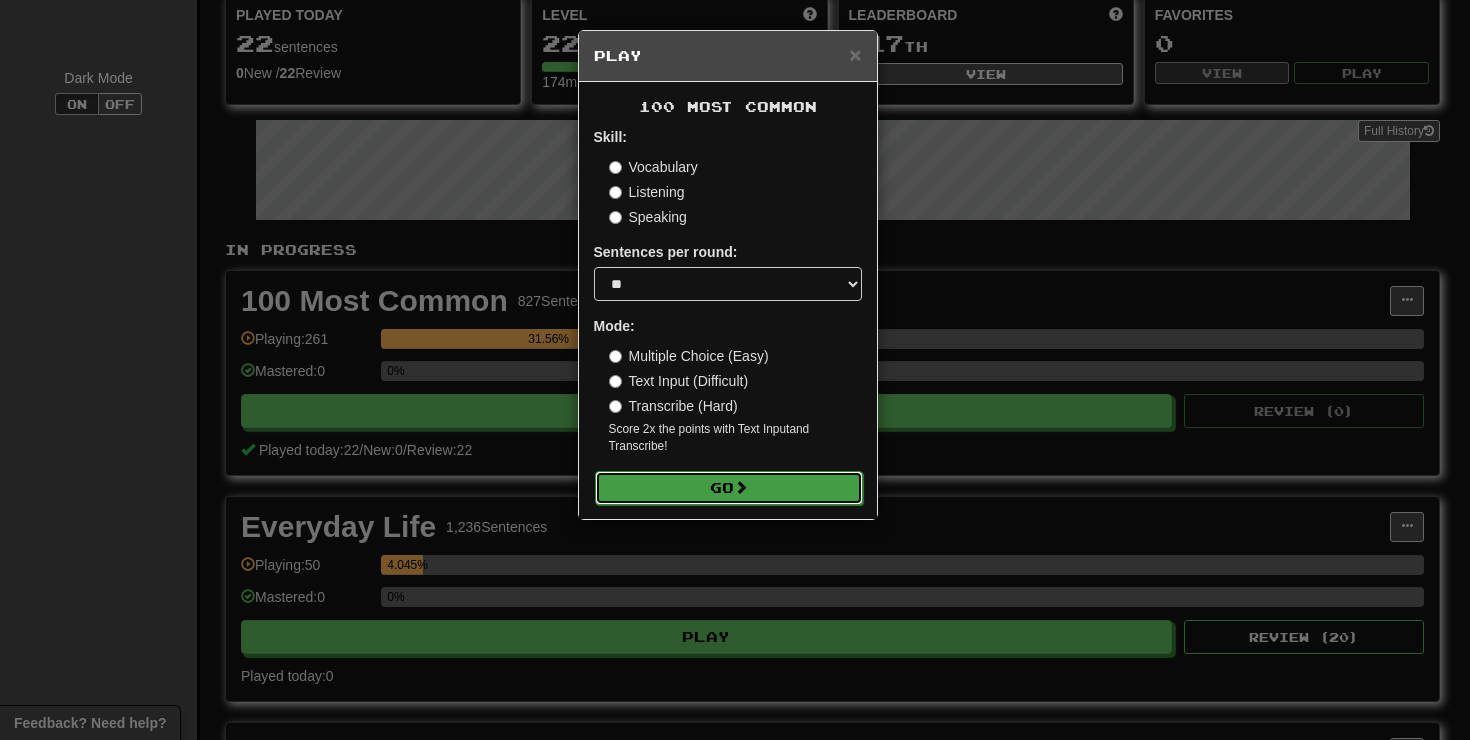 click on "Go" at bounding box center (729, 488) 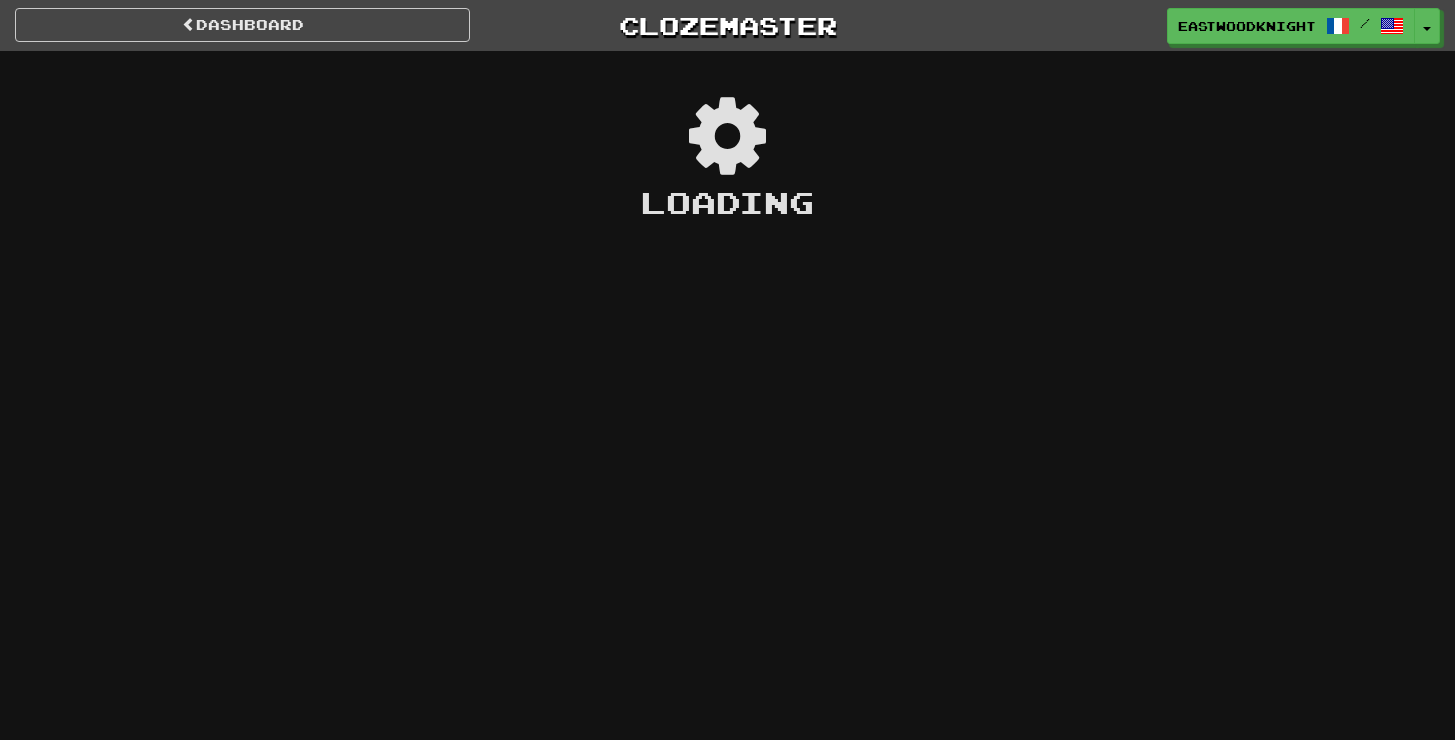 scroll, scrollTop: 0, scrollLeft: 0, axis: both 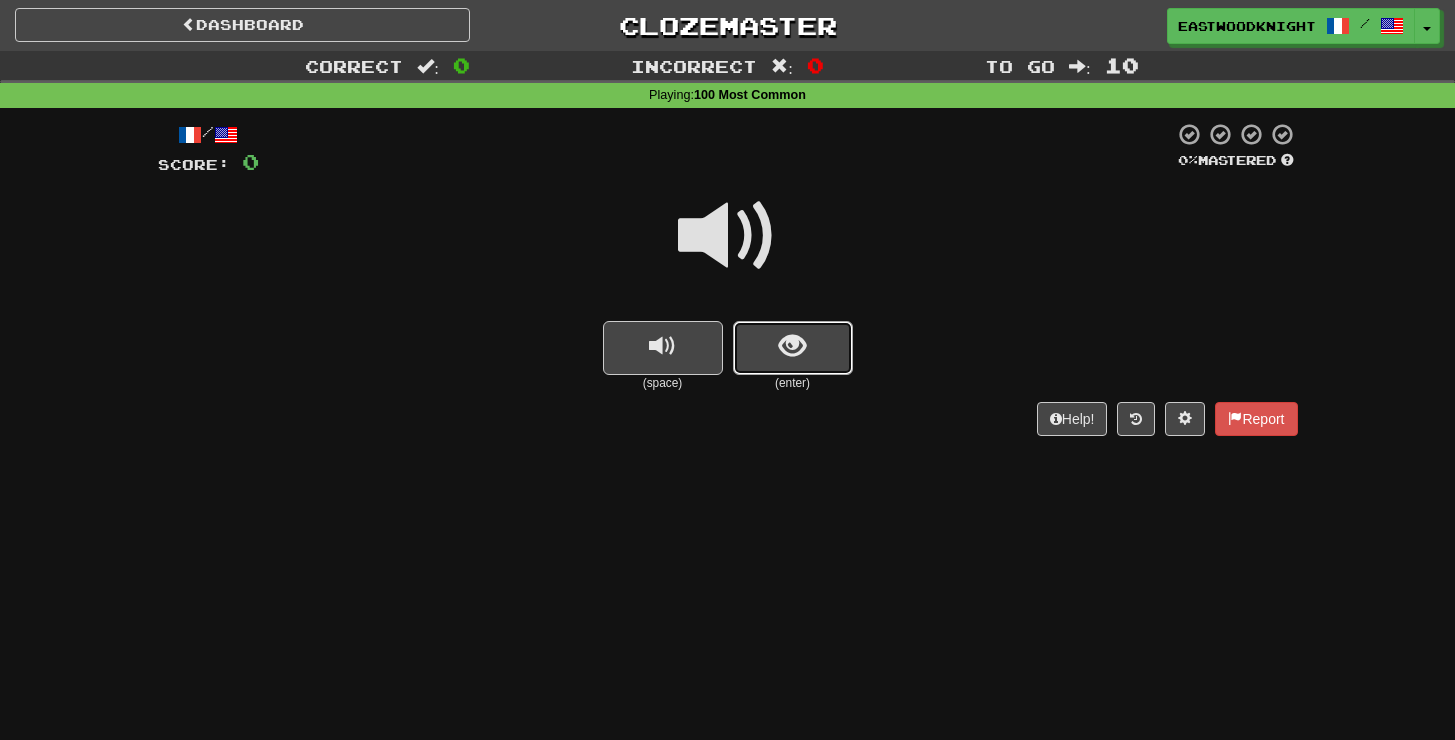 click at bounding box center [793, 348] 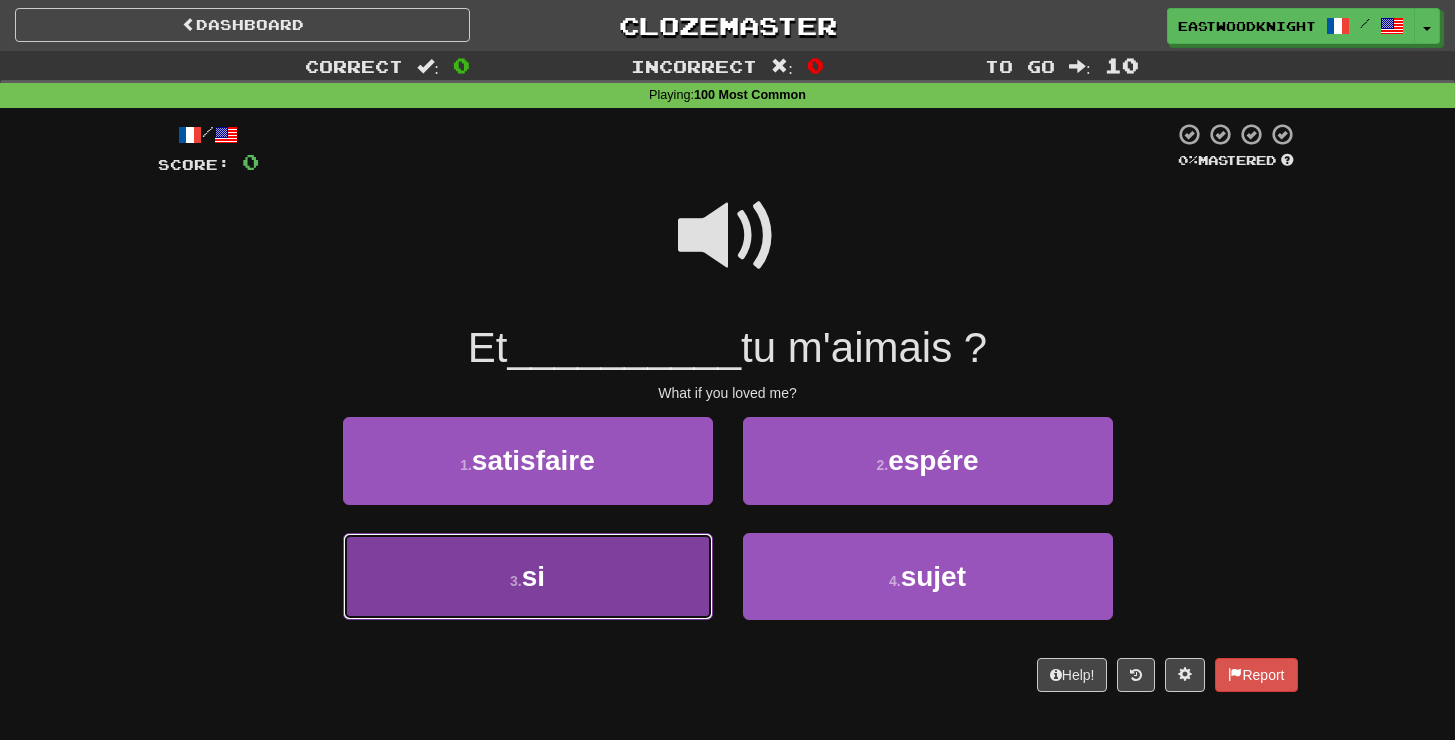 click on "3 .  si" at bounding box center [528, 576] 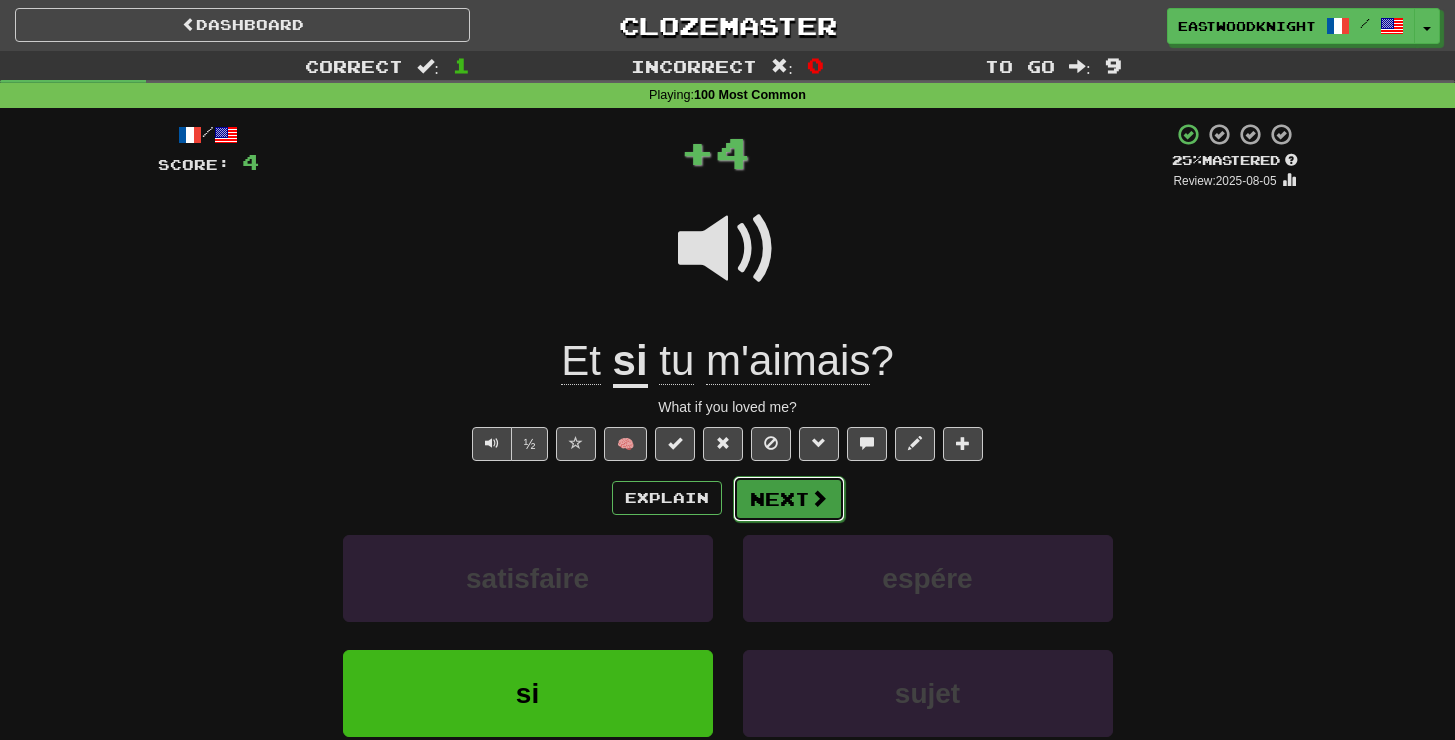 click on "Next" at bounding box center [789, 499] 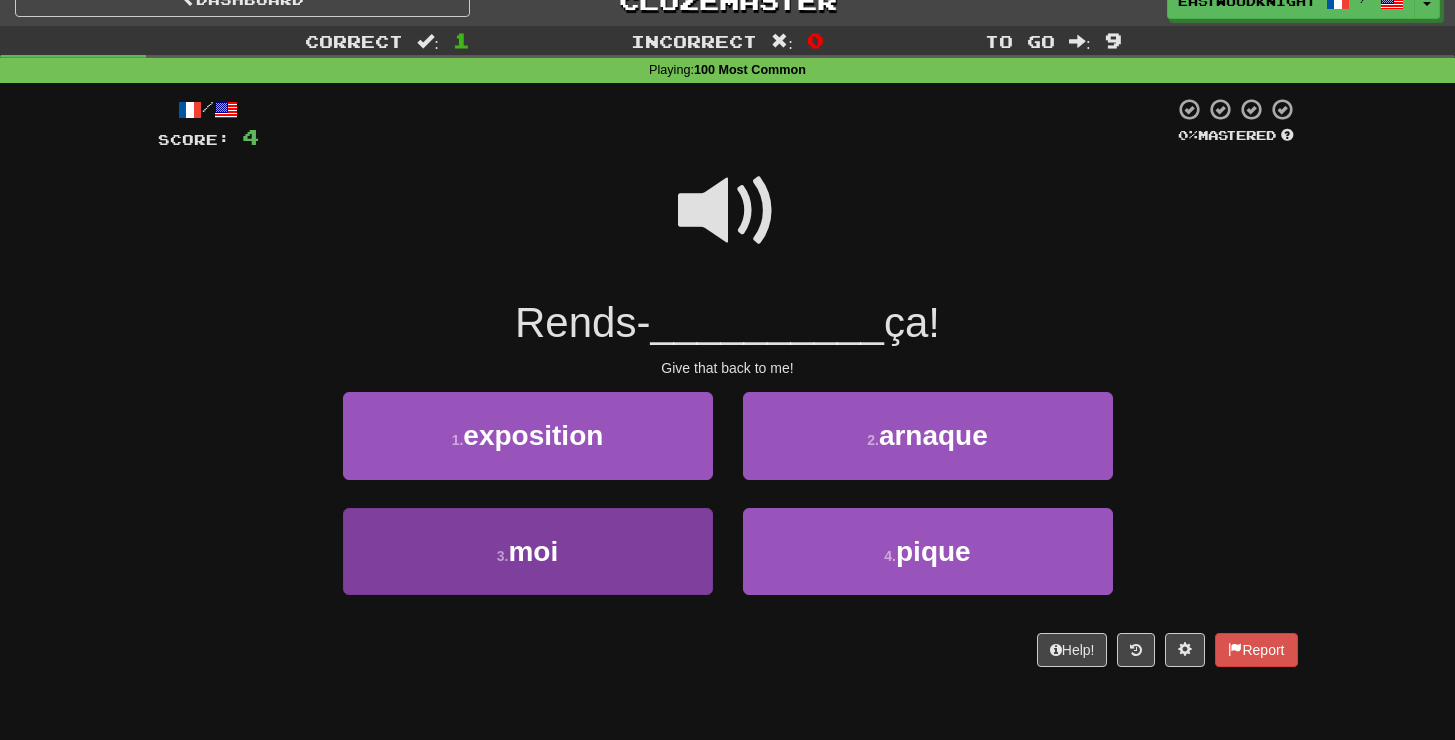 scroll, scrollTop: 38, scrollLeft: 0, axis: vertical 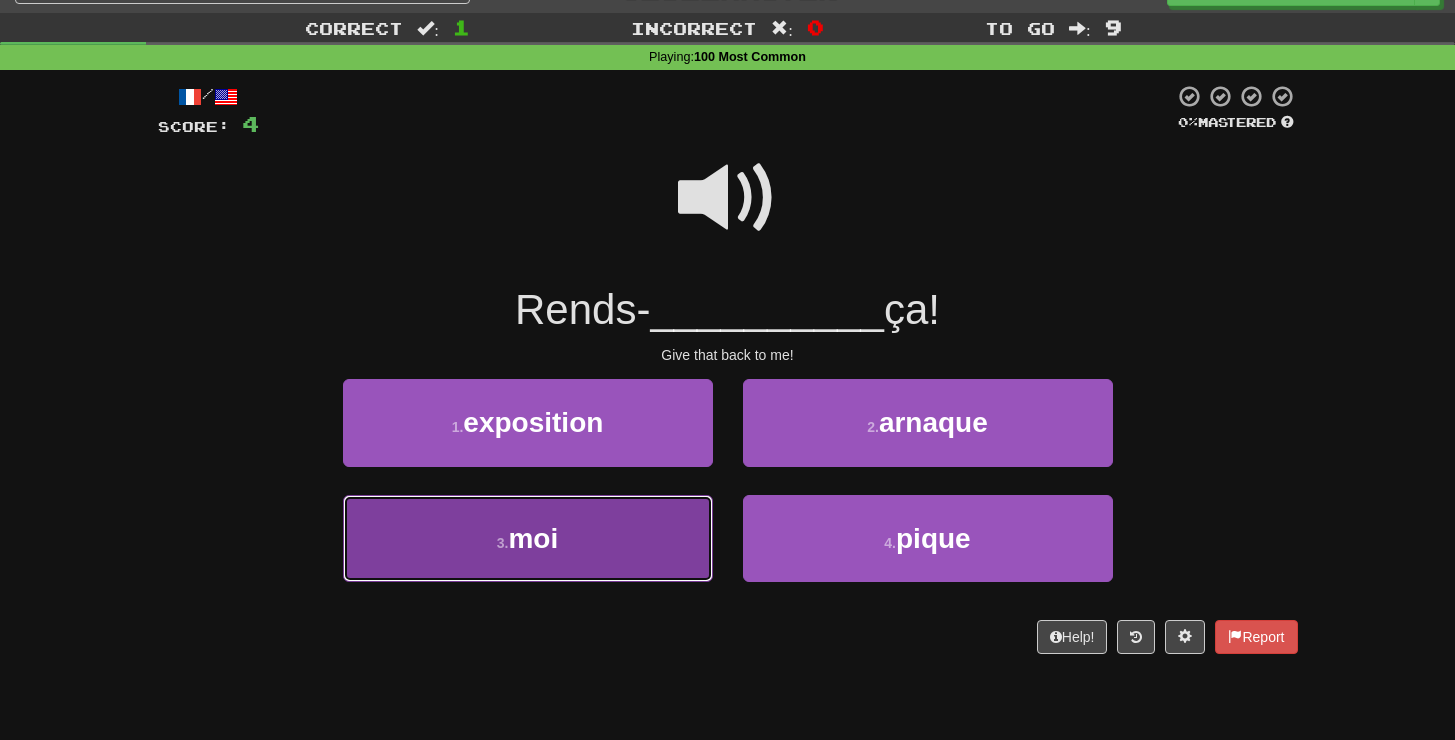 click on "3 .  moi" at bounding box center [528, 538] 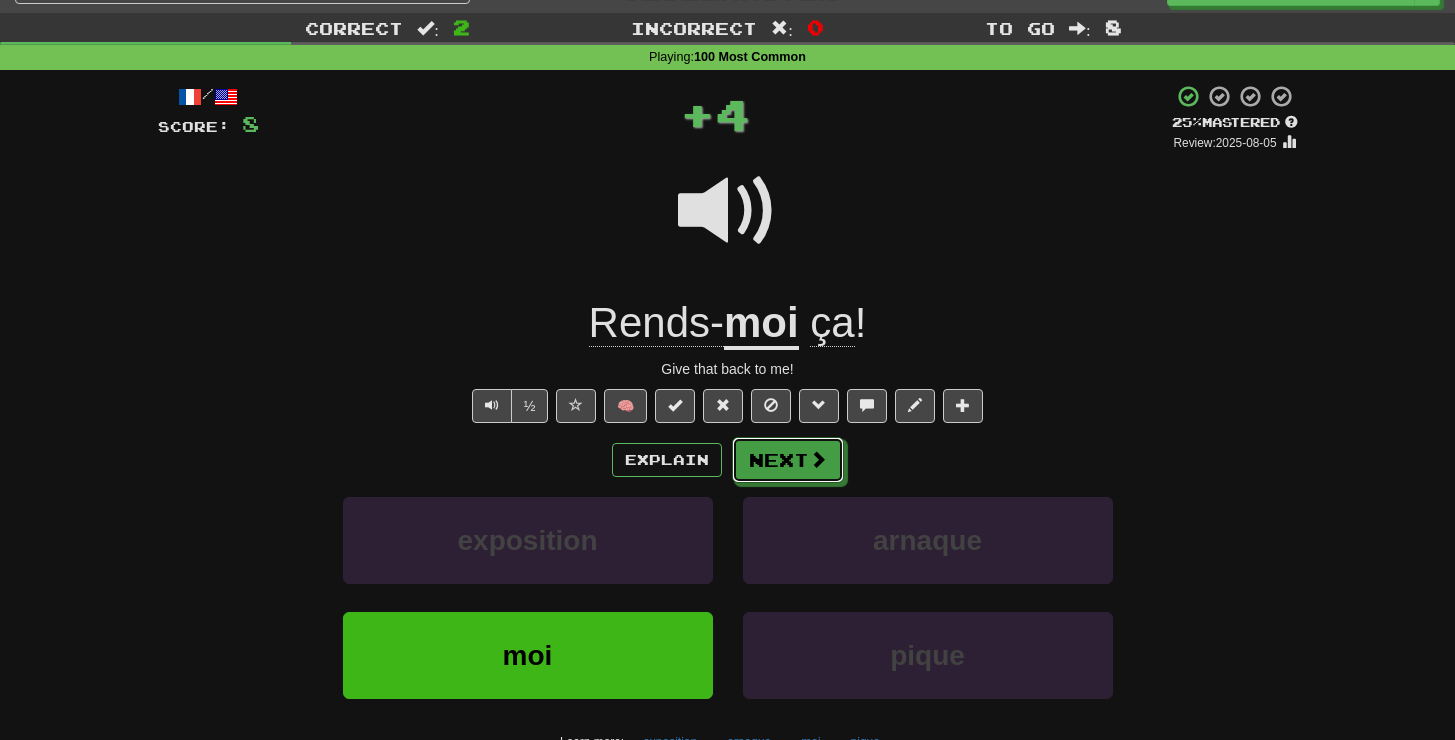click on "Next" at bounding box center [788, 460] 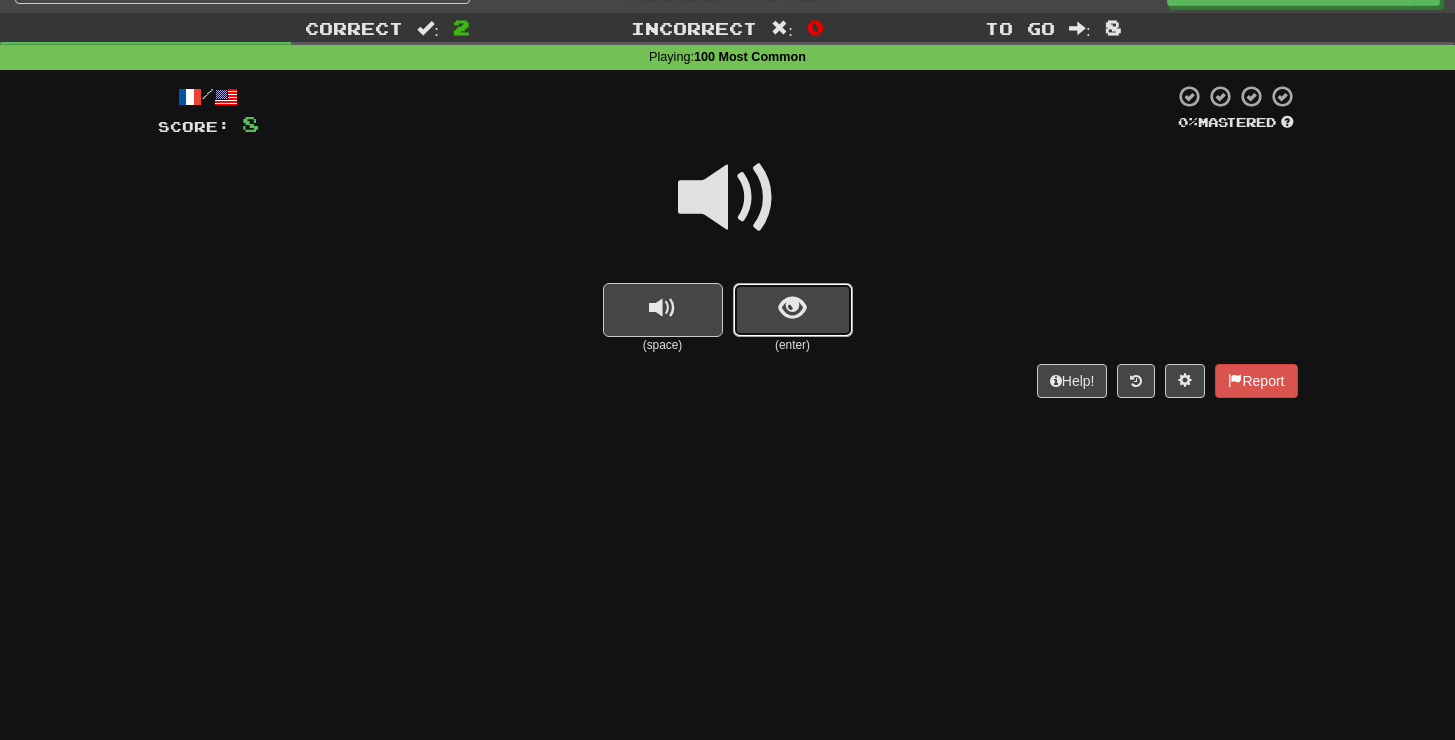 click at bounding box center [793, 310] 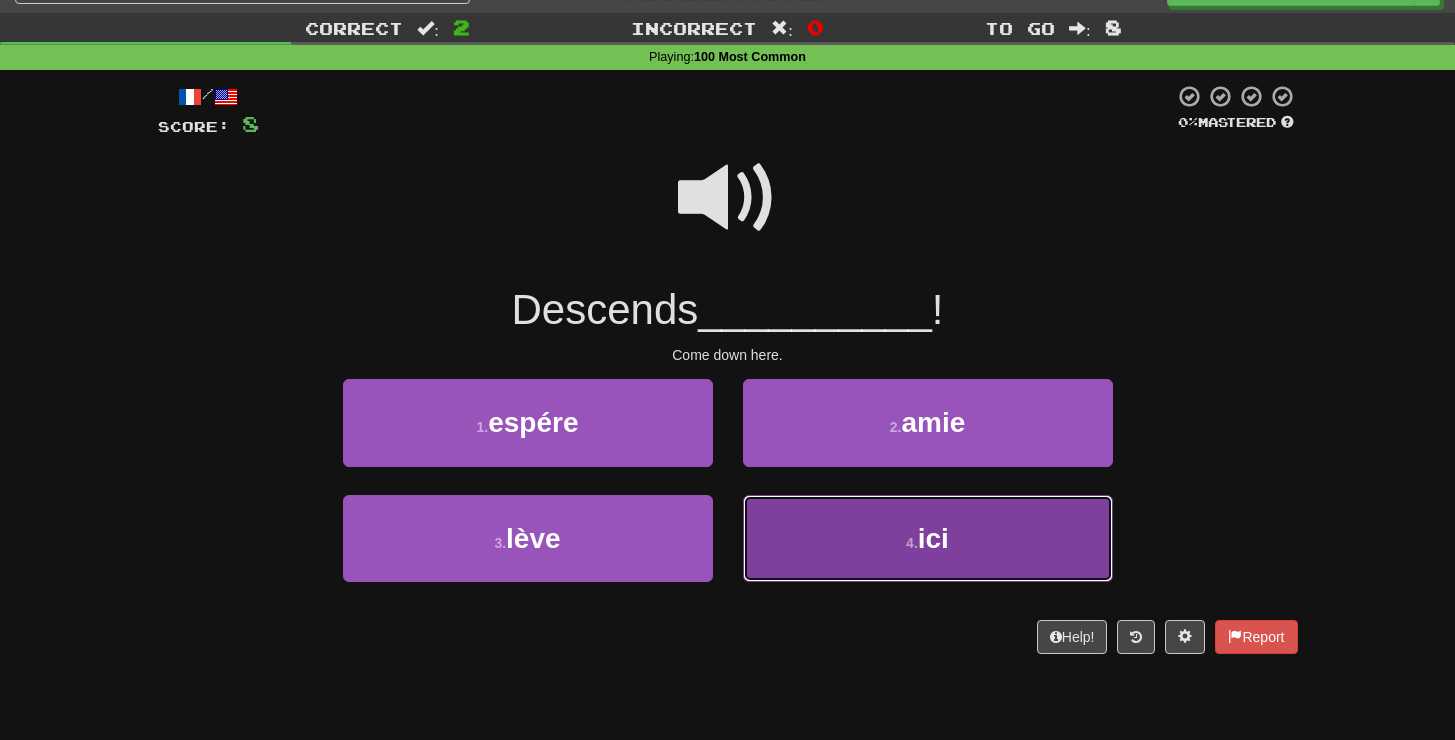 click on "4 .  ici" at bounding box center (928, 538) 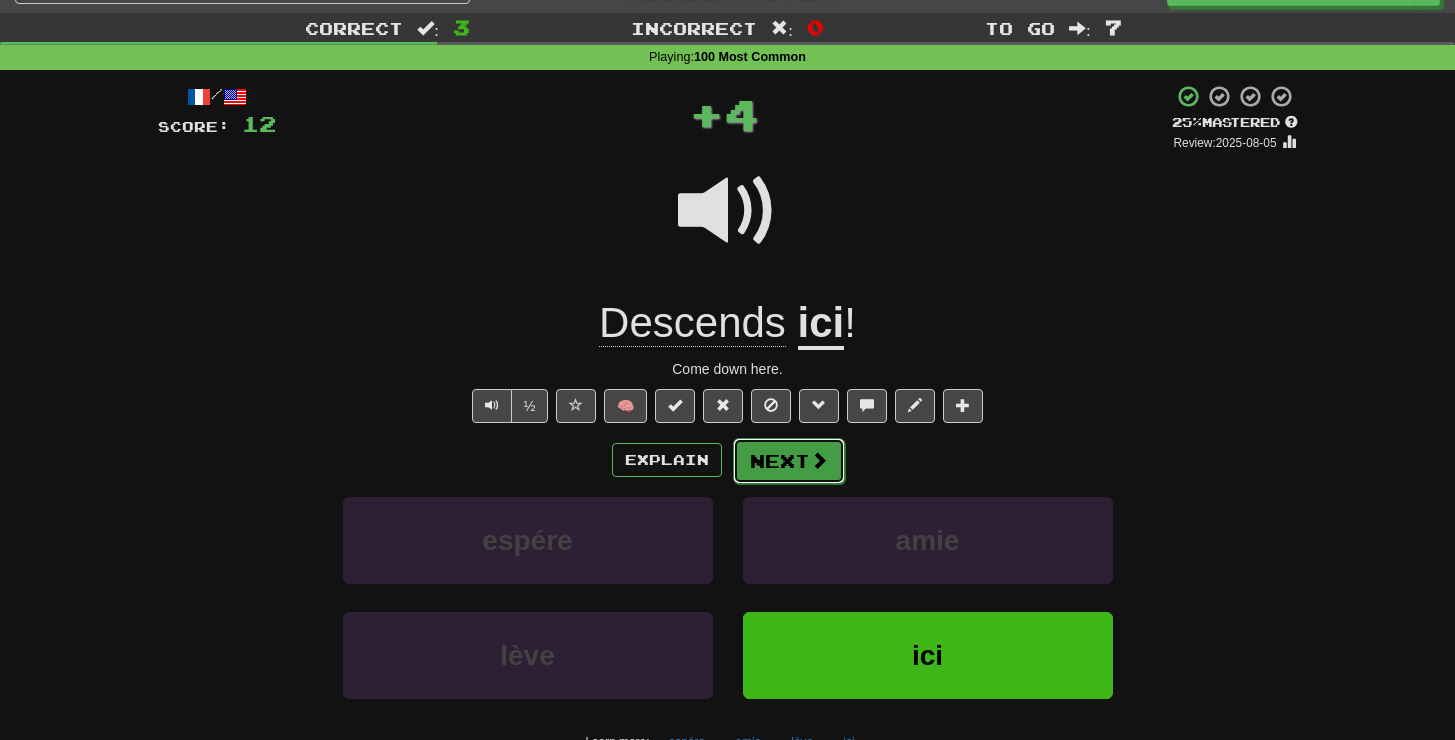 click at bounding box center (819, 460) 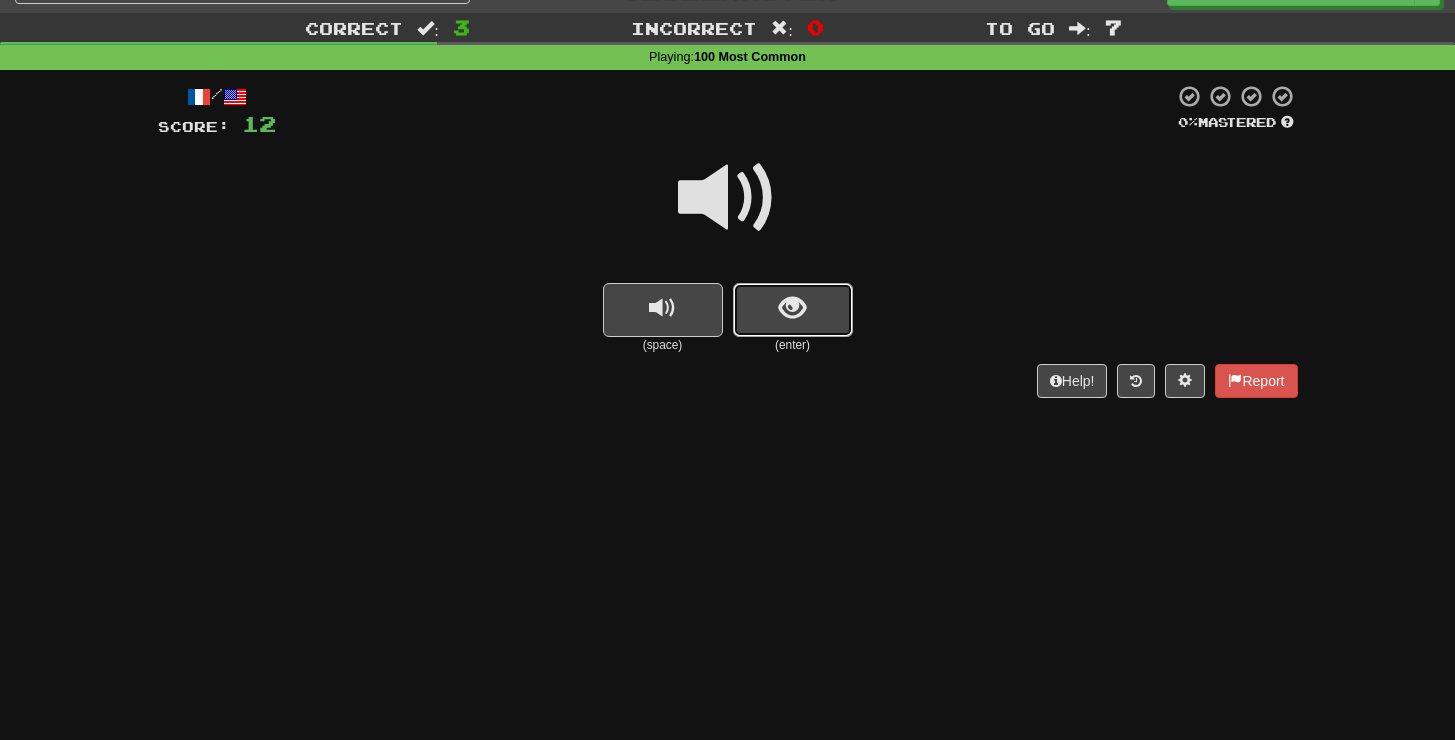 click at bounding box center [793, 310] 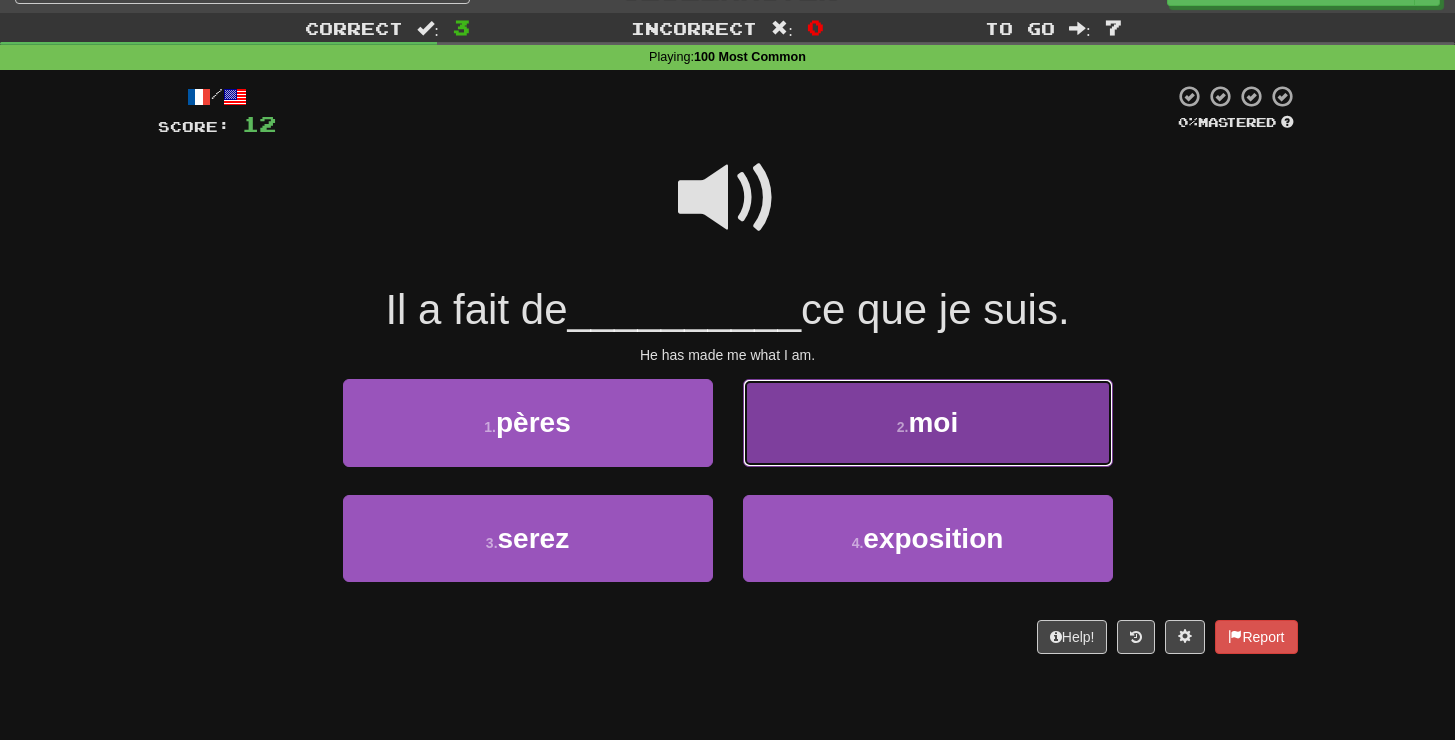 click on "2 ." at bounding box center (903, 427) 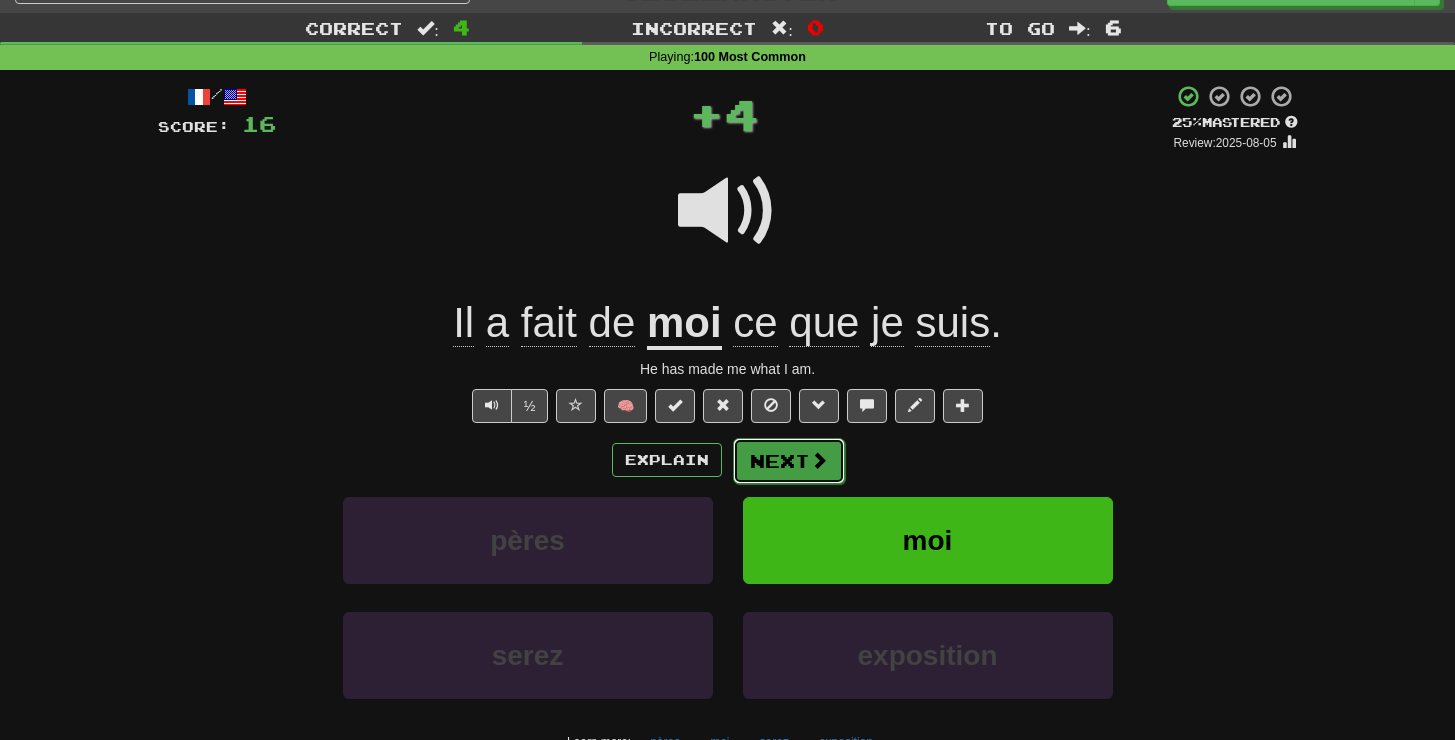 click on "Next" at bounding box center (789, 461) 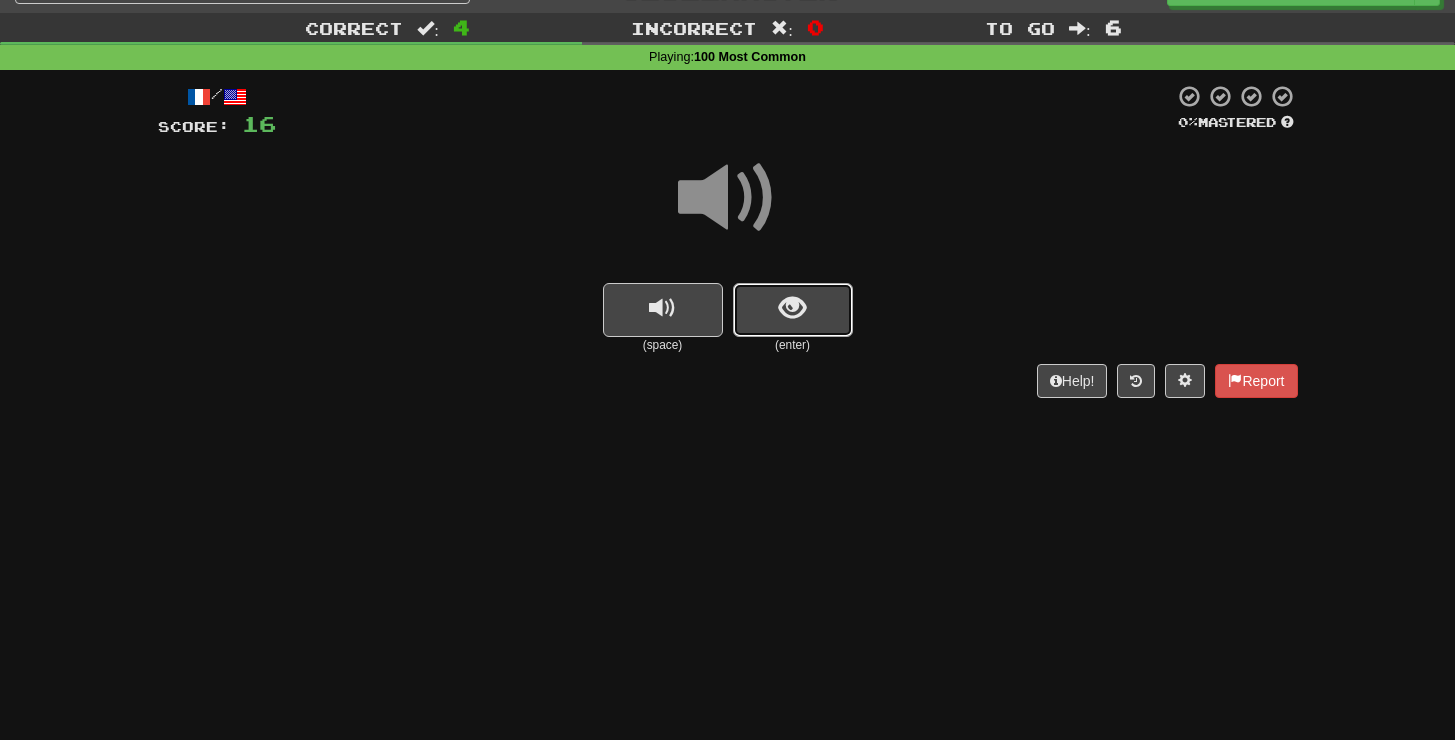 click at bounding box center (793, 310) 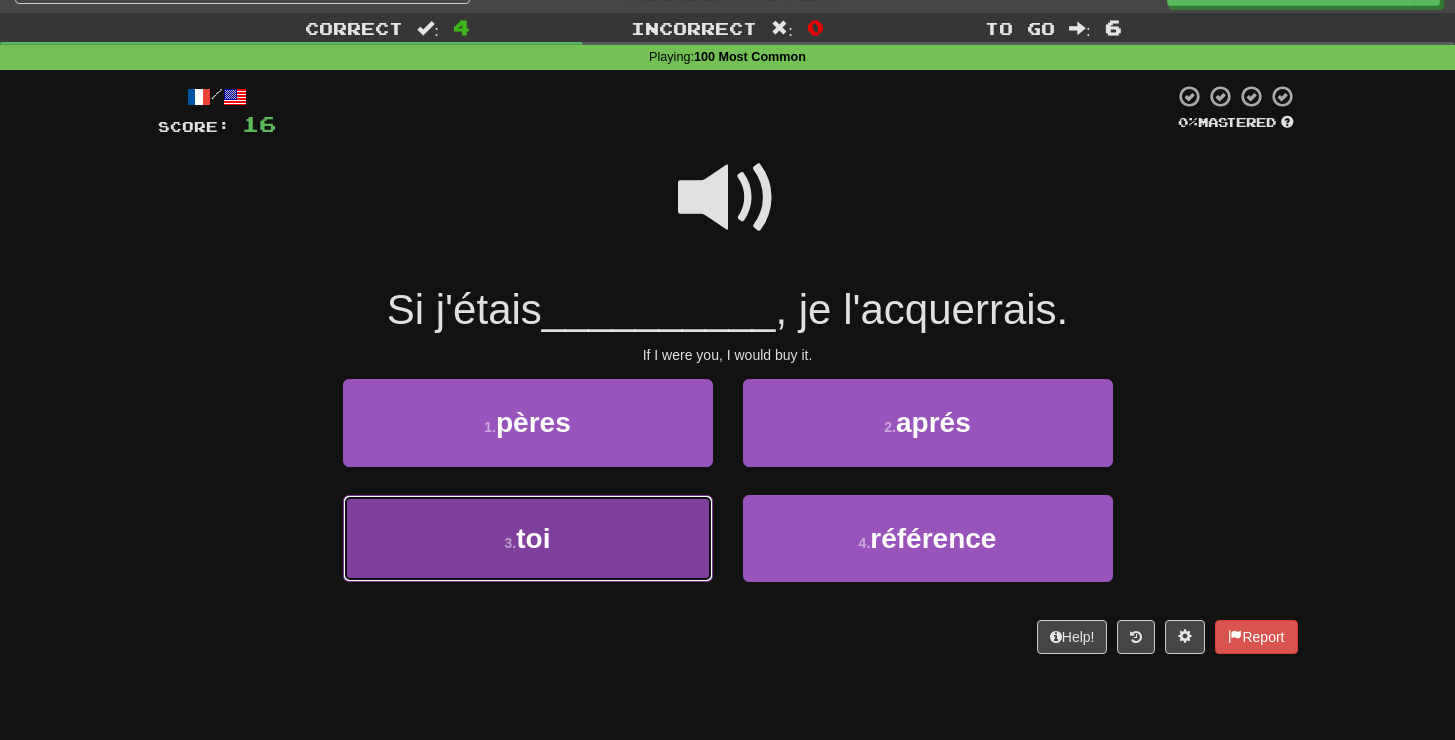 click on "3 .  toi" at bounding box center [528, 538] 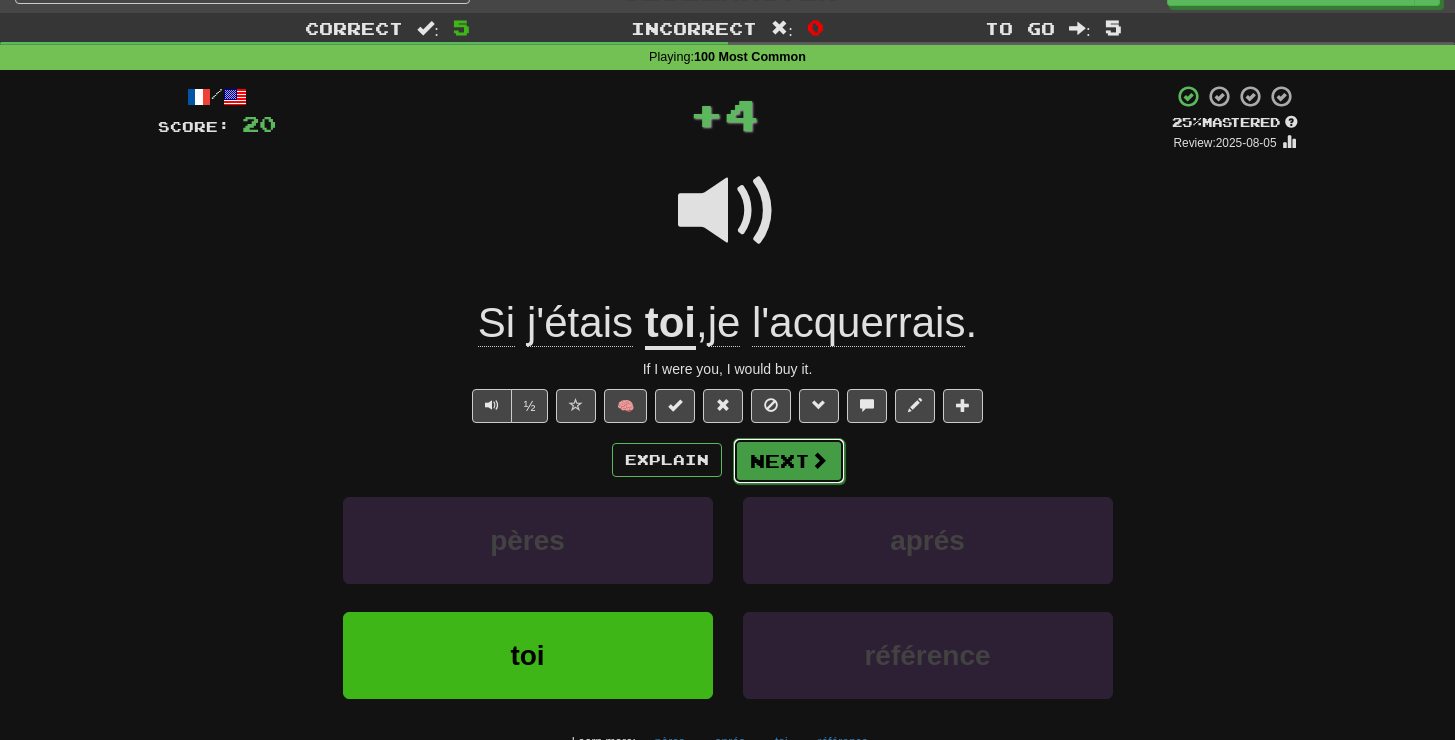 click on "Next" at bounding box center (789, 461) 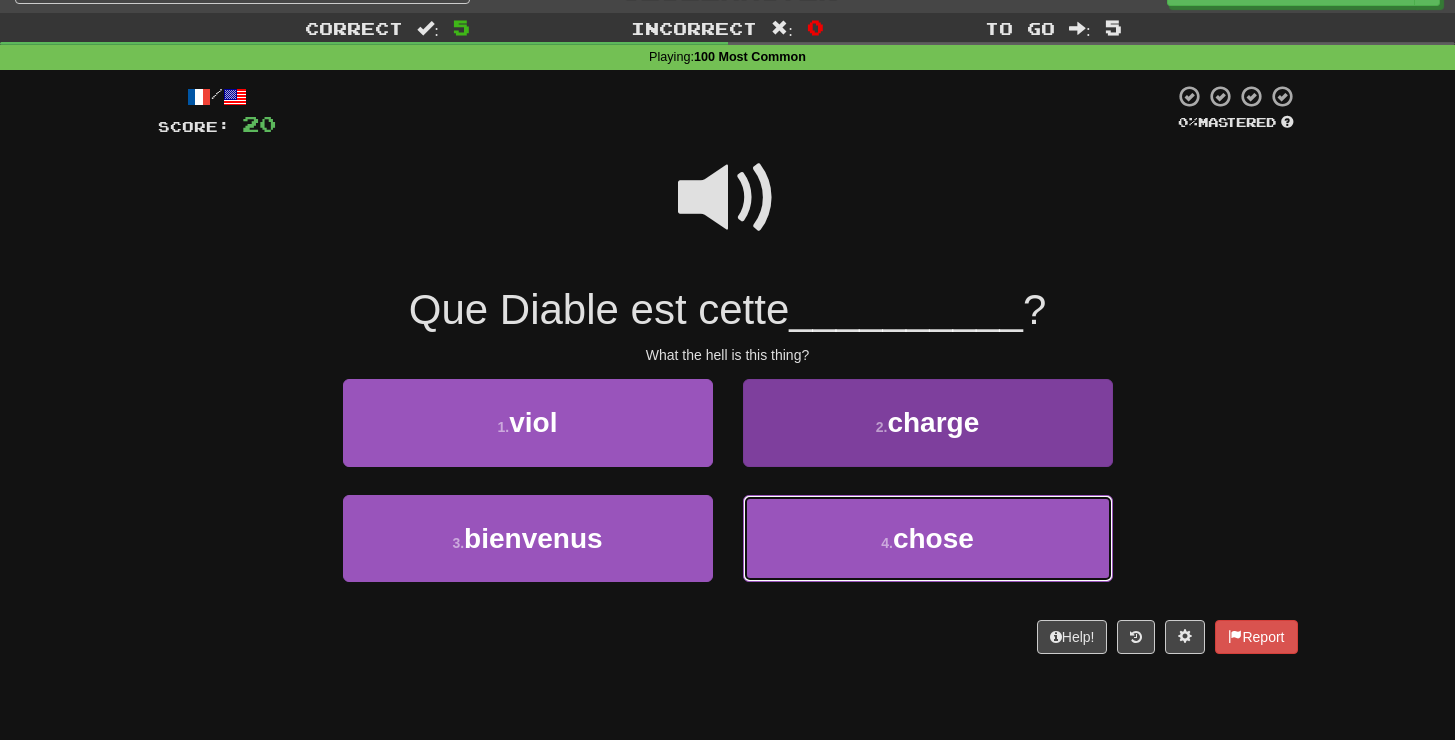 click on "4 .  chose" at bounding box center (928, 538) 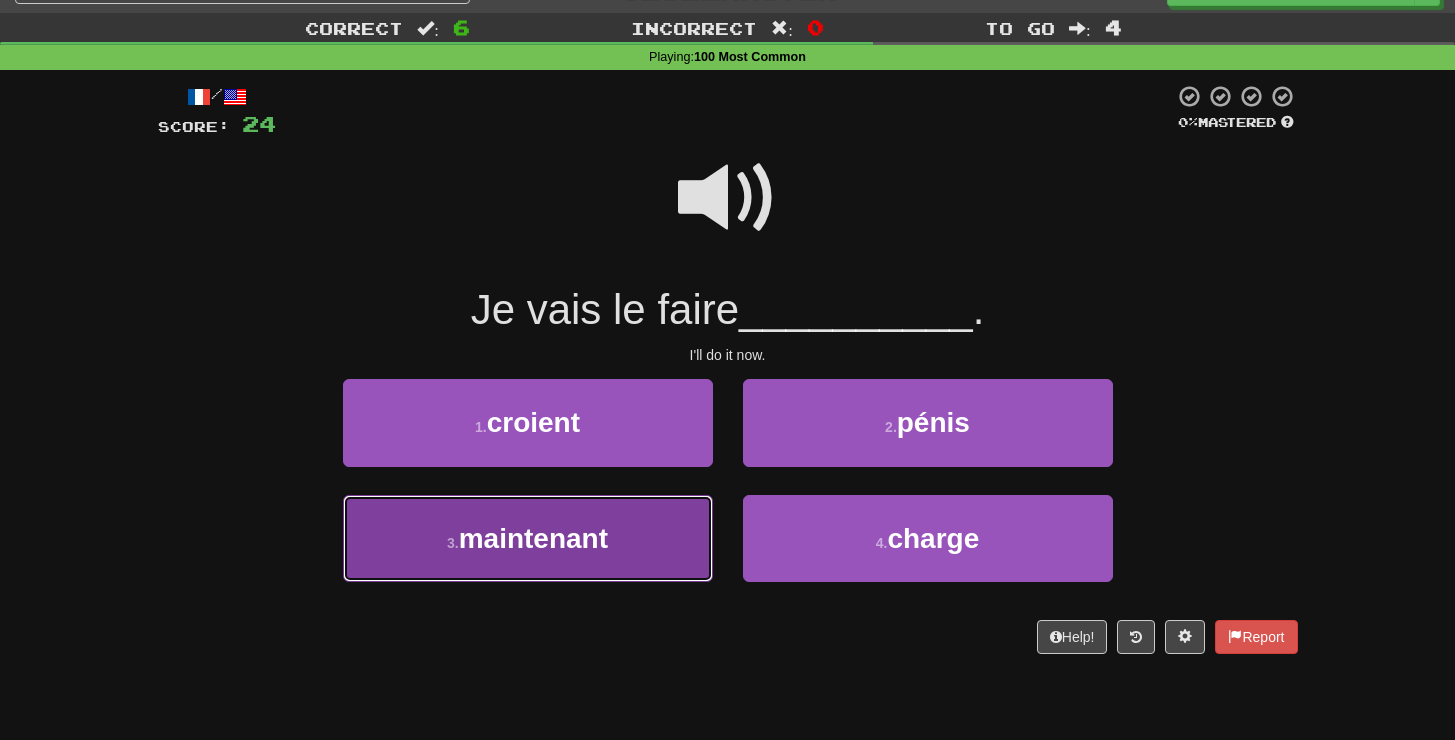 click on "3 .  maintenant" at bounding box center [528, 538] 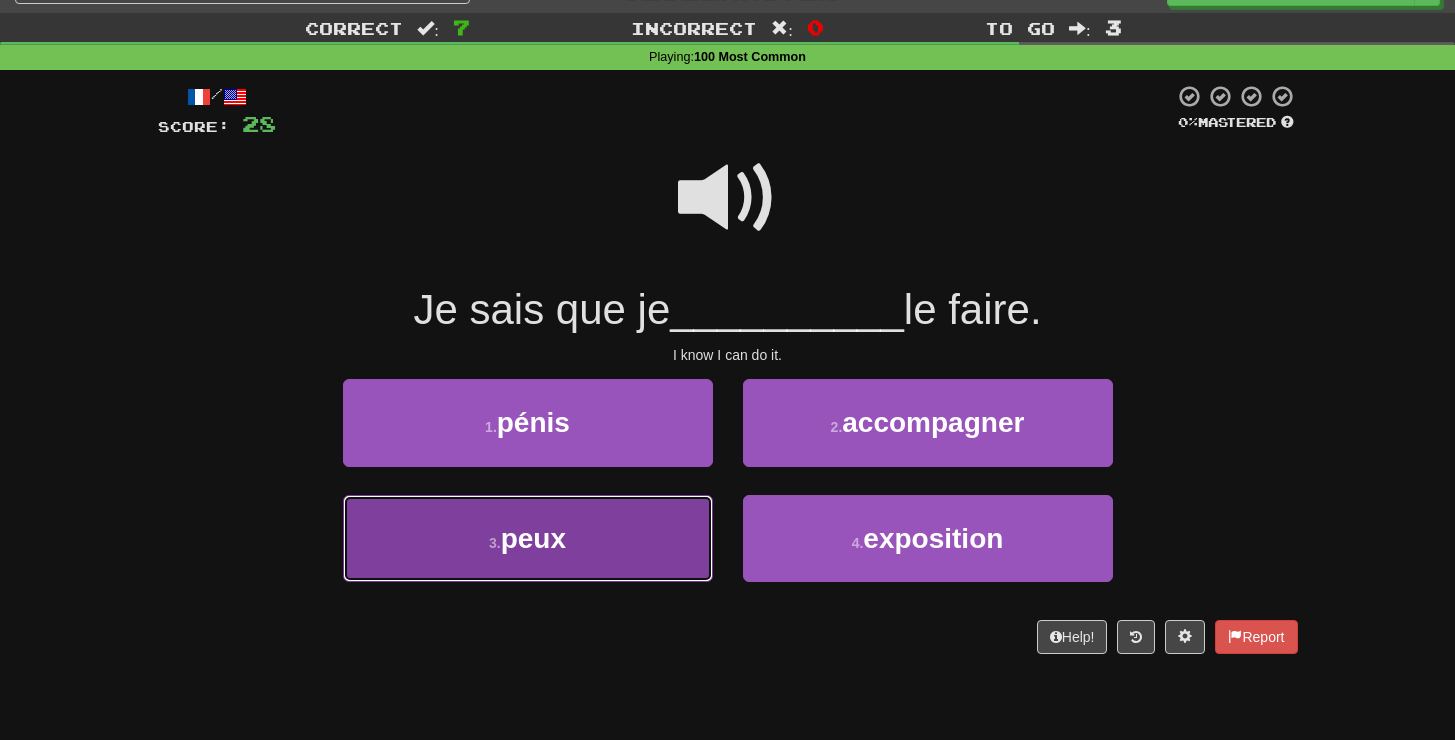 click on "3 .  peux" at bounding box center [528, 538] 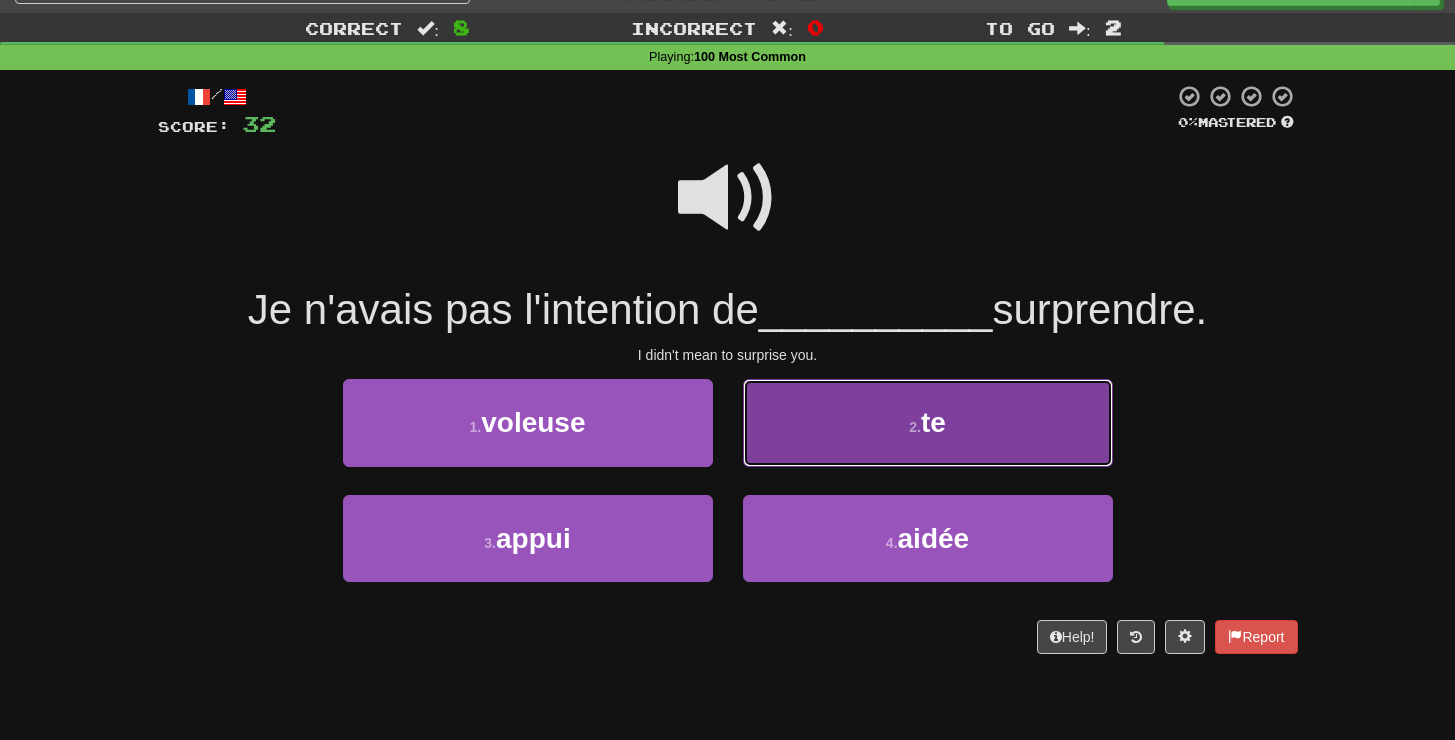 click on "2 .  te" at bounding box center [928, 422] 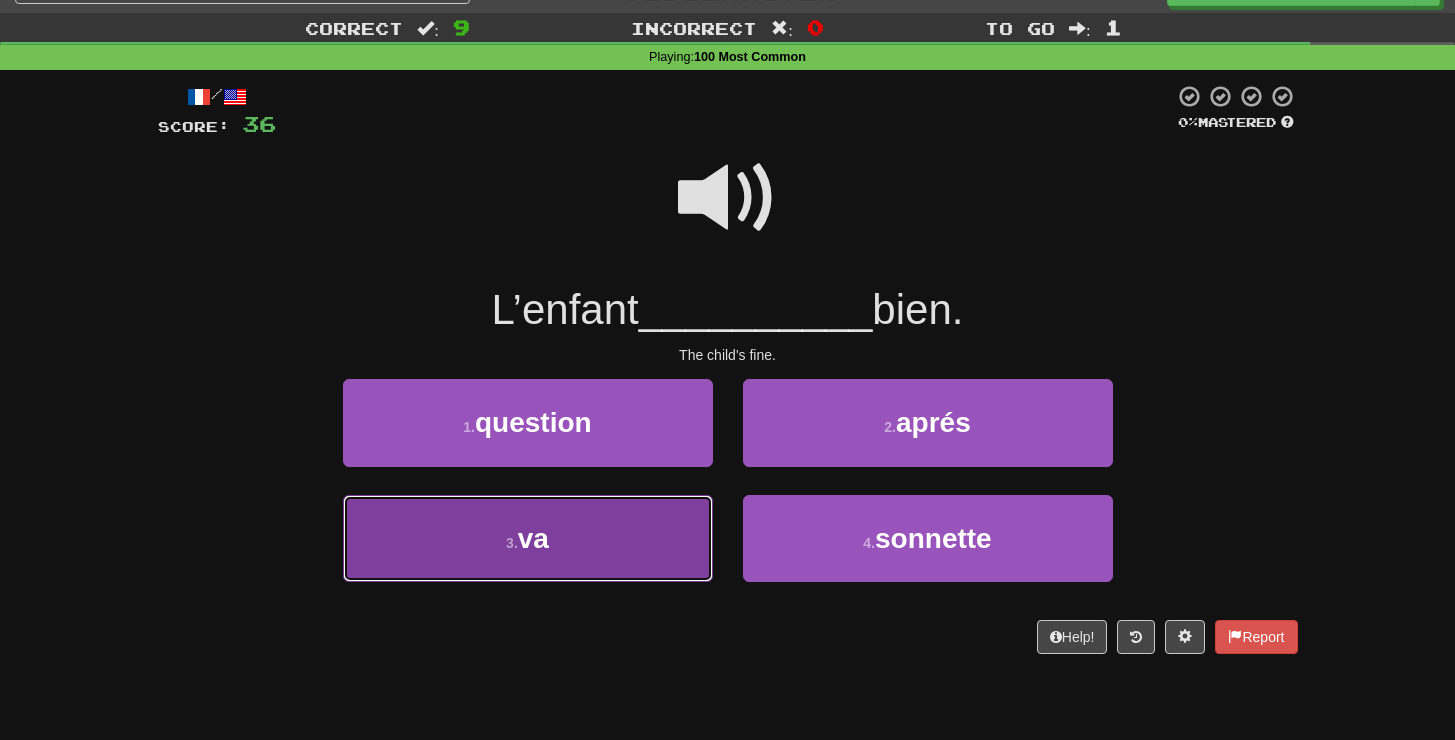 click on "3 .  va" at bounding box center [528, 538] 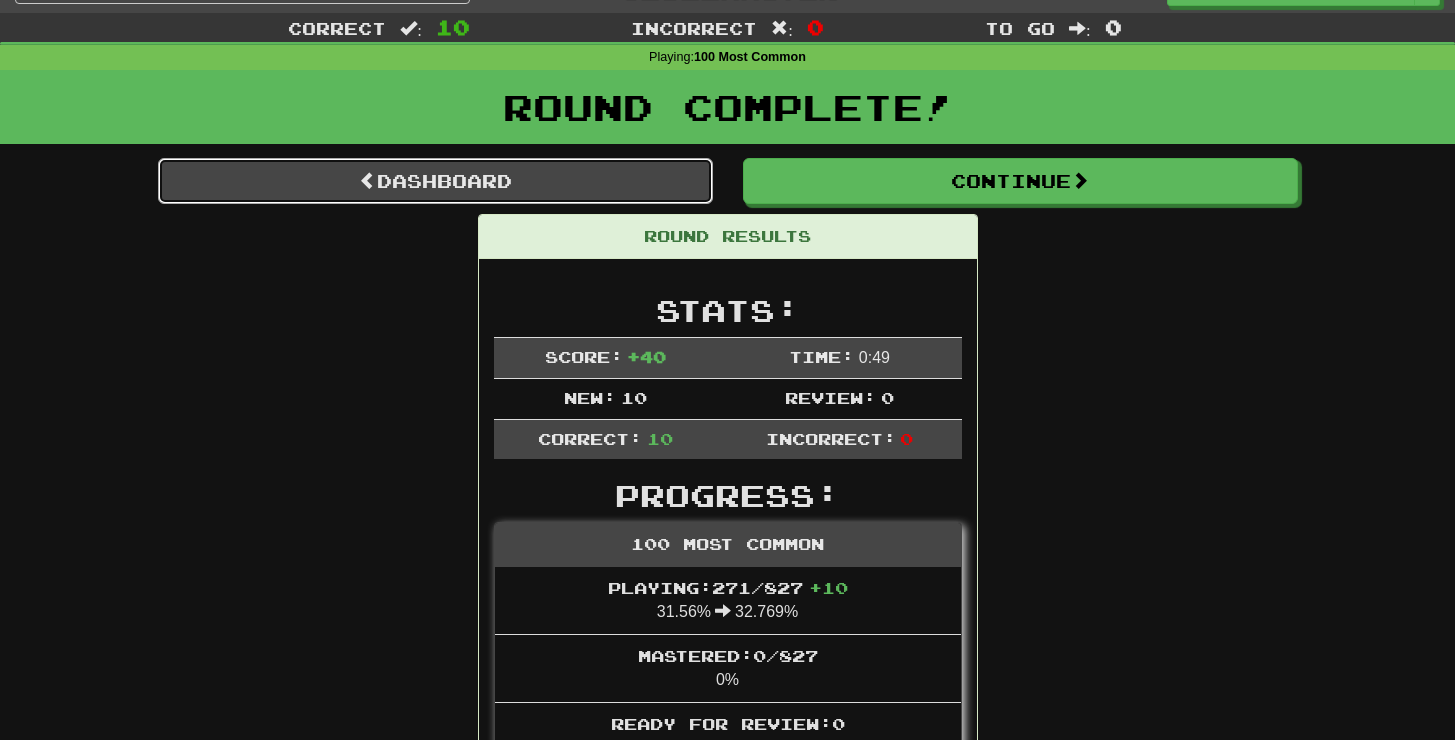 click on "Dashboard" at bounding box center [435, 181] 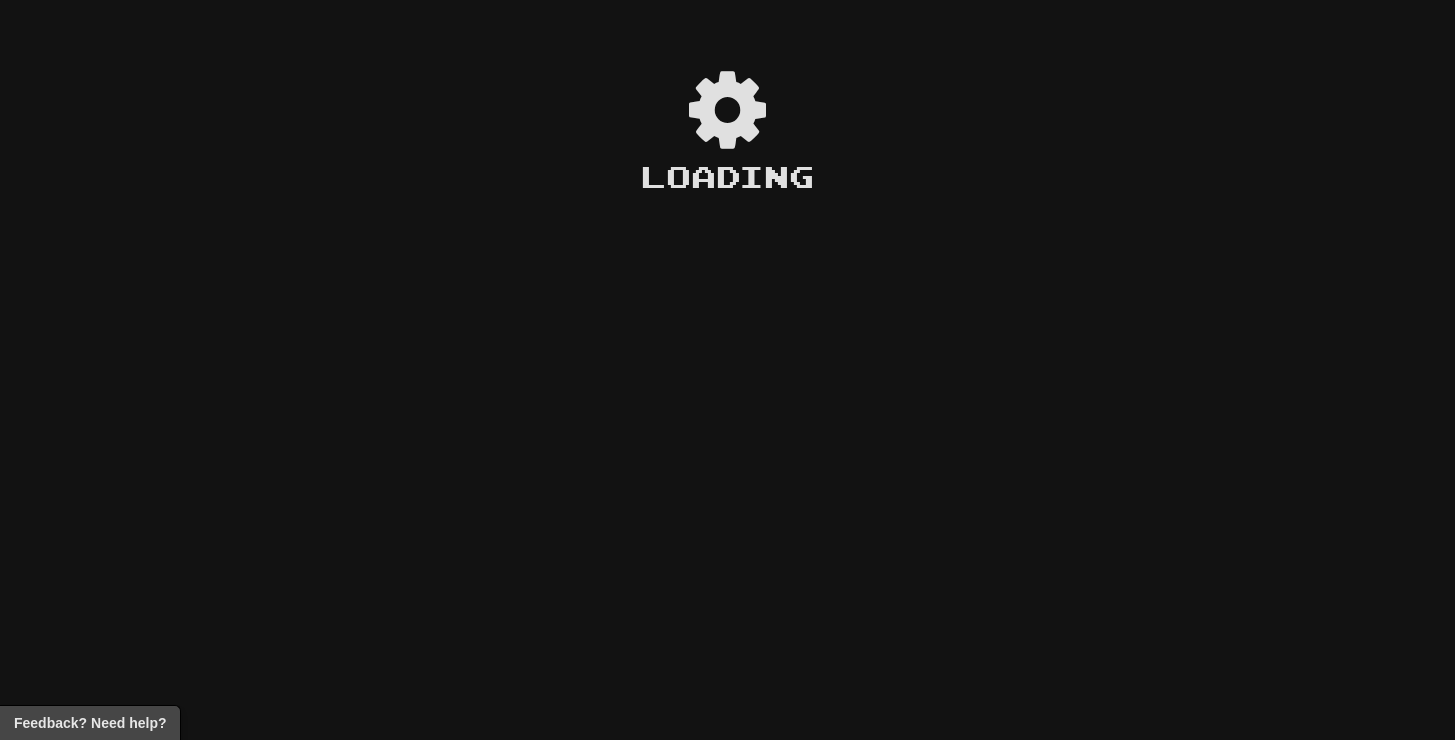 scroll, scrollTop: 0, scrollLeft: 0, axis: both 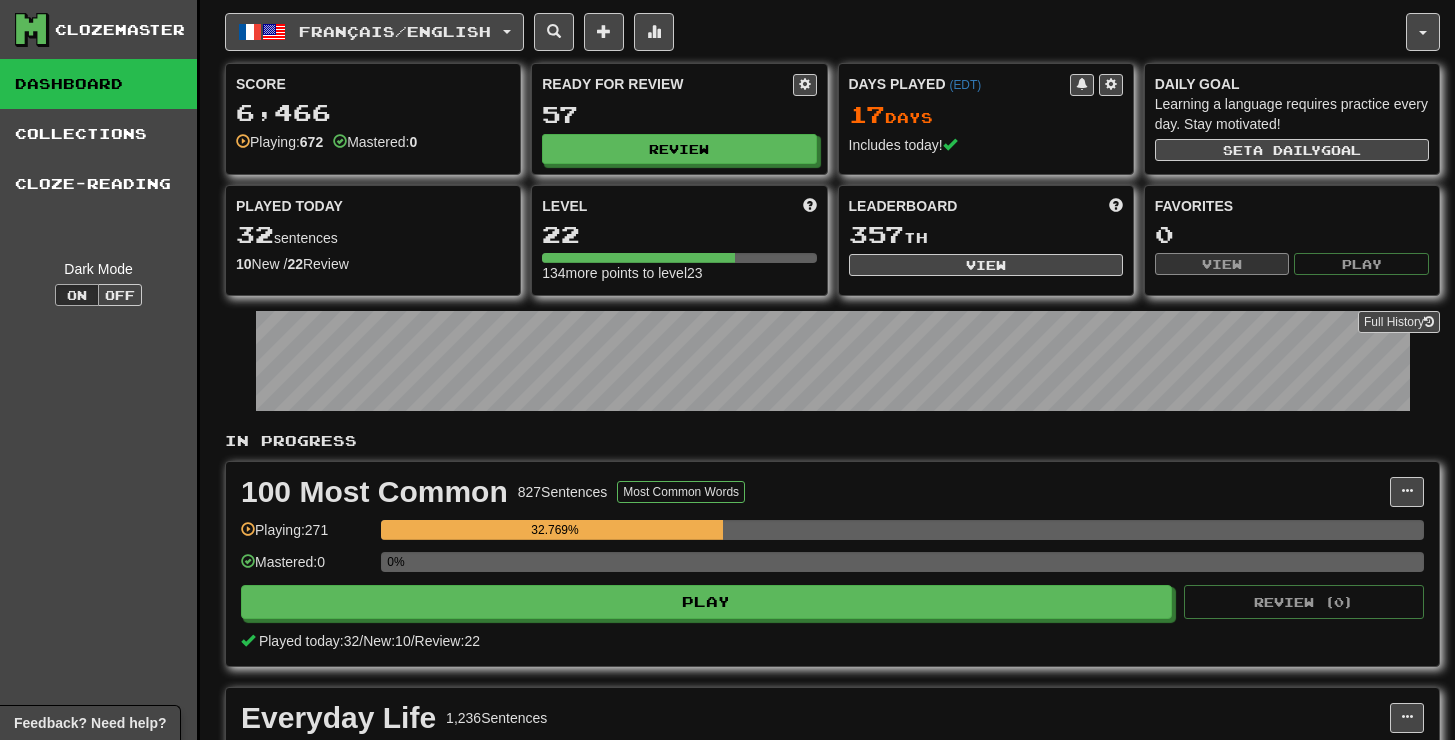 click on "Français  /  English Français  /  English Days Played:  17   Review:  57 Points today:  248  Language Pairing" at bounding box center [815, 32] 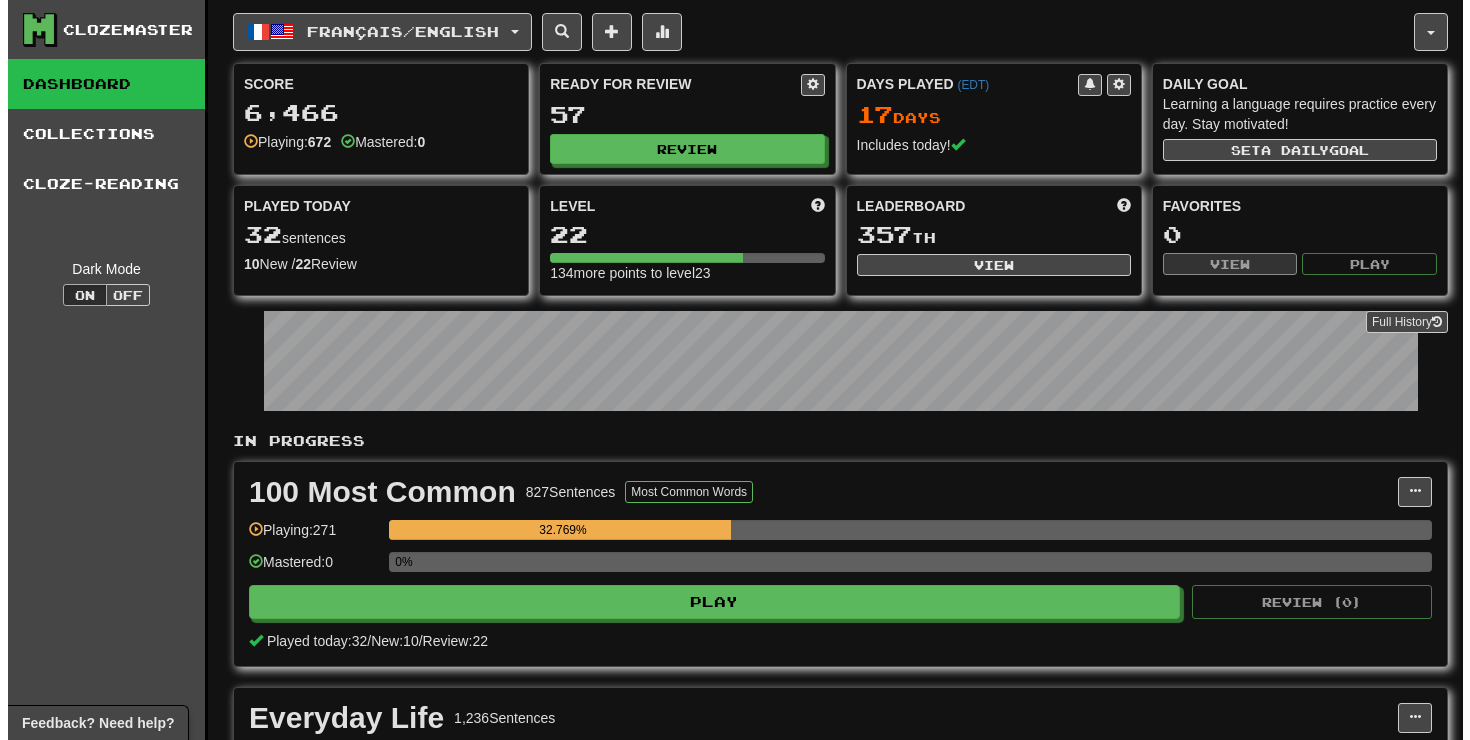 scroll, scrollTop: 364, scrollLeft: 0, axis: vertical 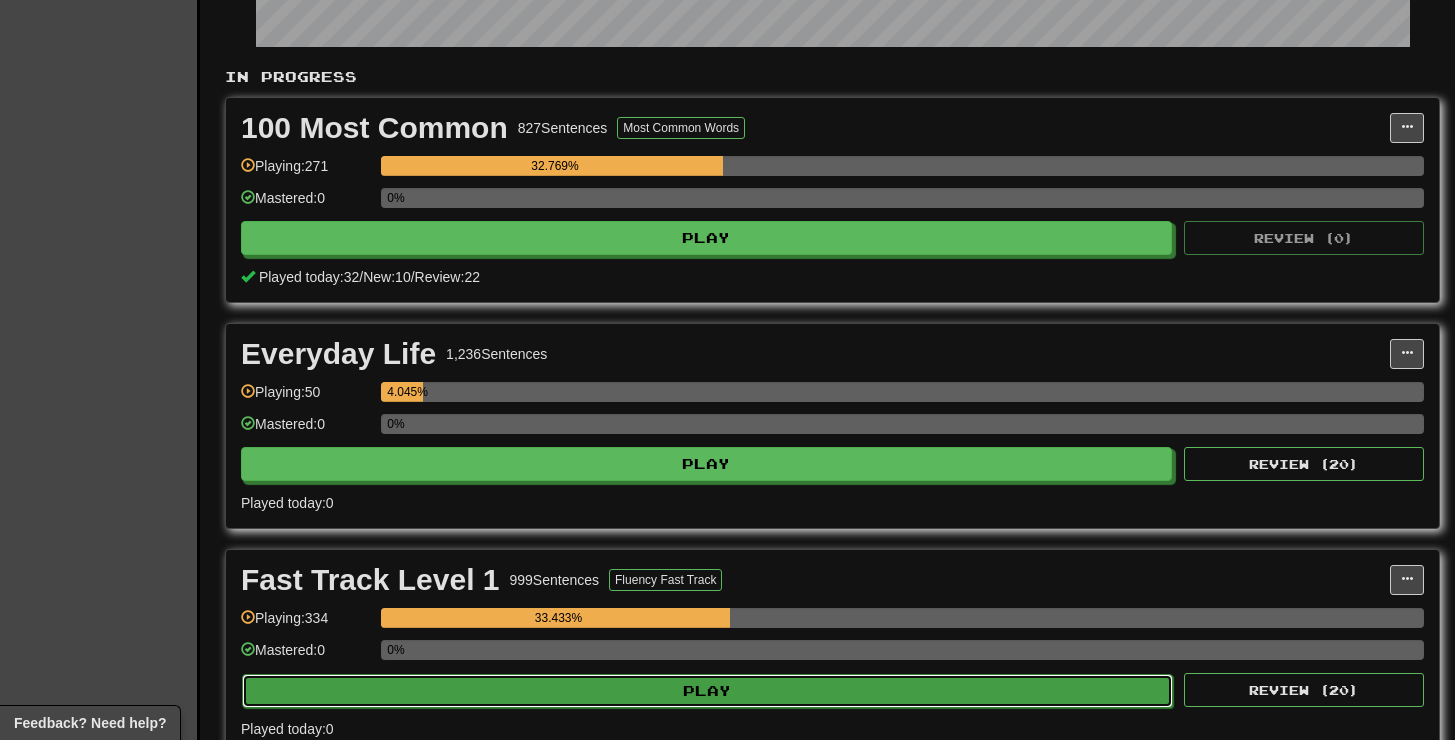 click on "Play" at bounding box center (707, 691) 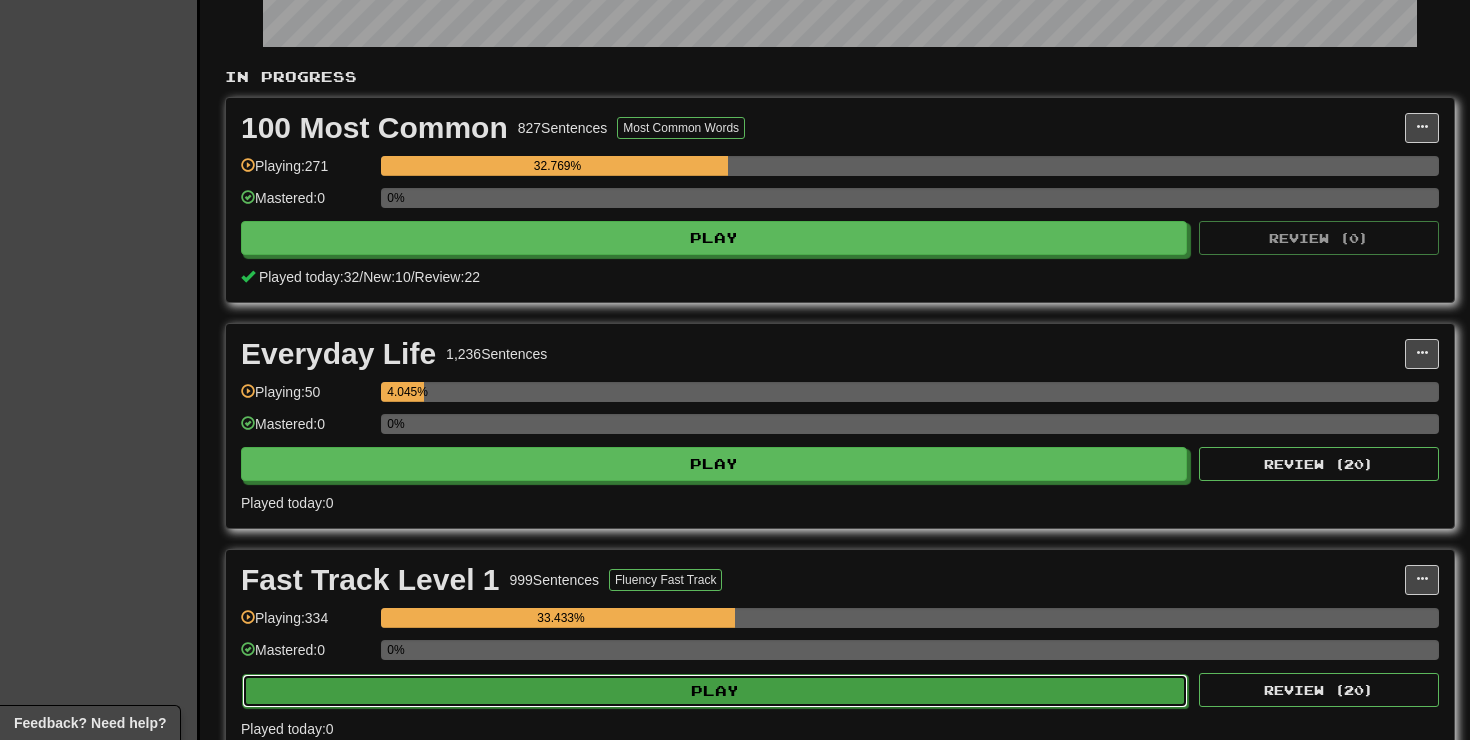 select on "**" 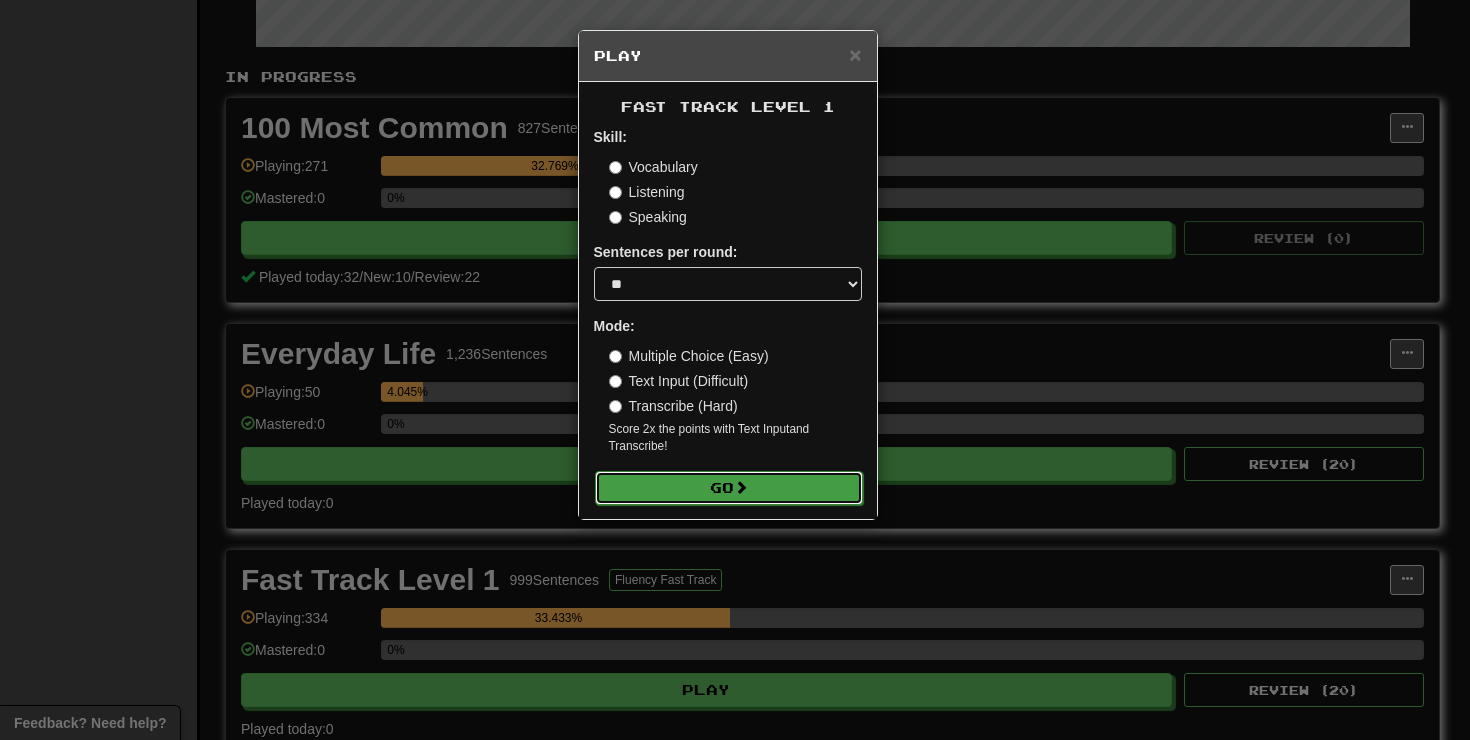 click on "Go" at bounding box center (729, 488) 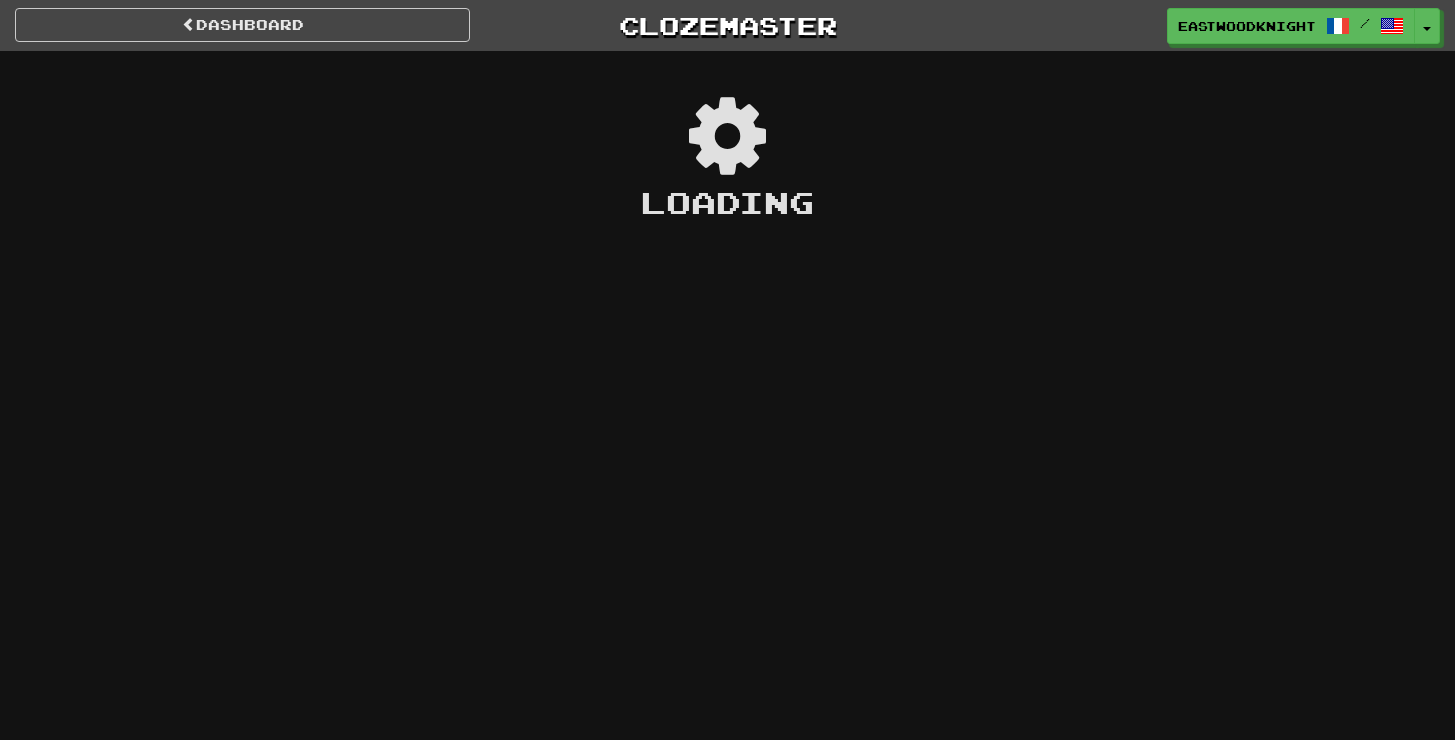 scroll, scrollTop: 0, scrollLeft: 0, axis: both 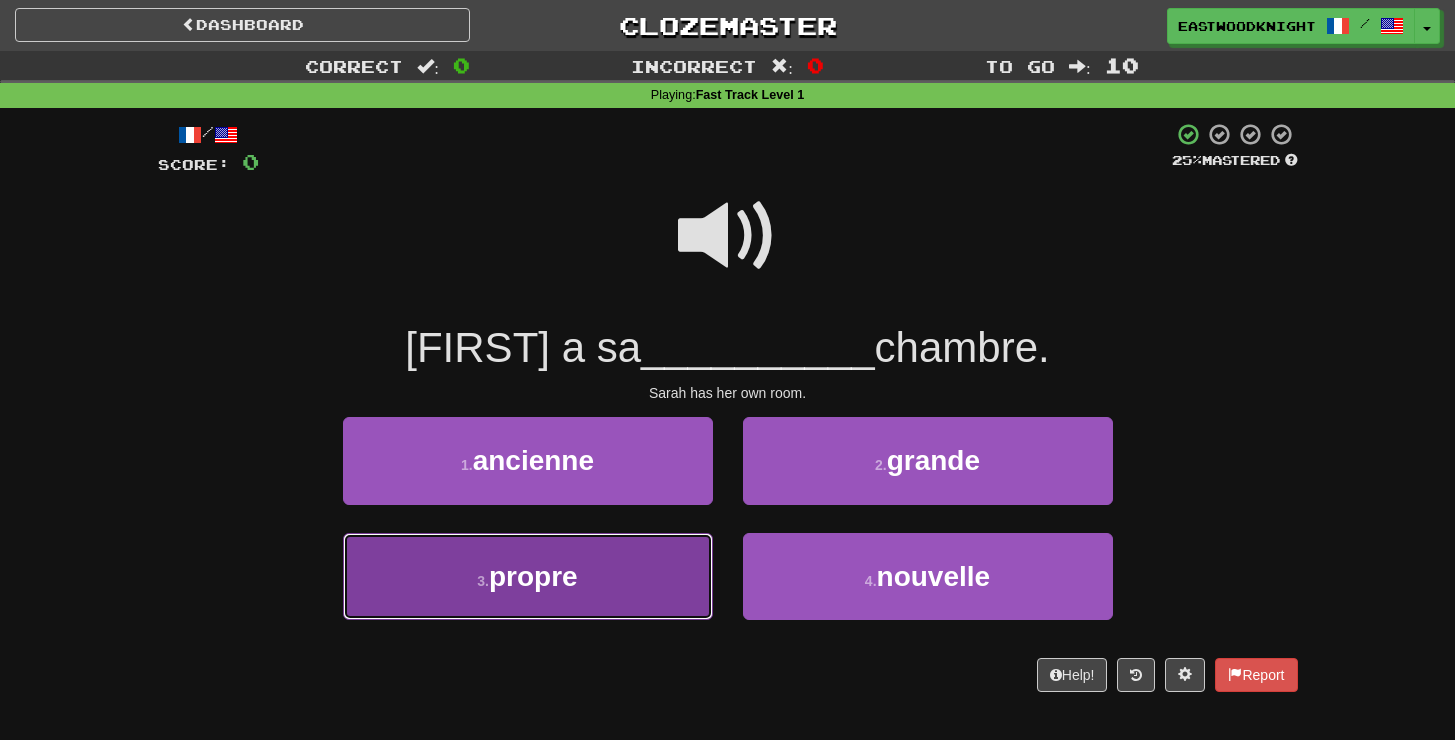 click on "3 .  propre" at bounding box center (528, 576) 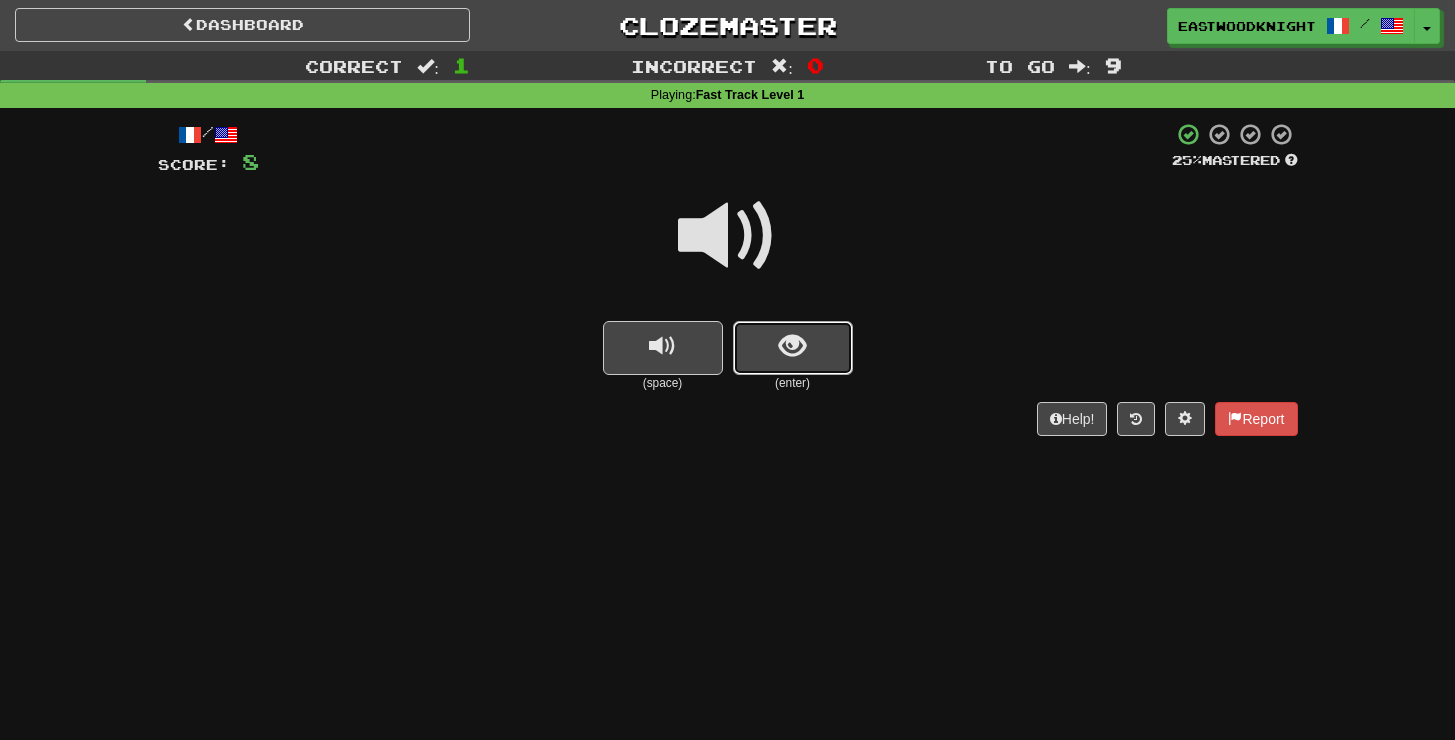 click at bounding box center (792, 346) 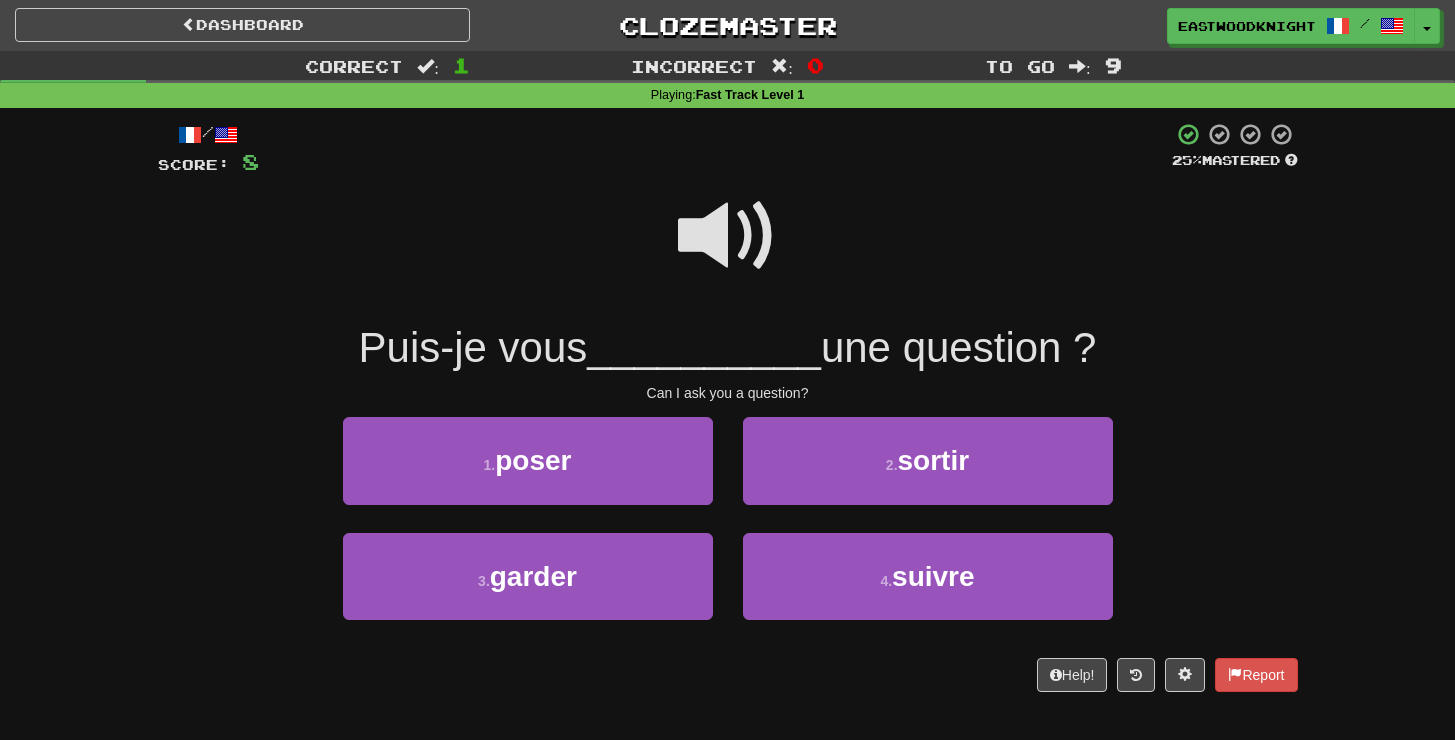 click at bounding box center (728, 236) 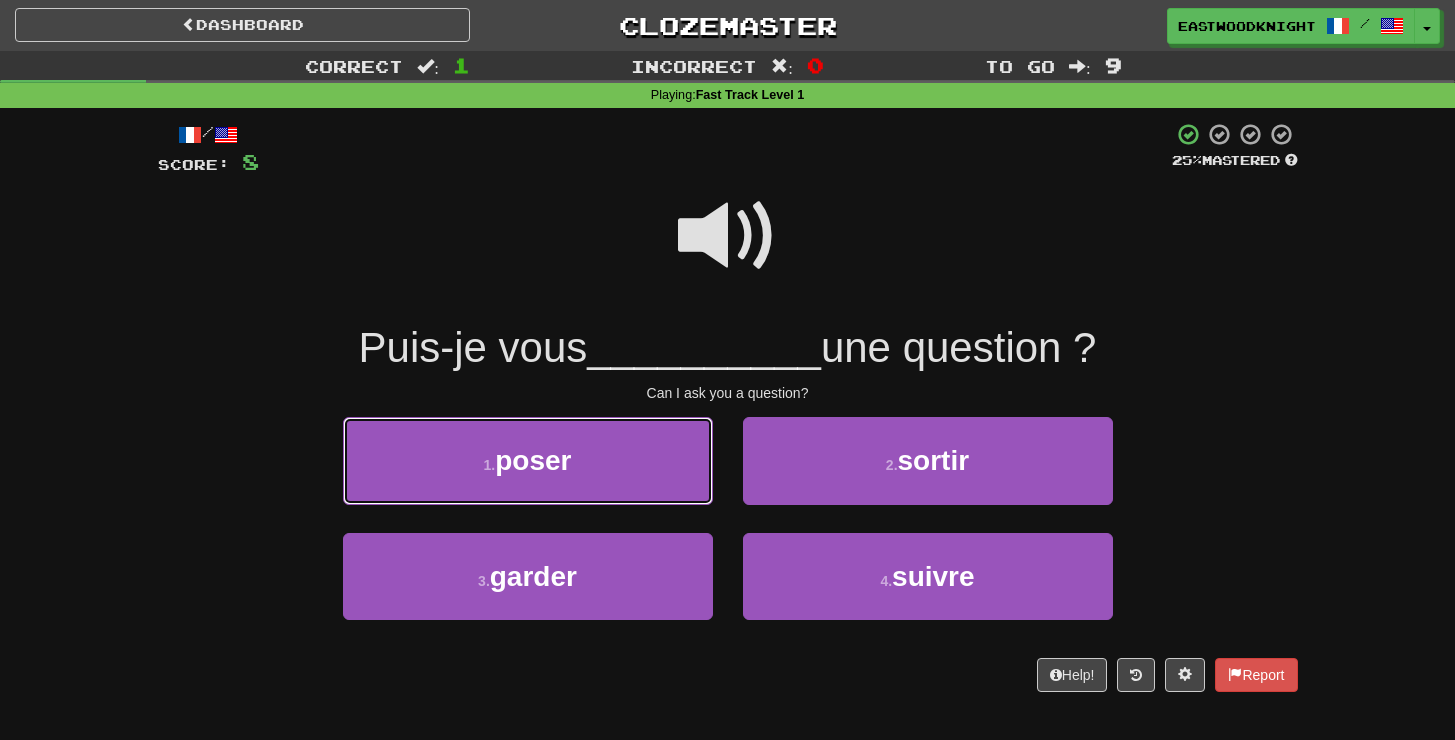 click on "poser" at bounding box center [533, 460] 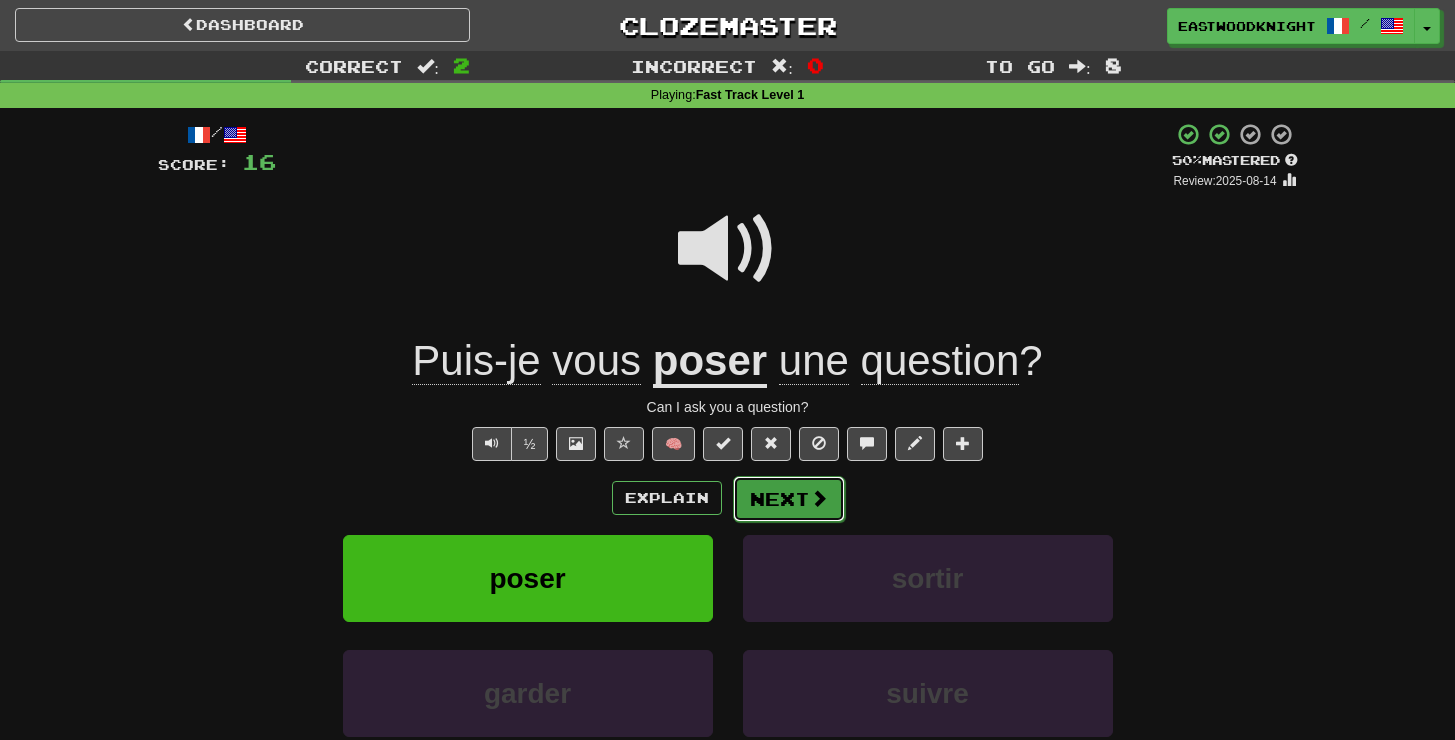 click at bounding box center [819, 498] 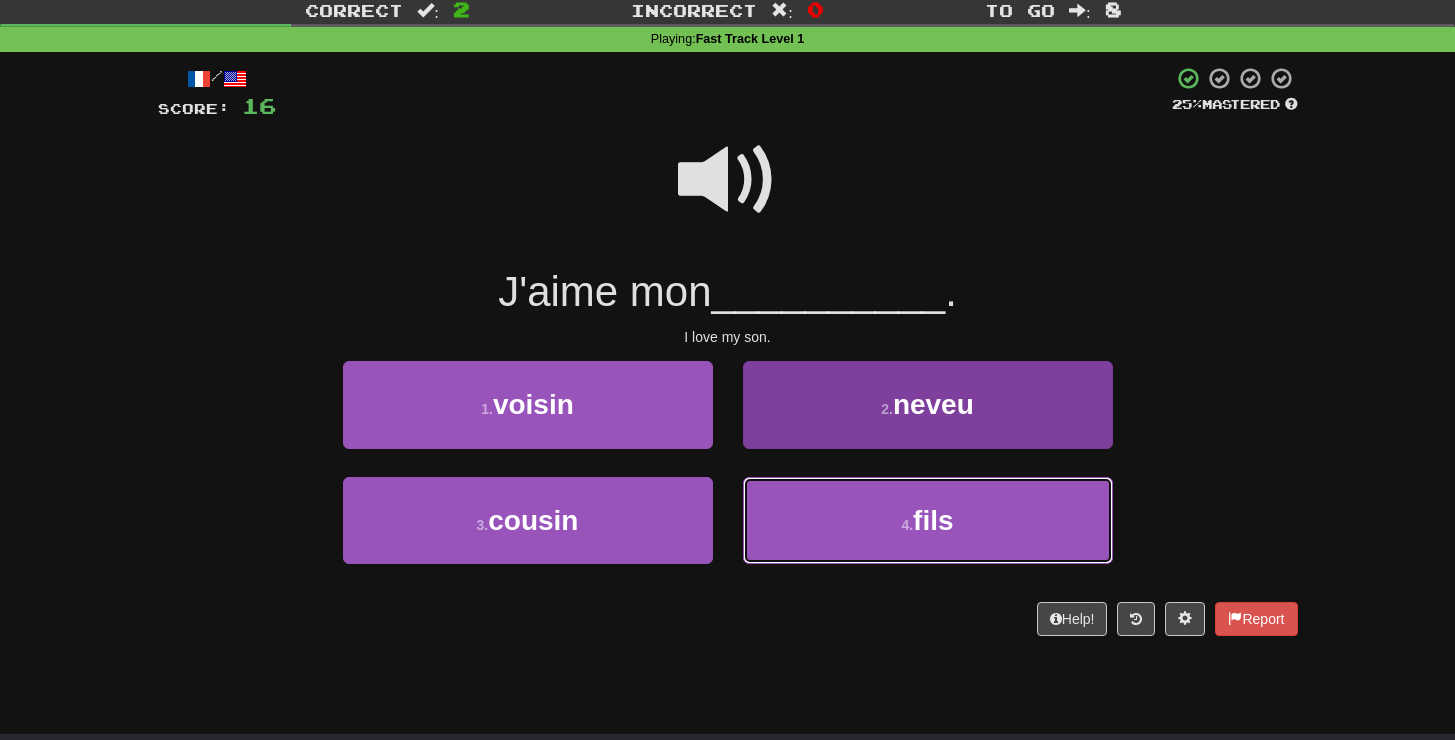 click on "4 .  fils" at bounding box center [928, 520] 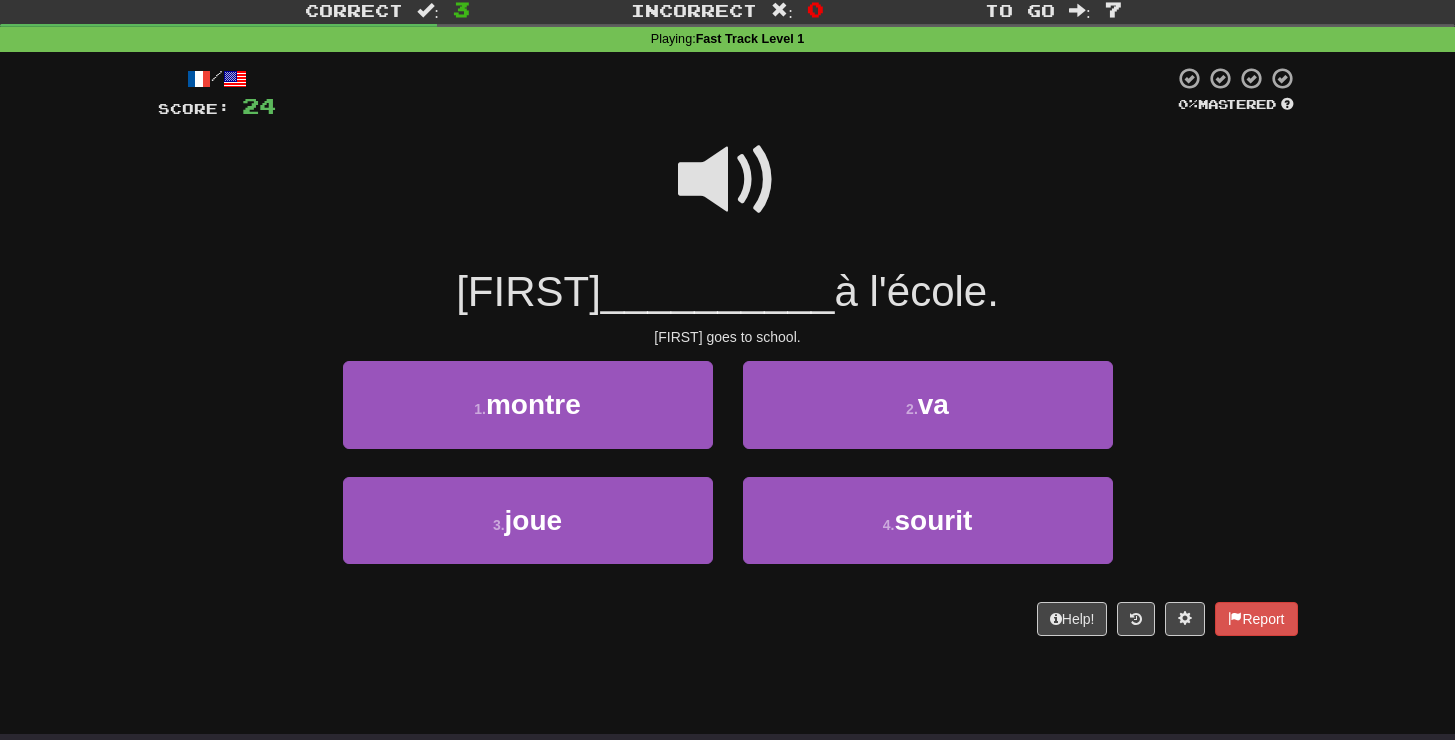 click at bounding box center (728, 180) 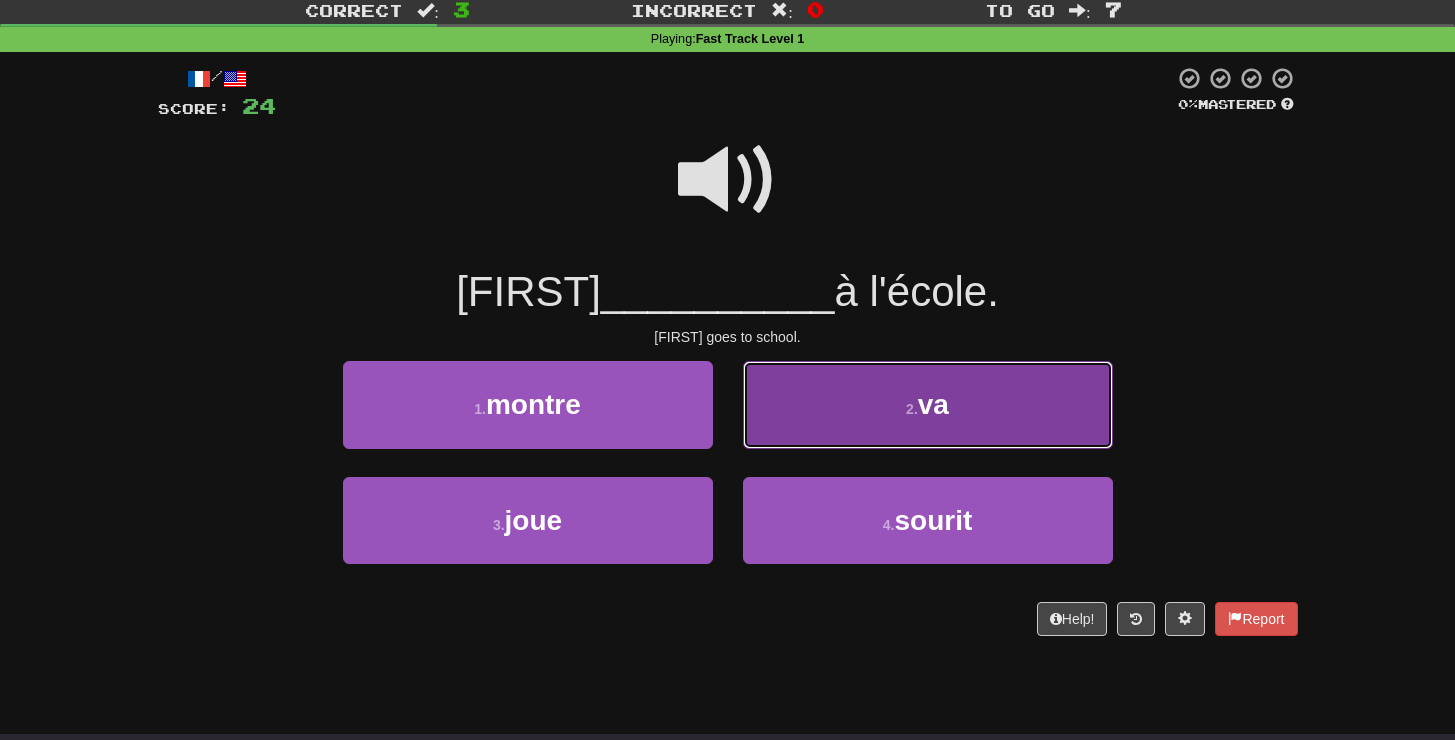 click on "2 .  va" at bounding box center (928, 404) 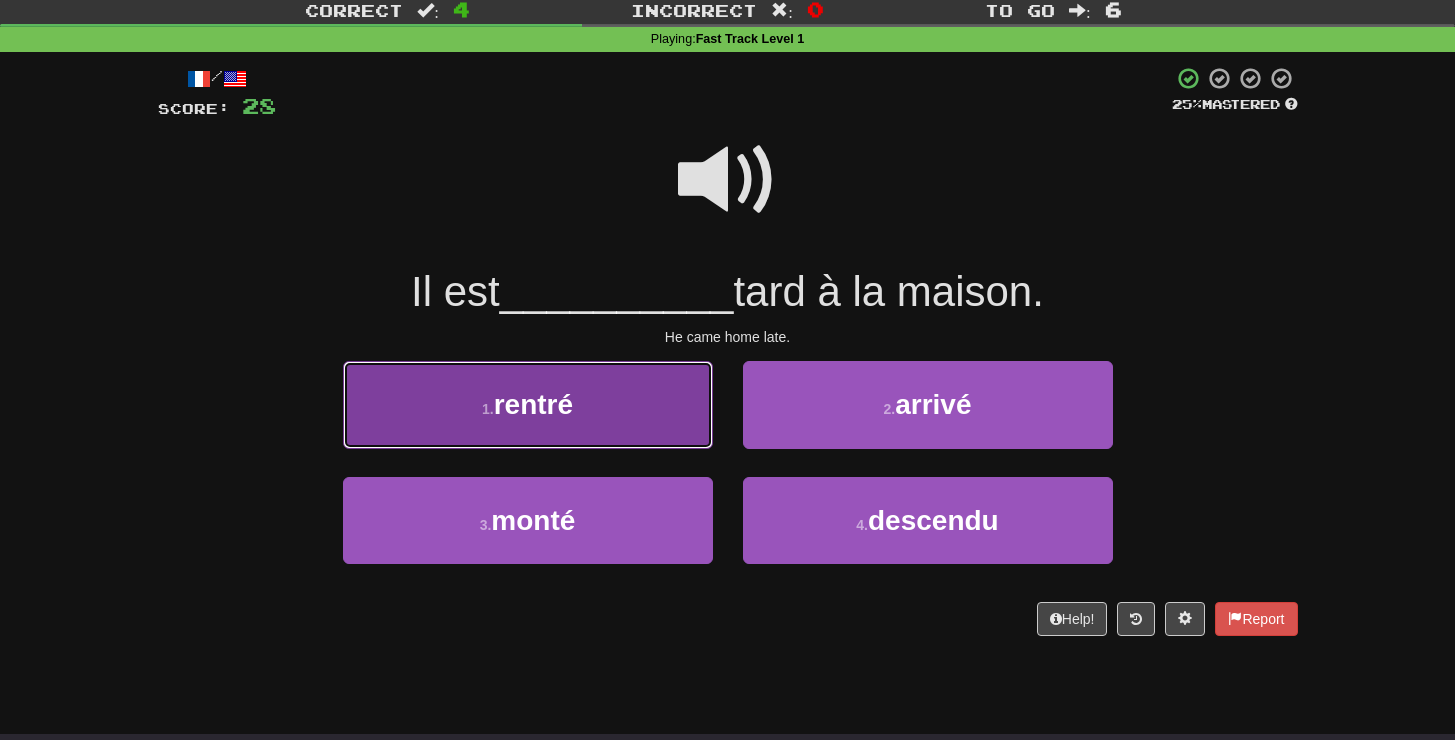 click on "1 .  rentré" at bounding box center [528, 404] 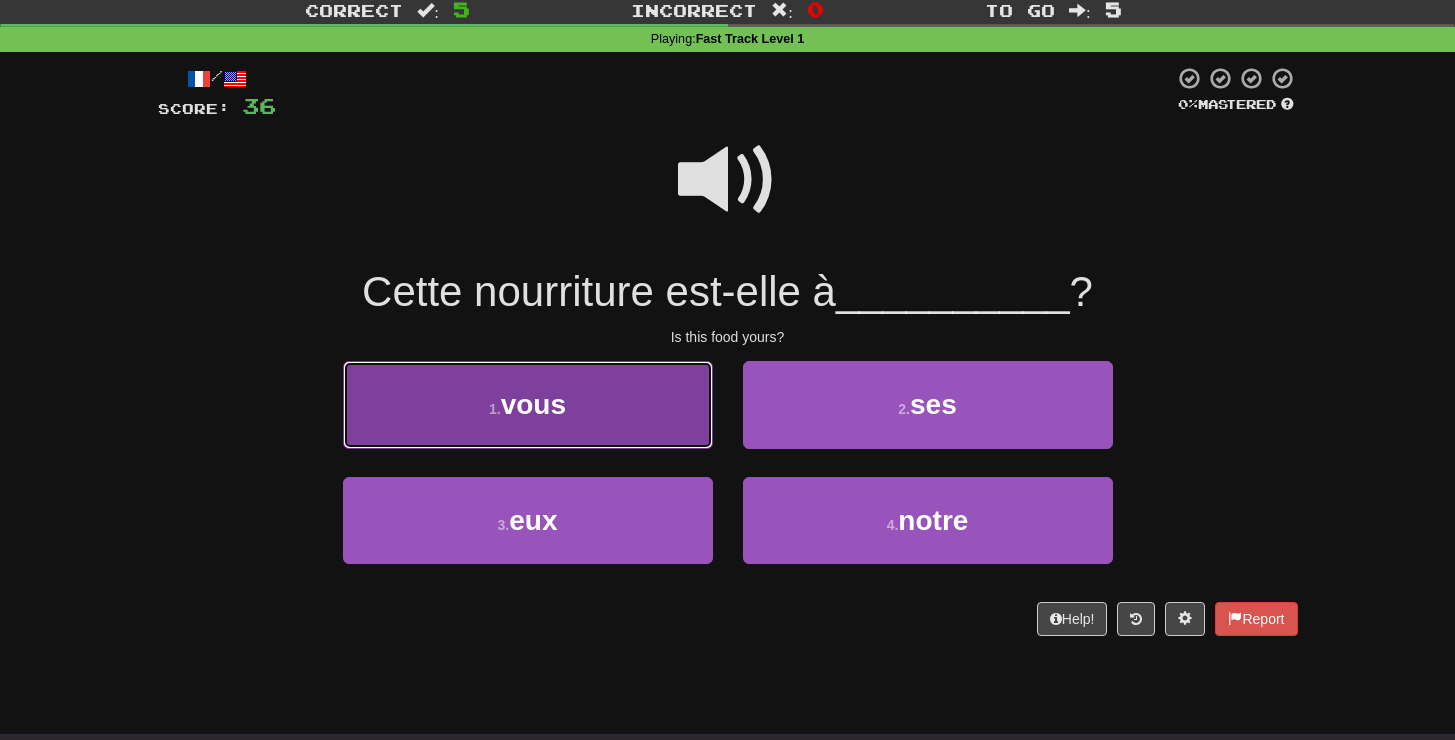 click on "vous" at bounding box center (533, 404) 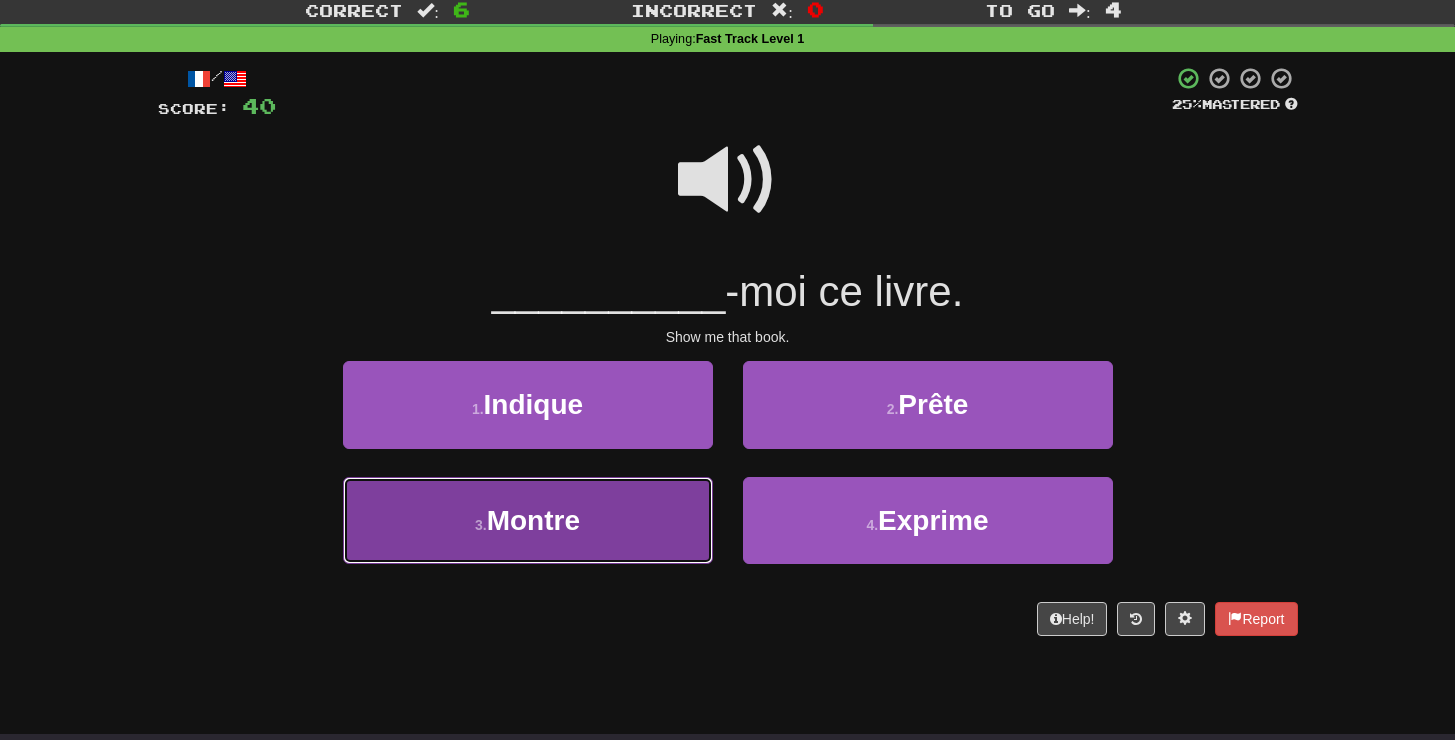 click on "Montre" at bounding box center [533, 520] 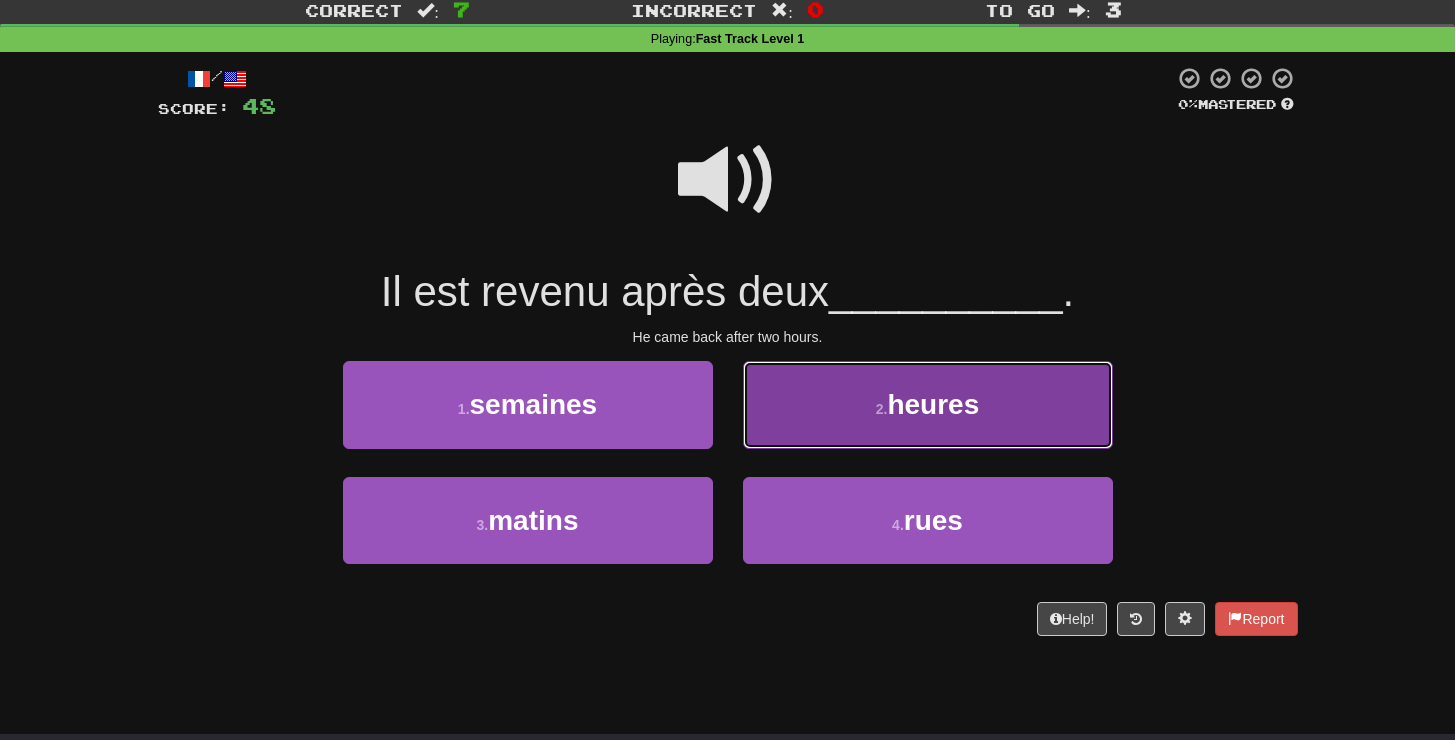 click on "2 .  heures" at bounding box center (928, 404) 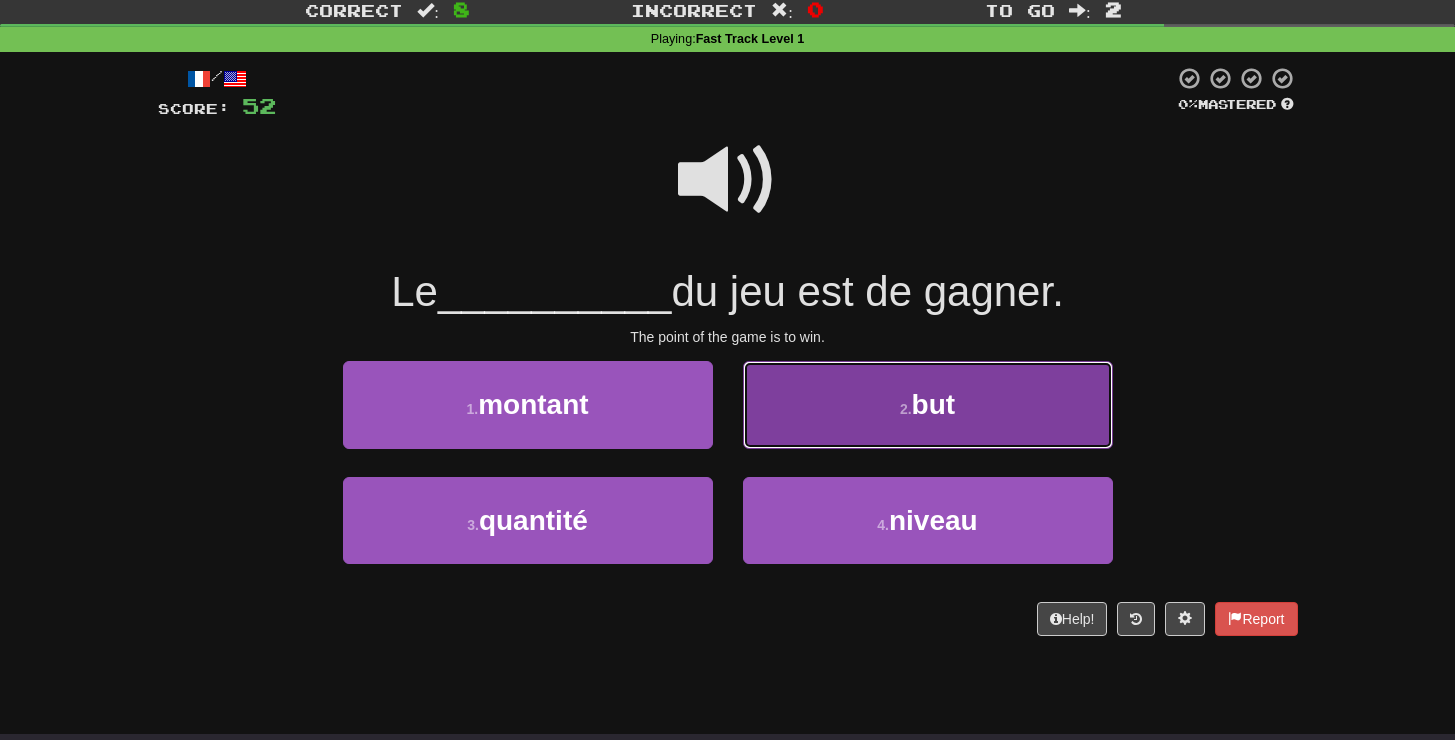 click on "2 .  but" at bounding box center (928, 404) 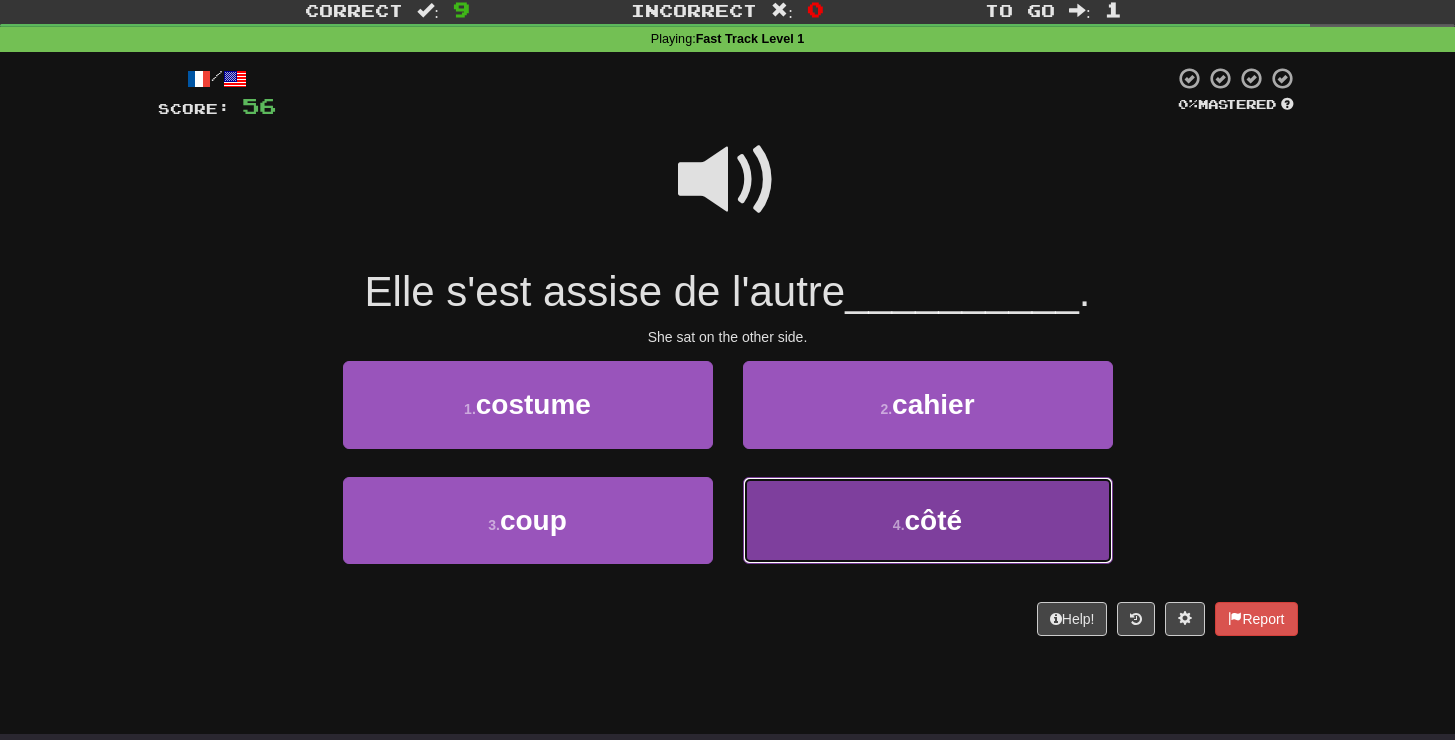 click on "côté" at bounding box center [934, 520] 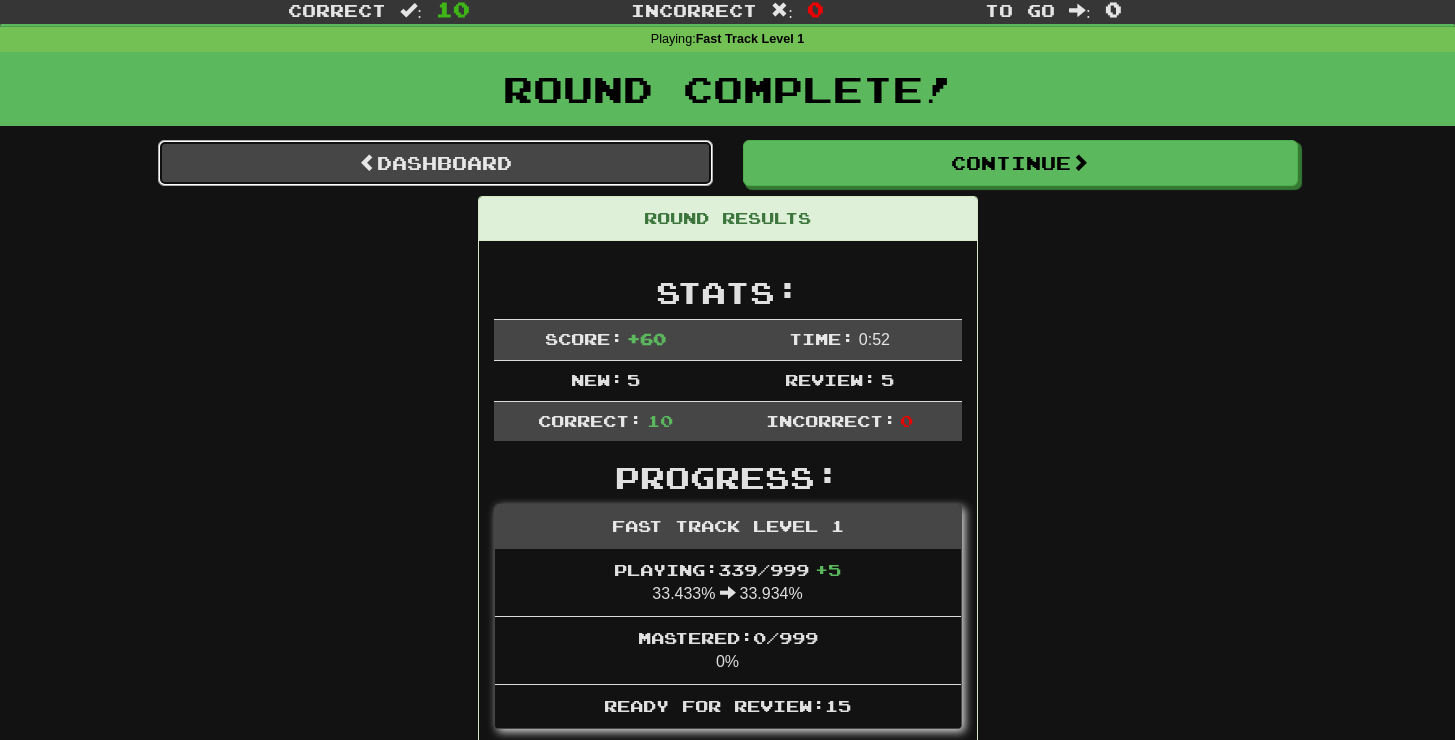 click on "Dashboard" at bounding box center [435, 163] 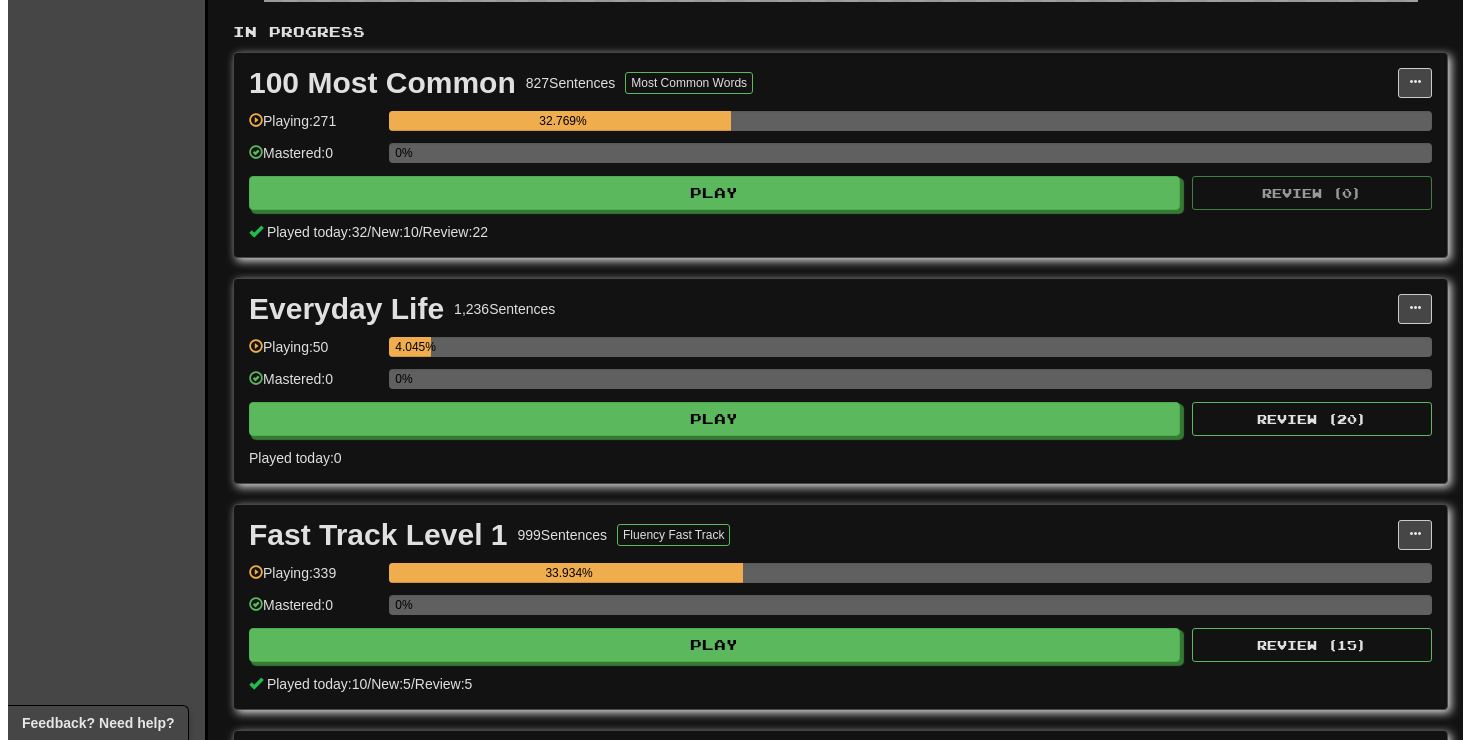 scroll, scrollTop: 412, scrollLeft: 0, axis: vertical 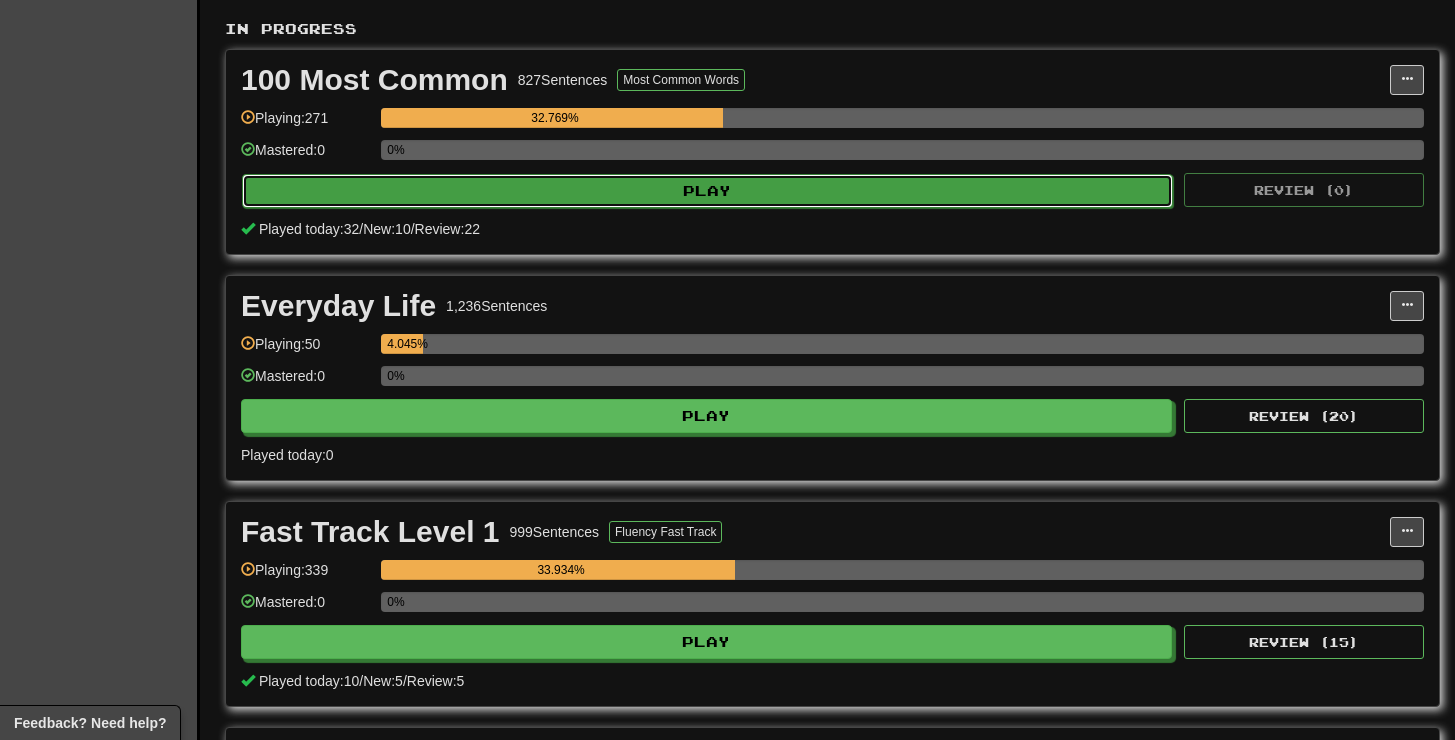 click on "Play" at bounding box center [707, 191] 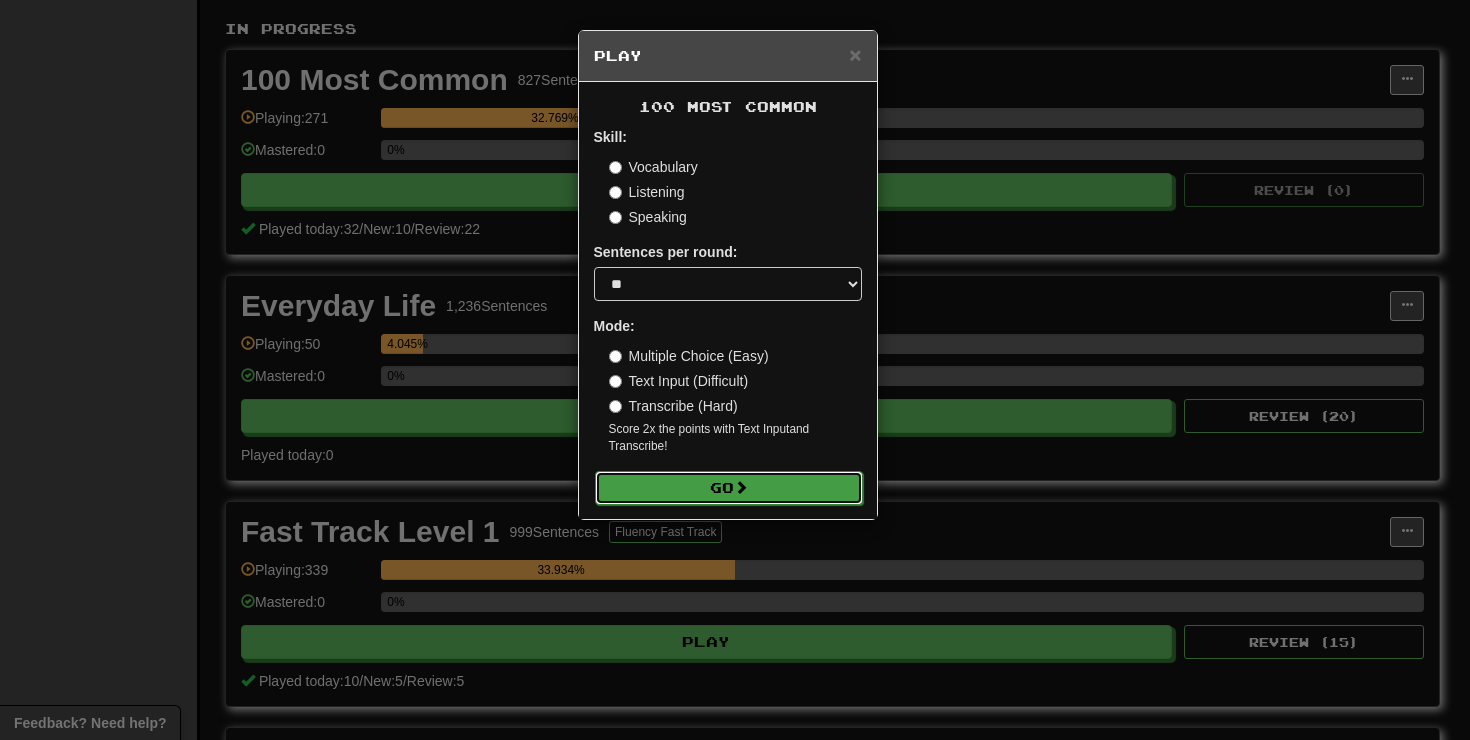 click on "Go" at bounding box center [729, 488] 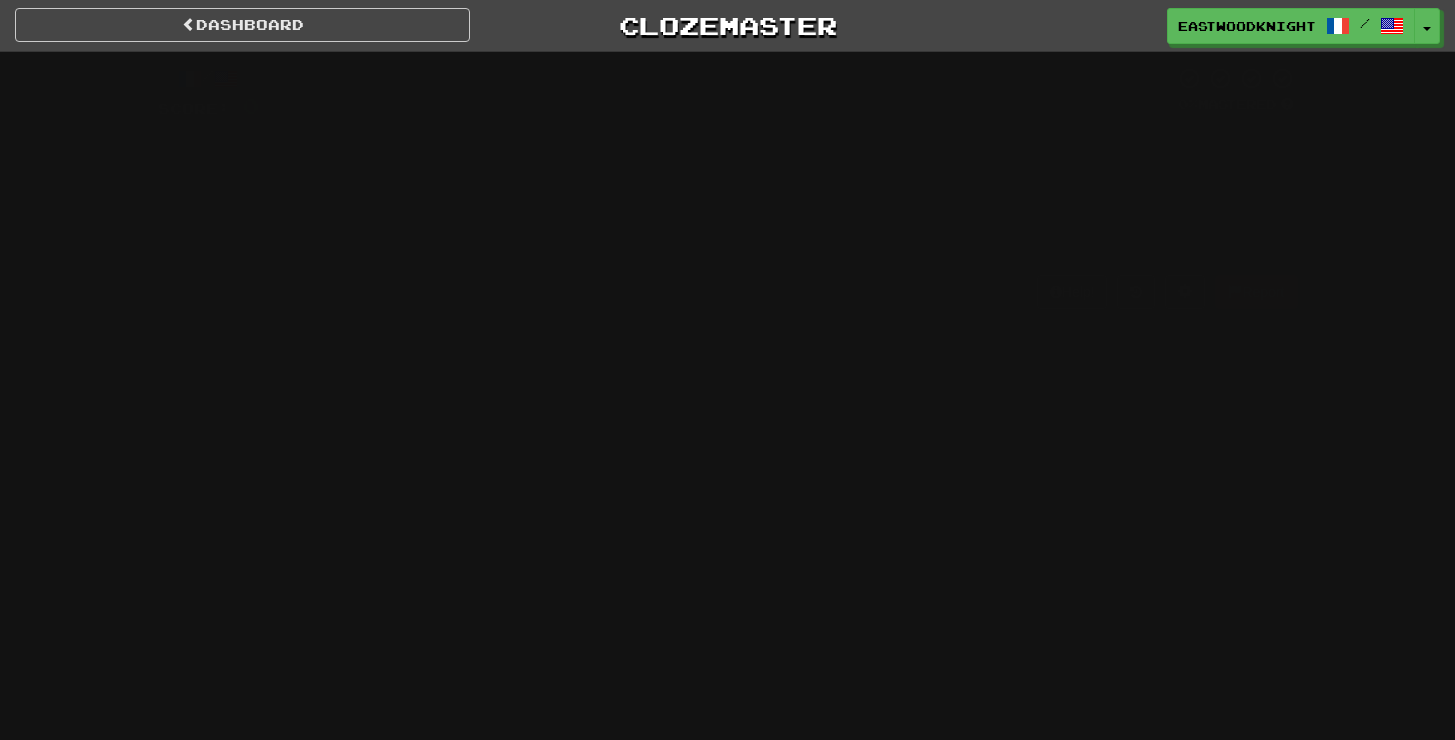 scroll, scrollTop: 0, scrollLeft: 0, axis: both 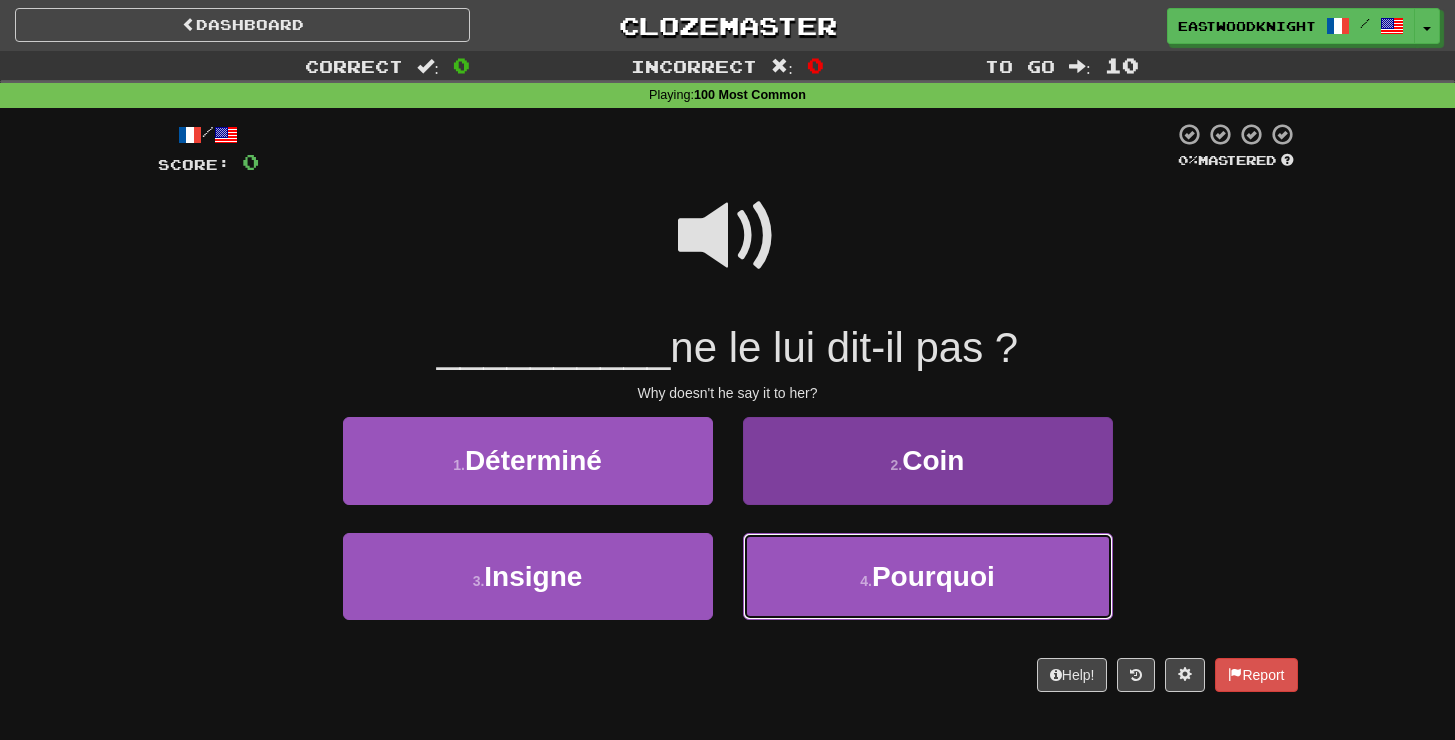 click on "4 .  Pourquoi" at bounding box center (928, 576) 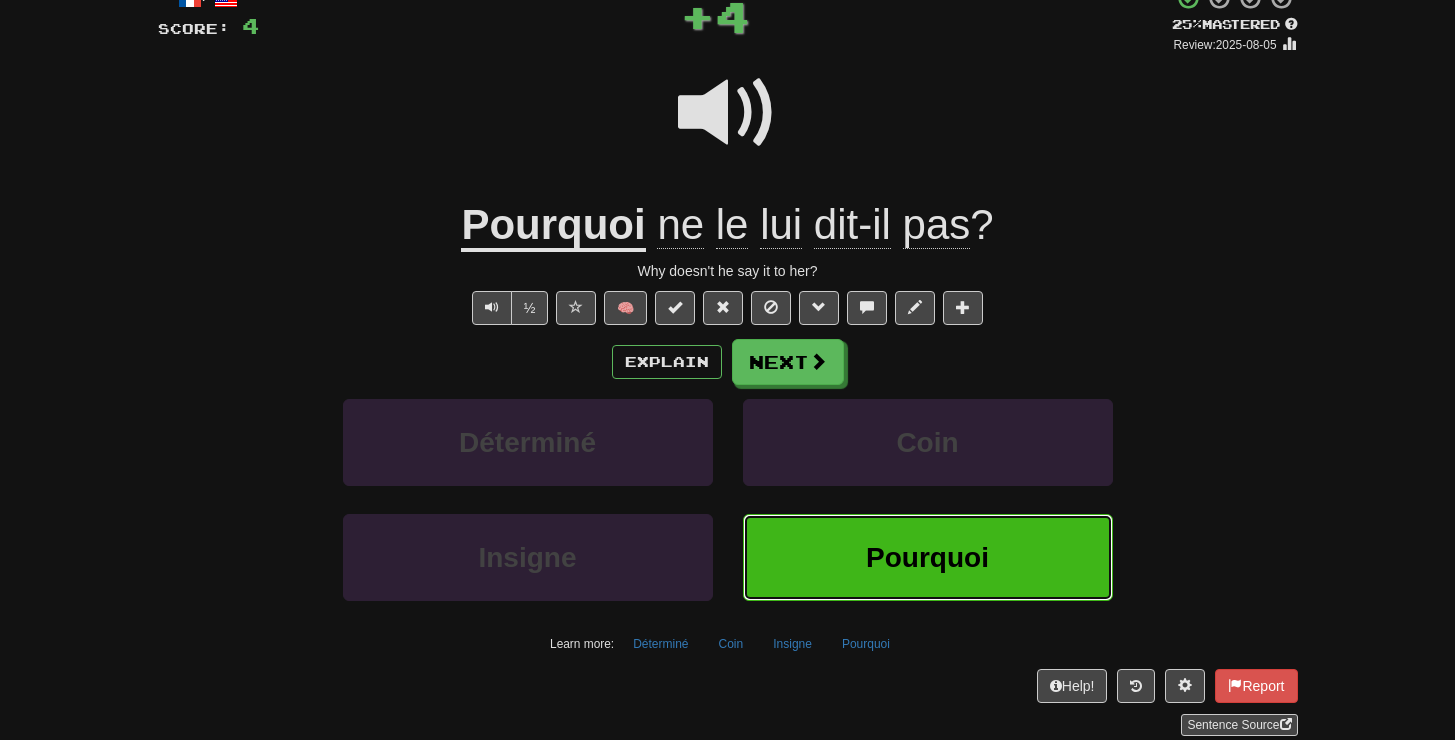 scroll, scrollTop: 136, scrollLeft: 0, axis: vertical 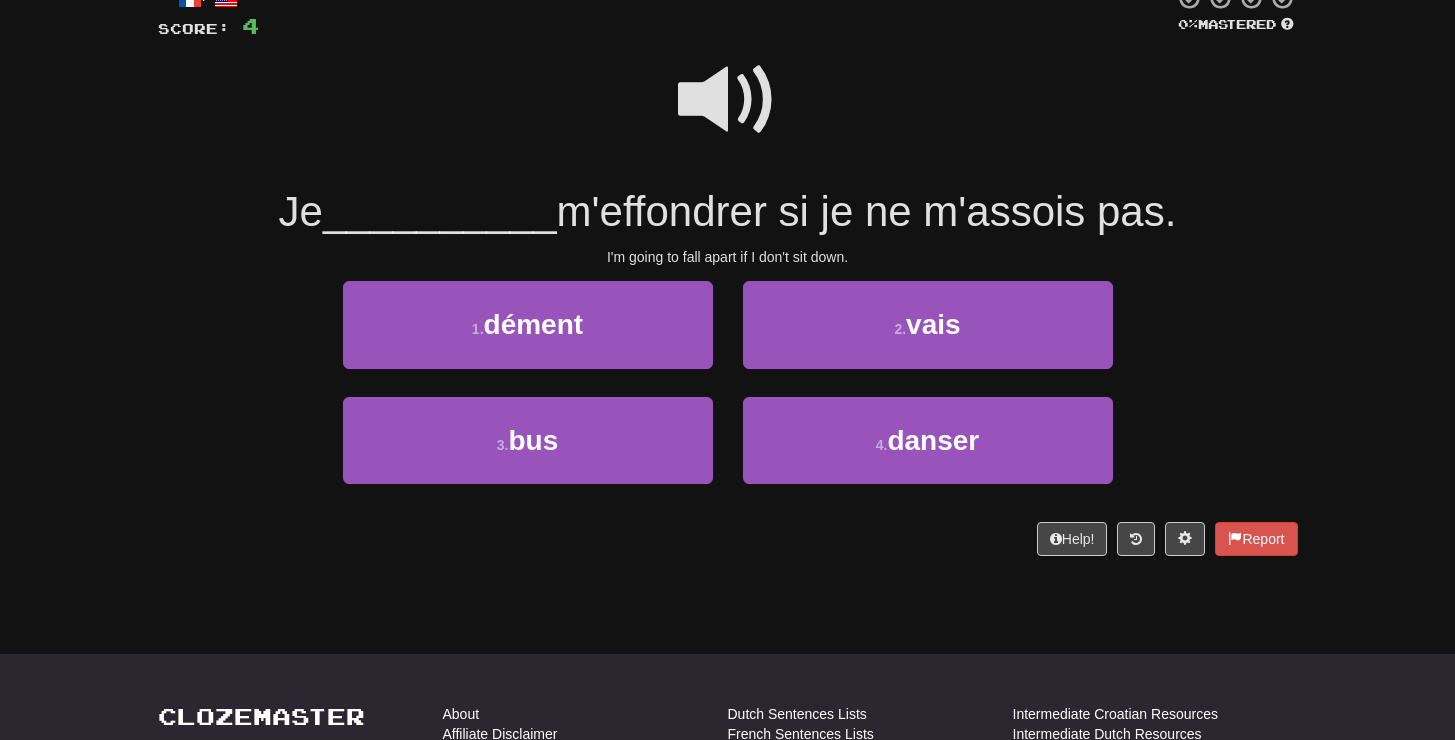 click at bounding box center [728, 100] 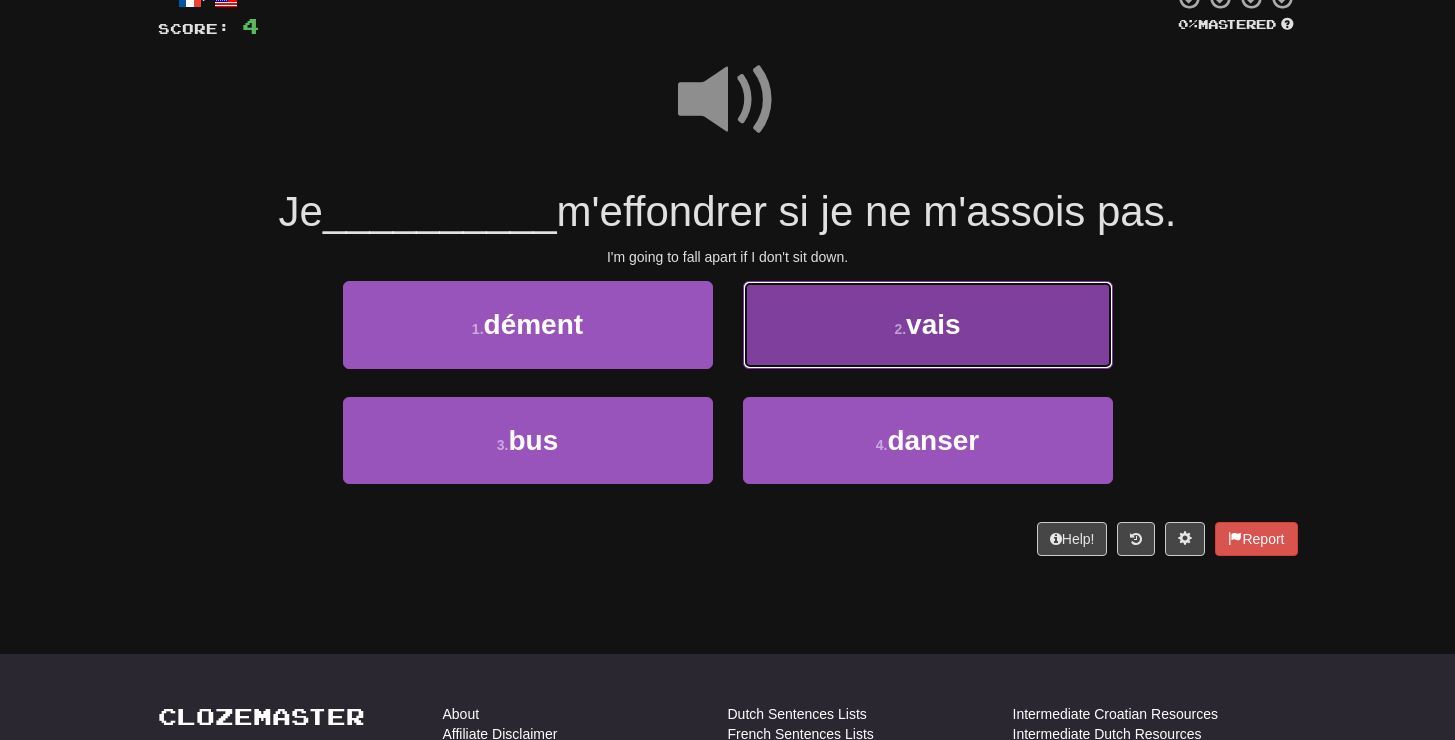 click on "2 ." at bounding box center [900, 329] 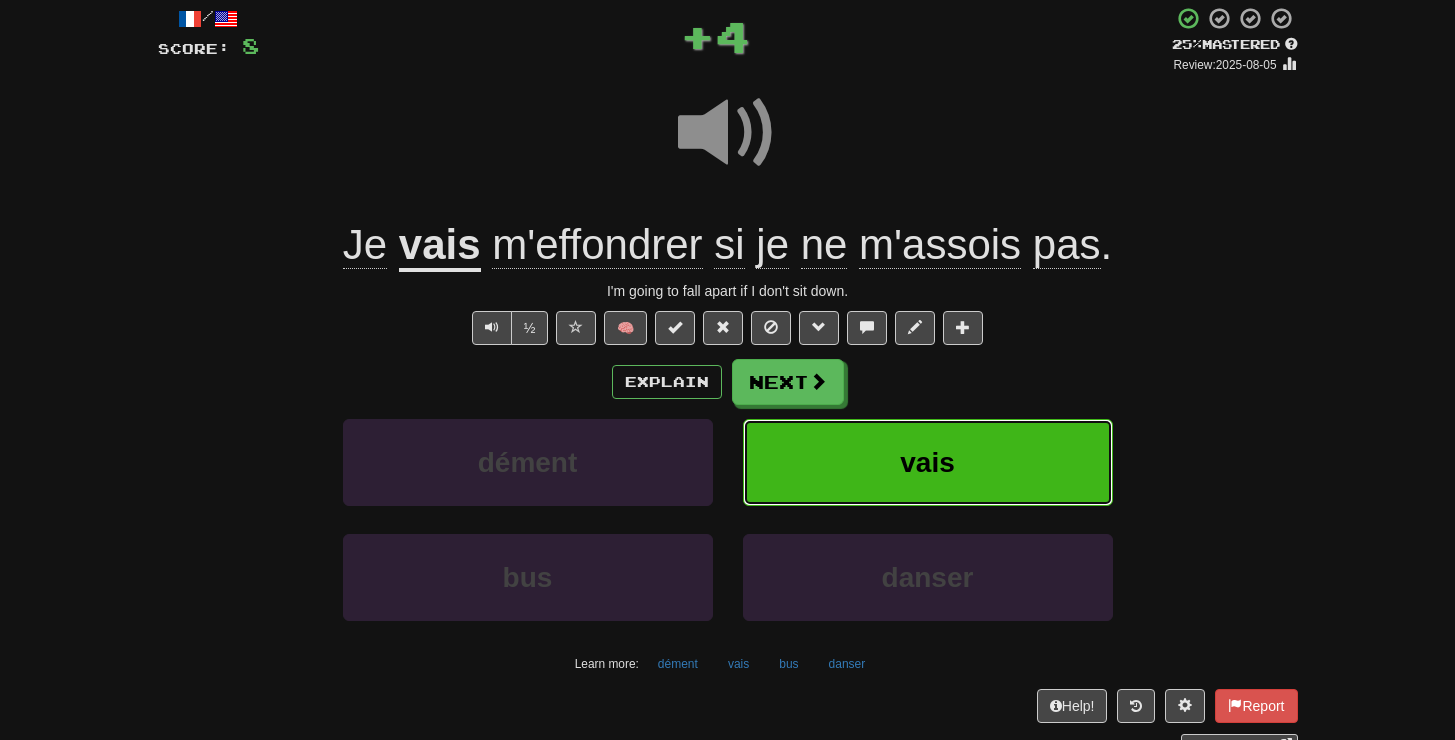 scroll, scrollTop: 112, scrollLeft: 0, axis: vertical 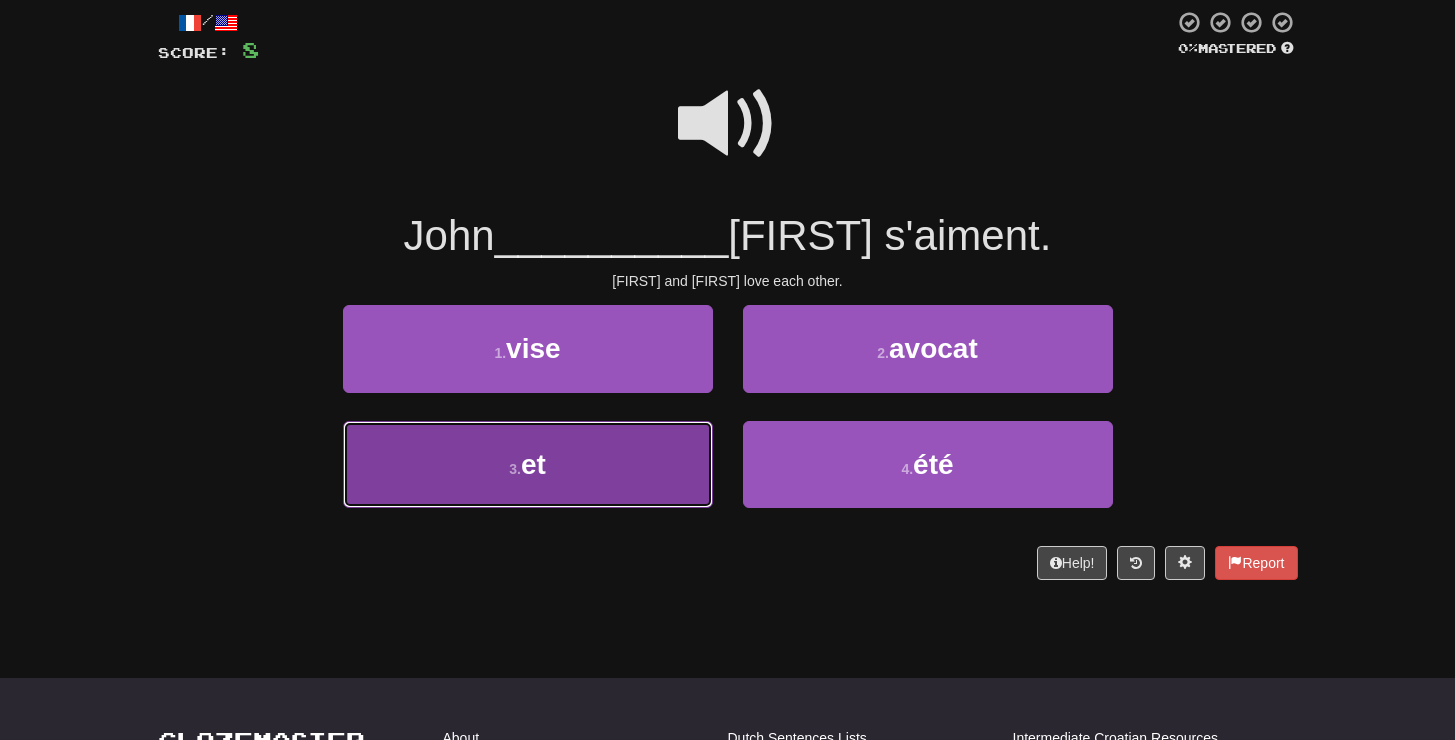 click on "3 .  et" at bounding box center [528, 464] 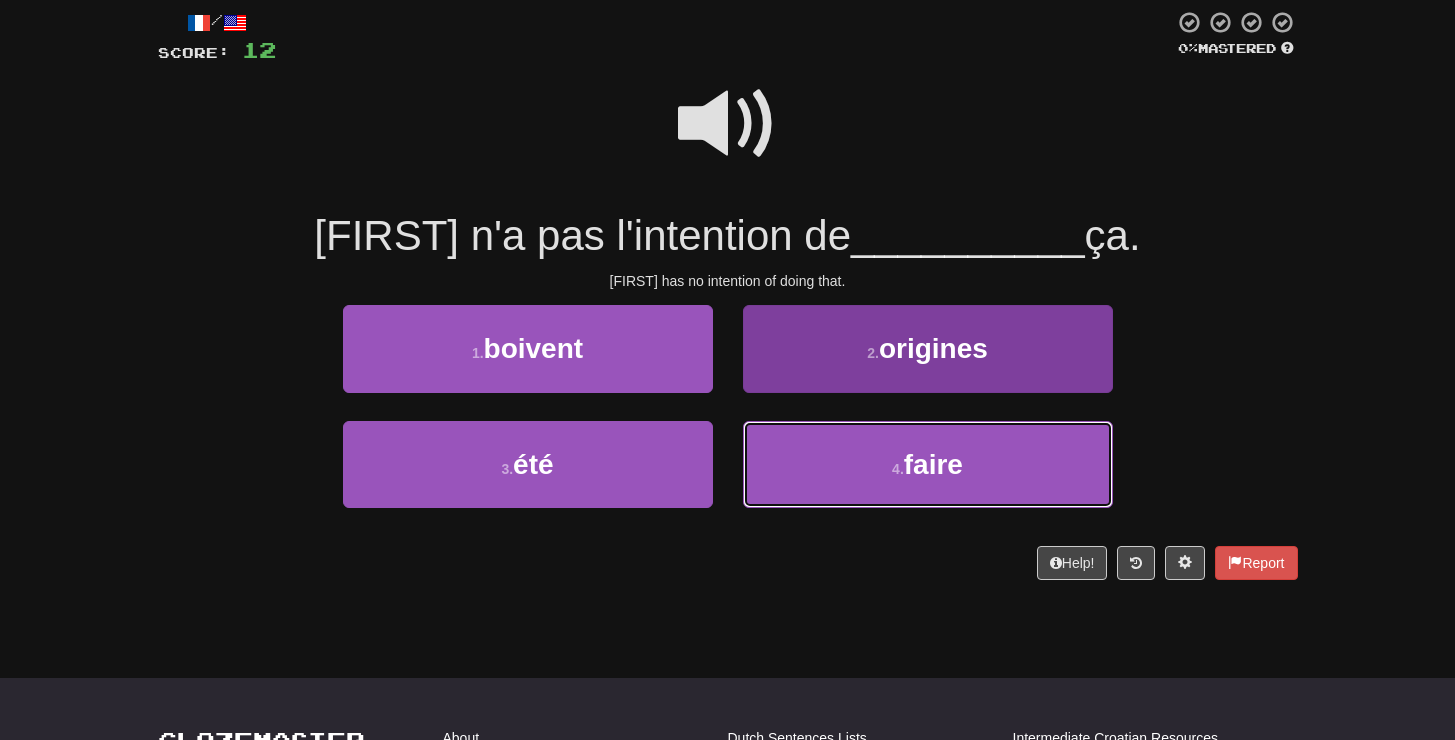 click on "4 .  faire" at bounding box center (928, 464) 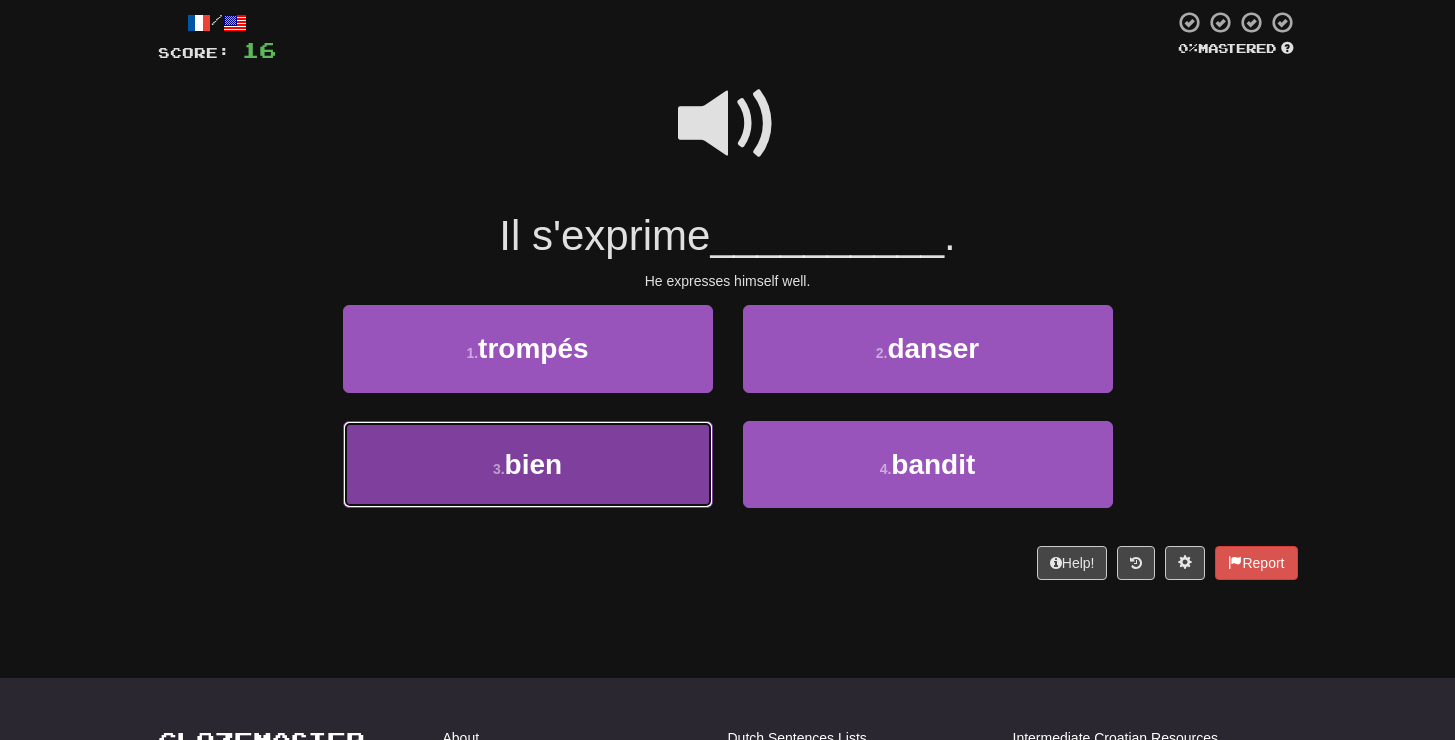 click on "3 .  bien" at bounding box center [528, 464] 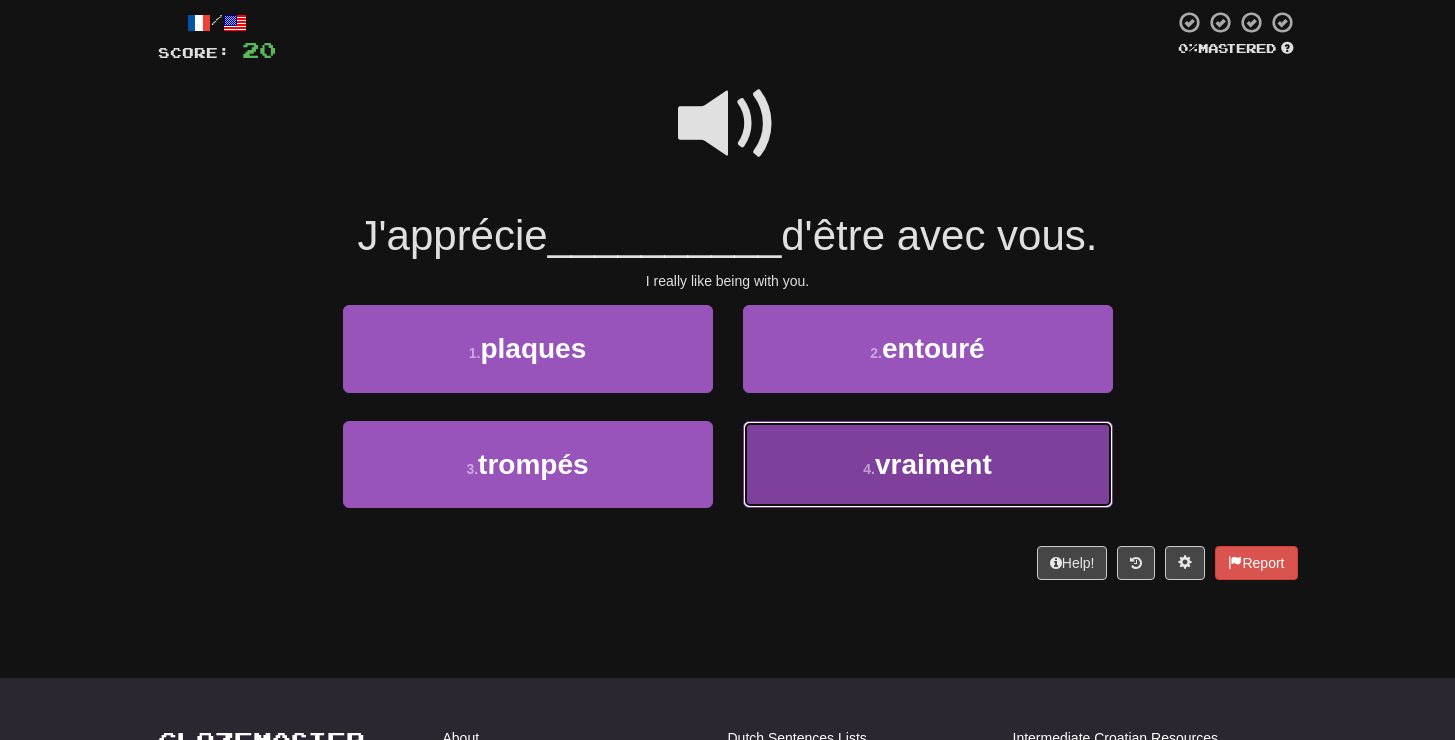 click on "4 .  vraiment" at bounding box center [928, 464] 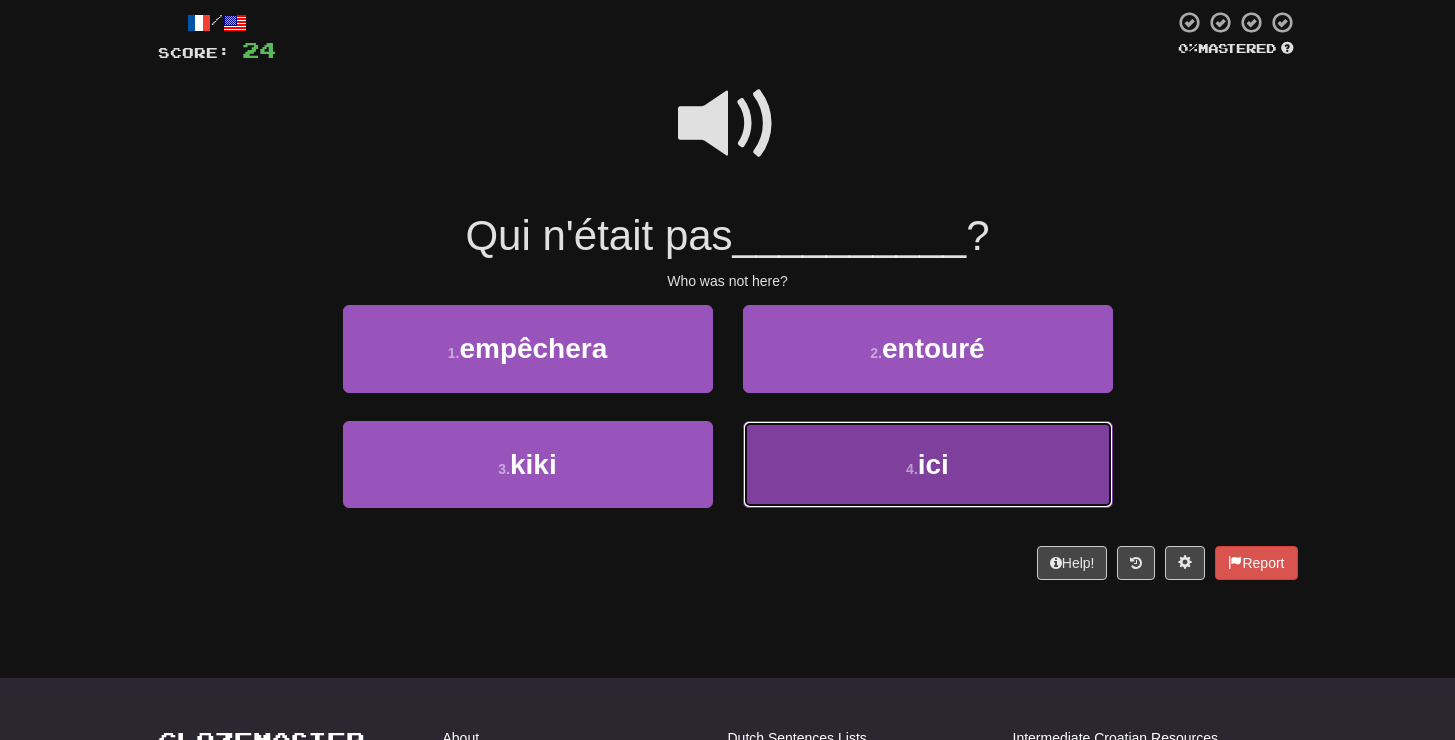 click on "ici" at bounding box center (933, 464) 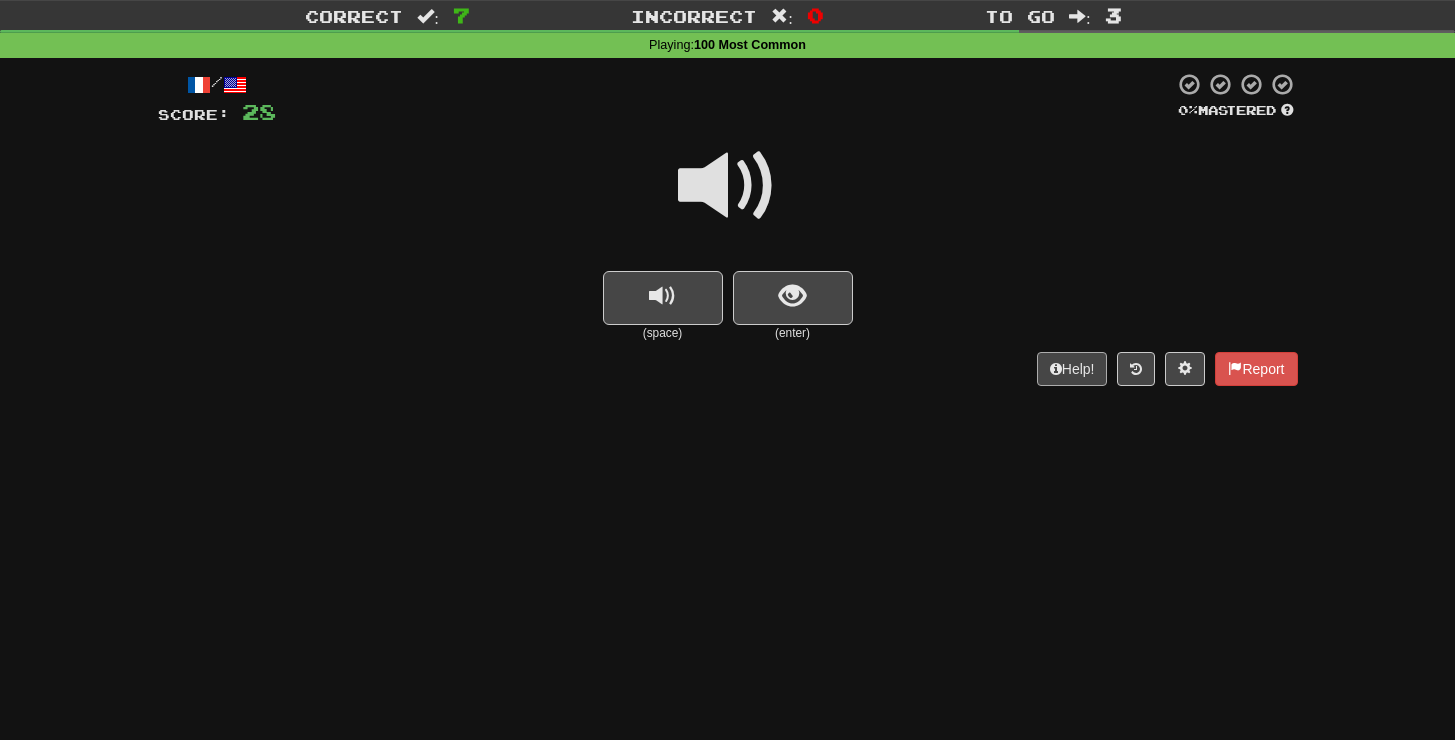scroll, scrollTop: 45, scrollLeft: 0, axis: vertical 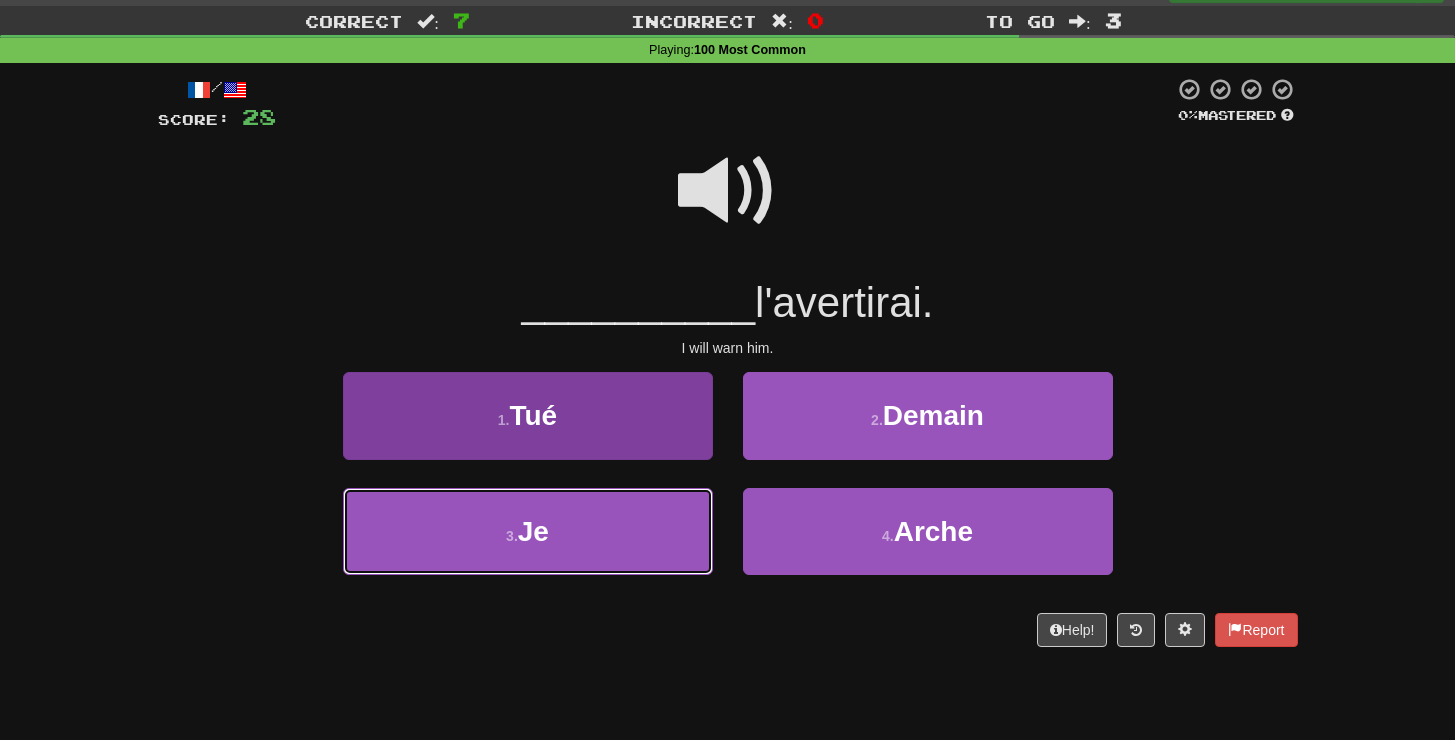 click on "3 .  Je" at bounding box center (528, 531) 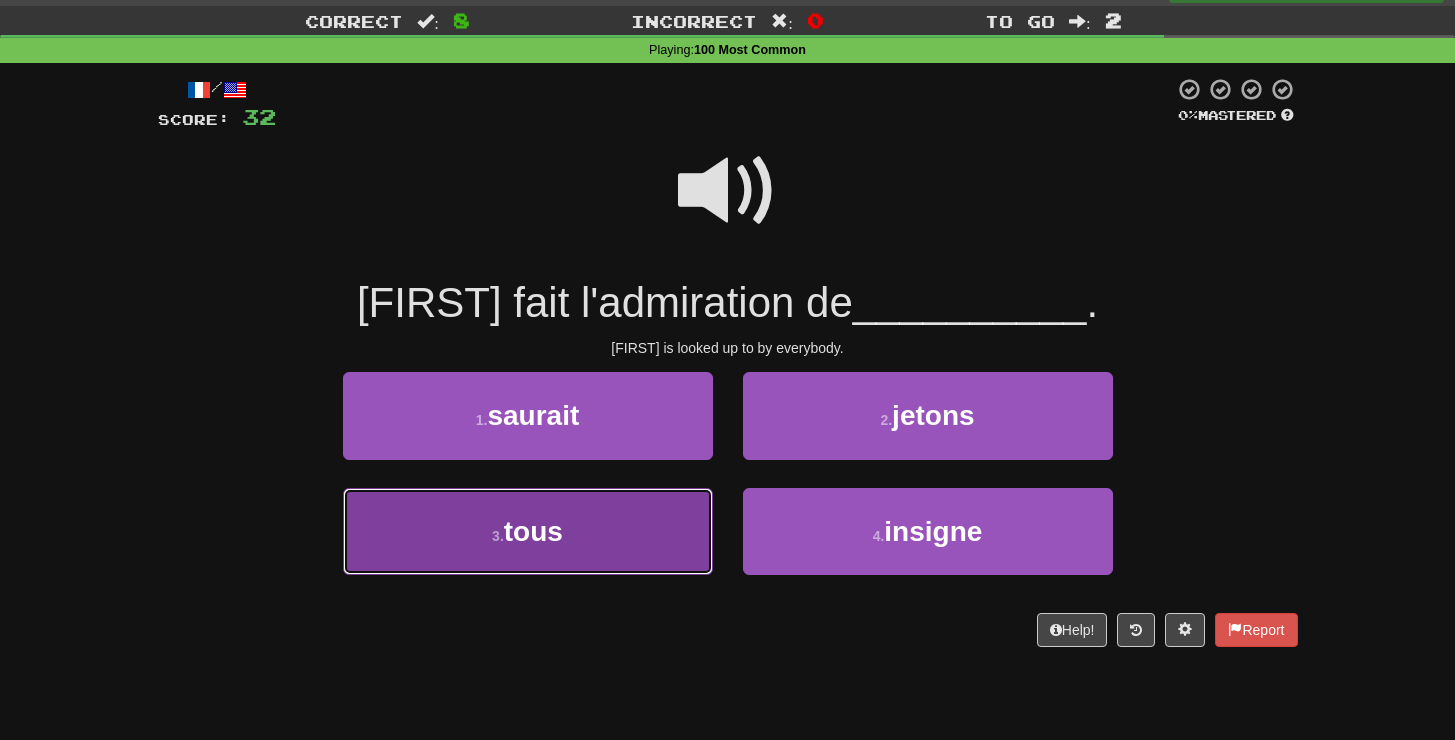 click on "tous" at bounding box center (533, 531) 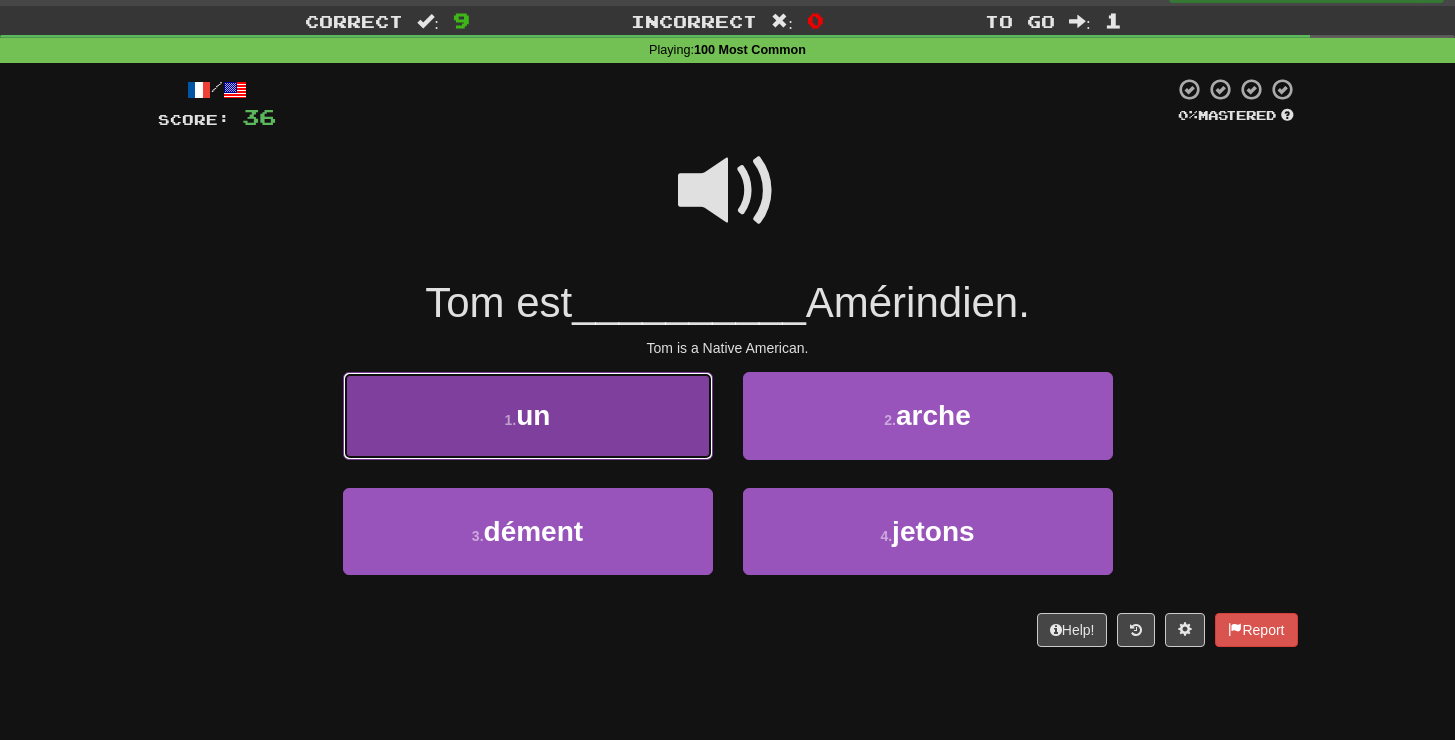 click on "1 .  un" at bounding box center (528, 415) 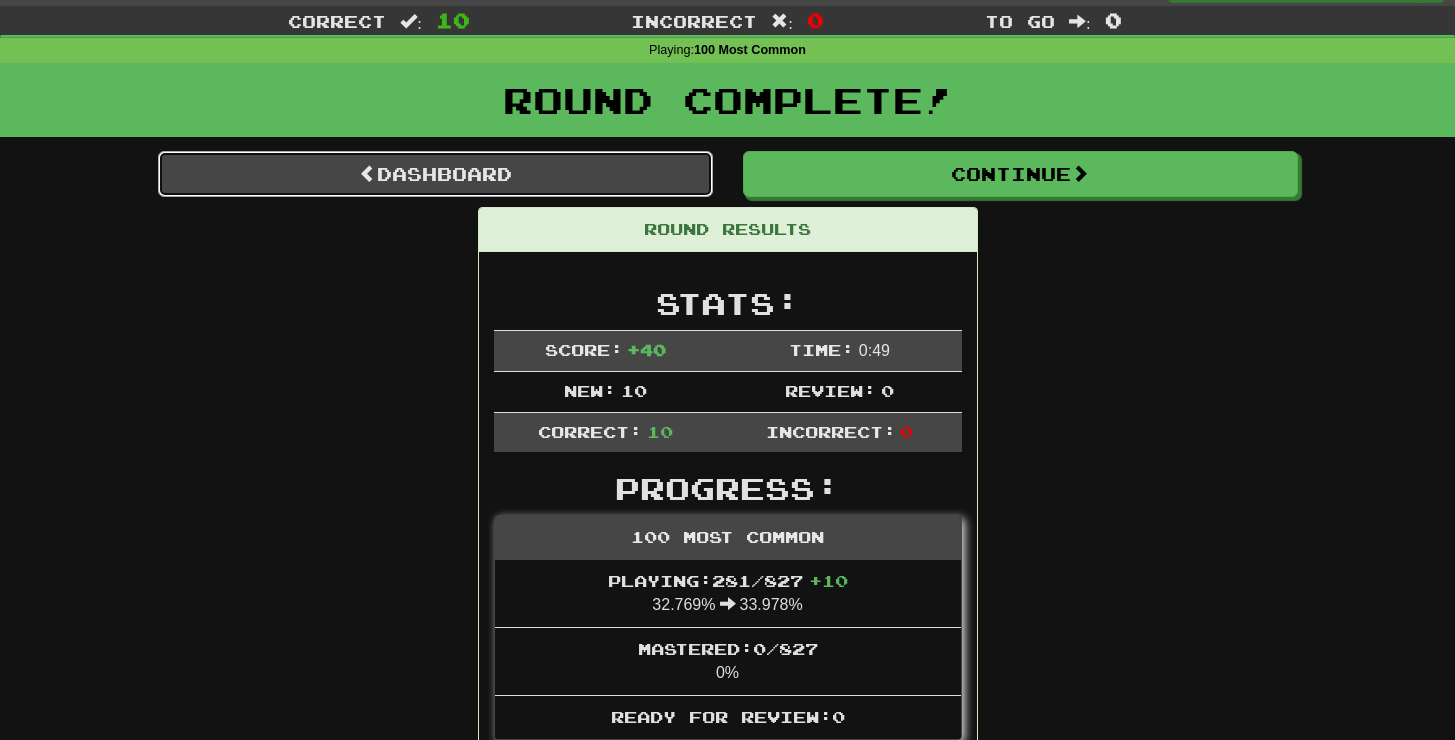 click on "Dashboard" at bounding box center (435, 174) 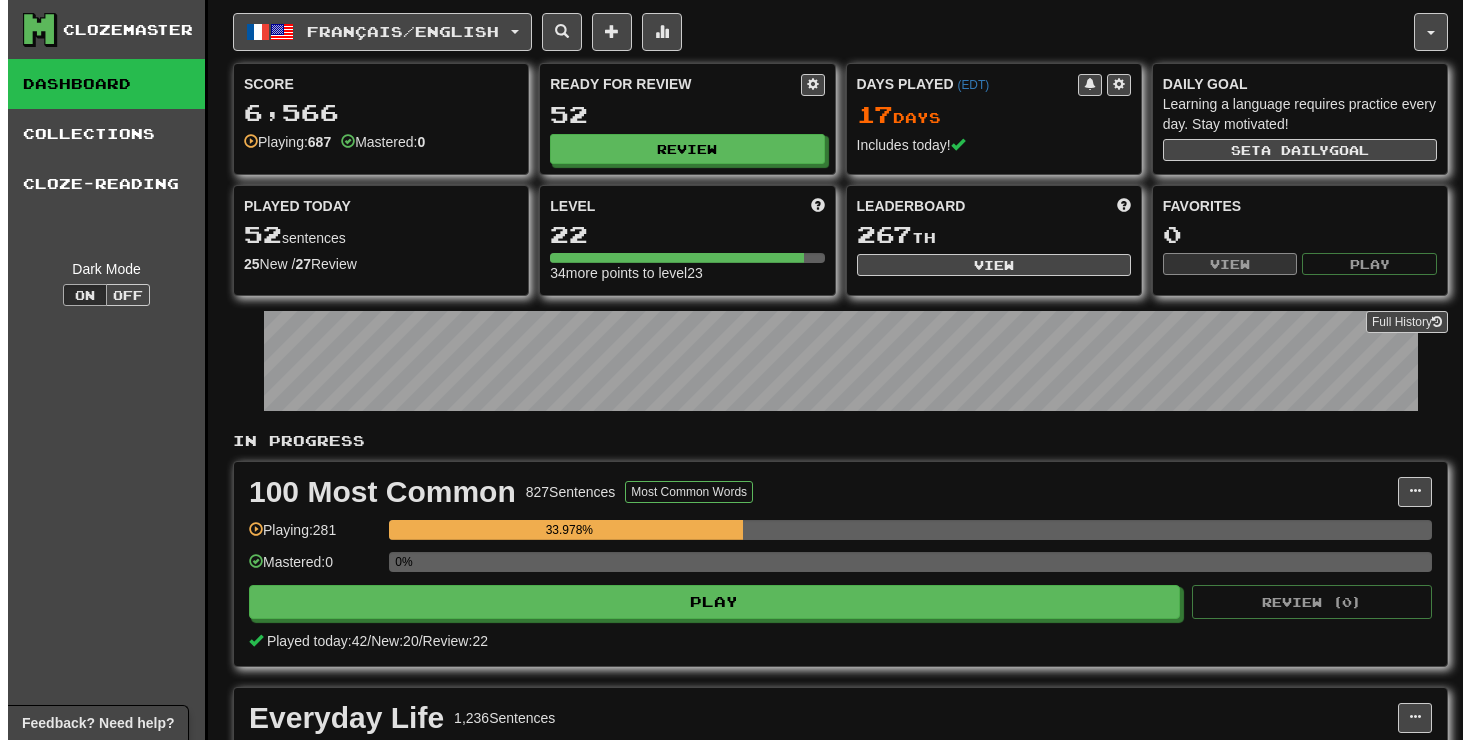 scroll, scrollTop: 0, scrollLeft: 0, axis: both 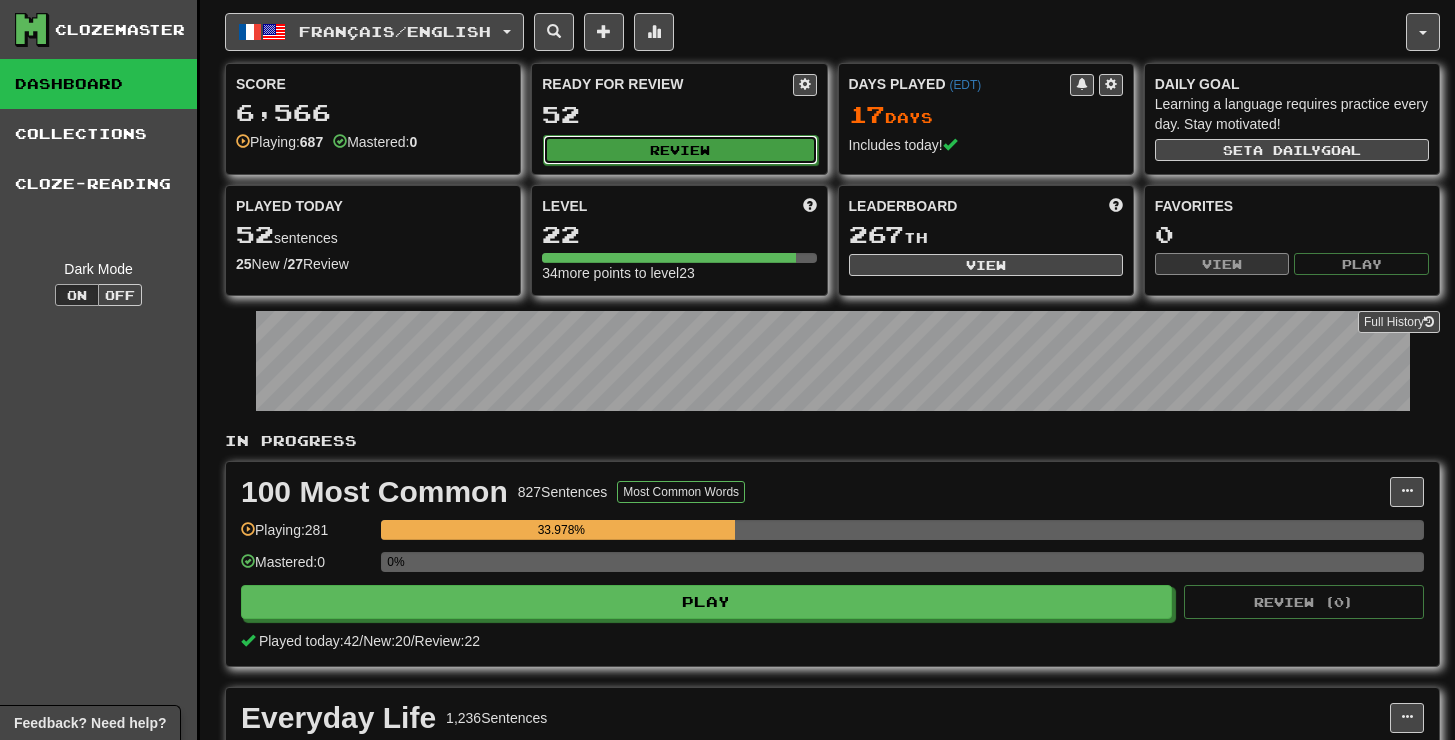 click on "Review" at bounding box center [680, 150] 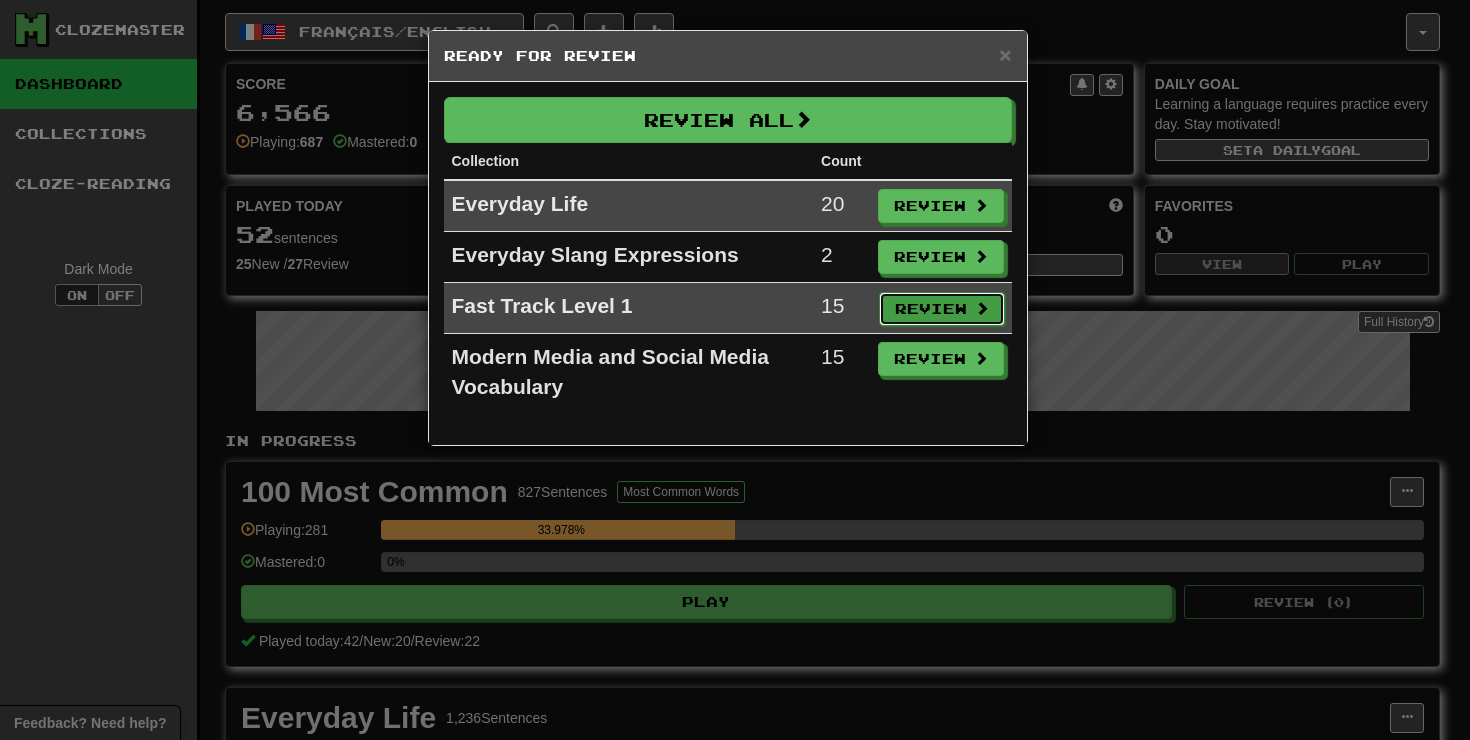 click on "Review" at bounding box center [942, 309] 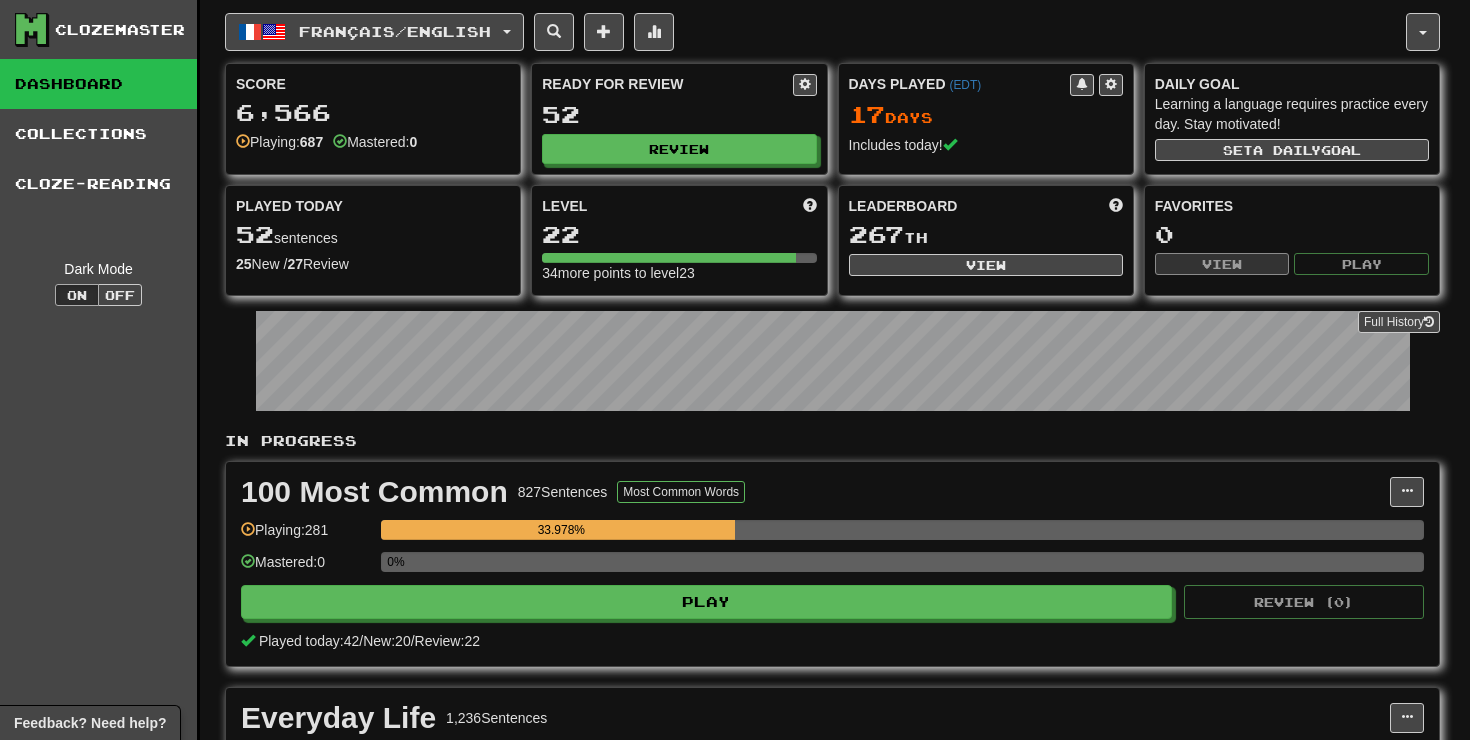 select on "**" 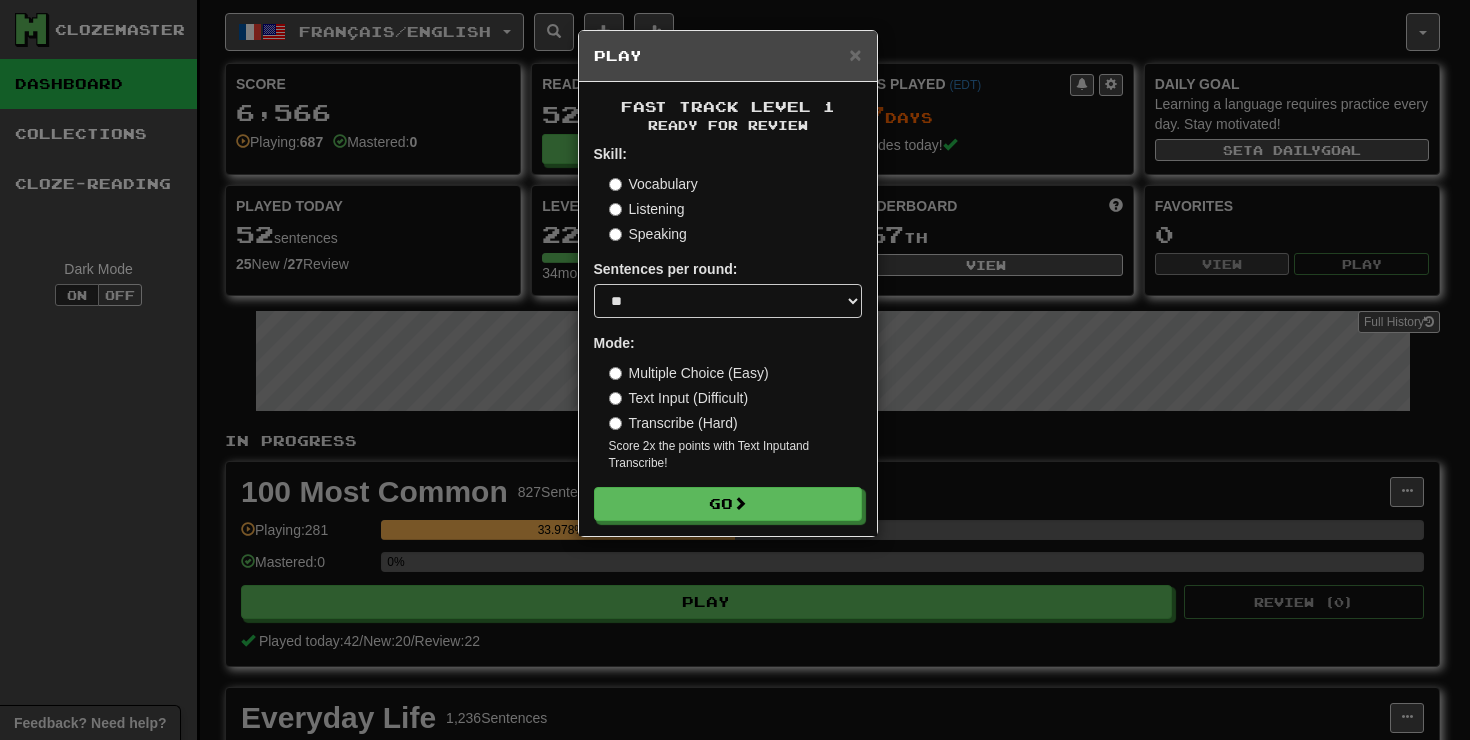 click on "Vocabulary" at bounding box center (653, 184) 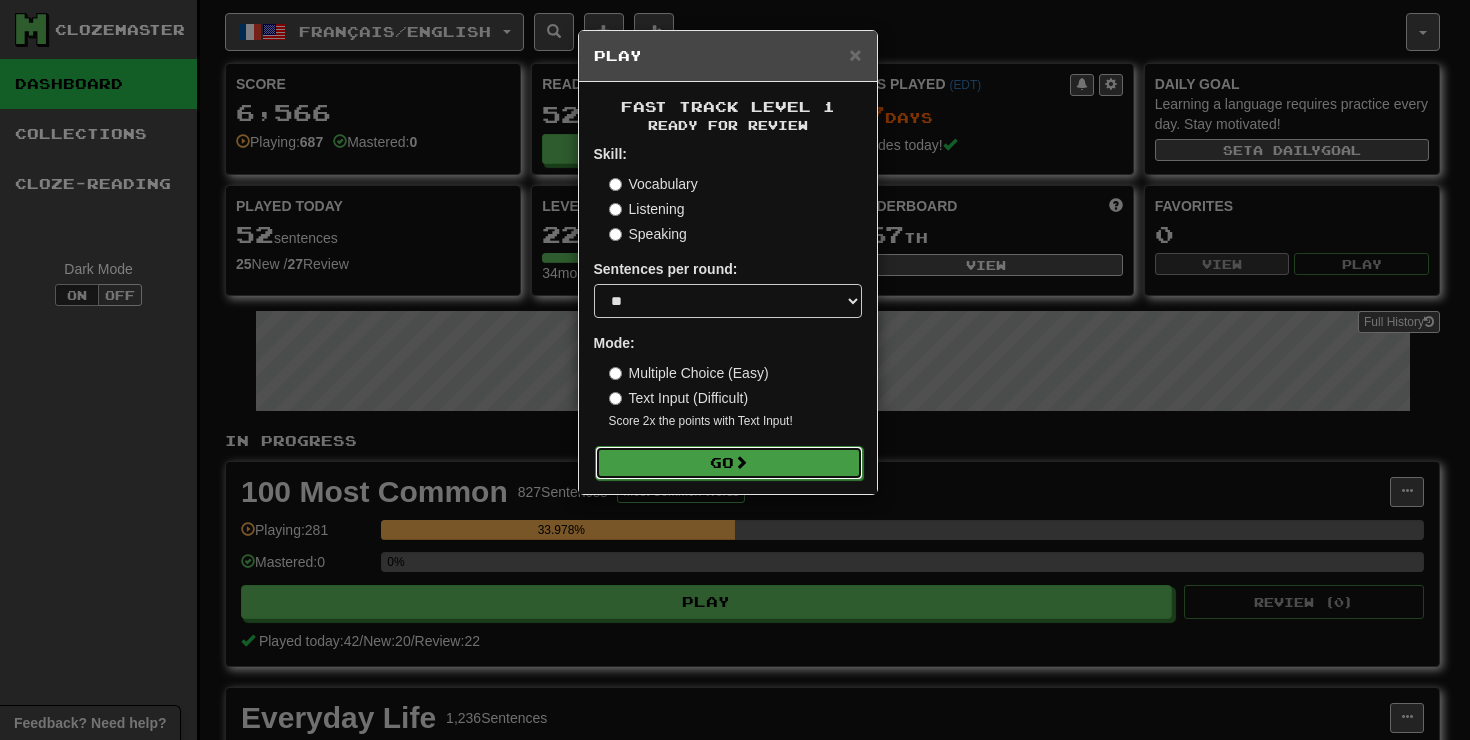 click on "Go" at bounding box center [729, 463] 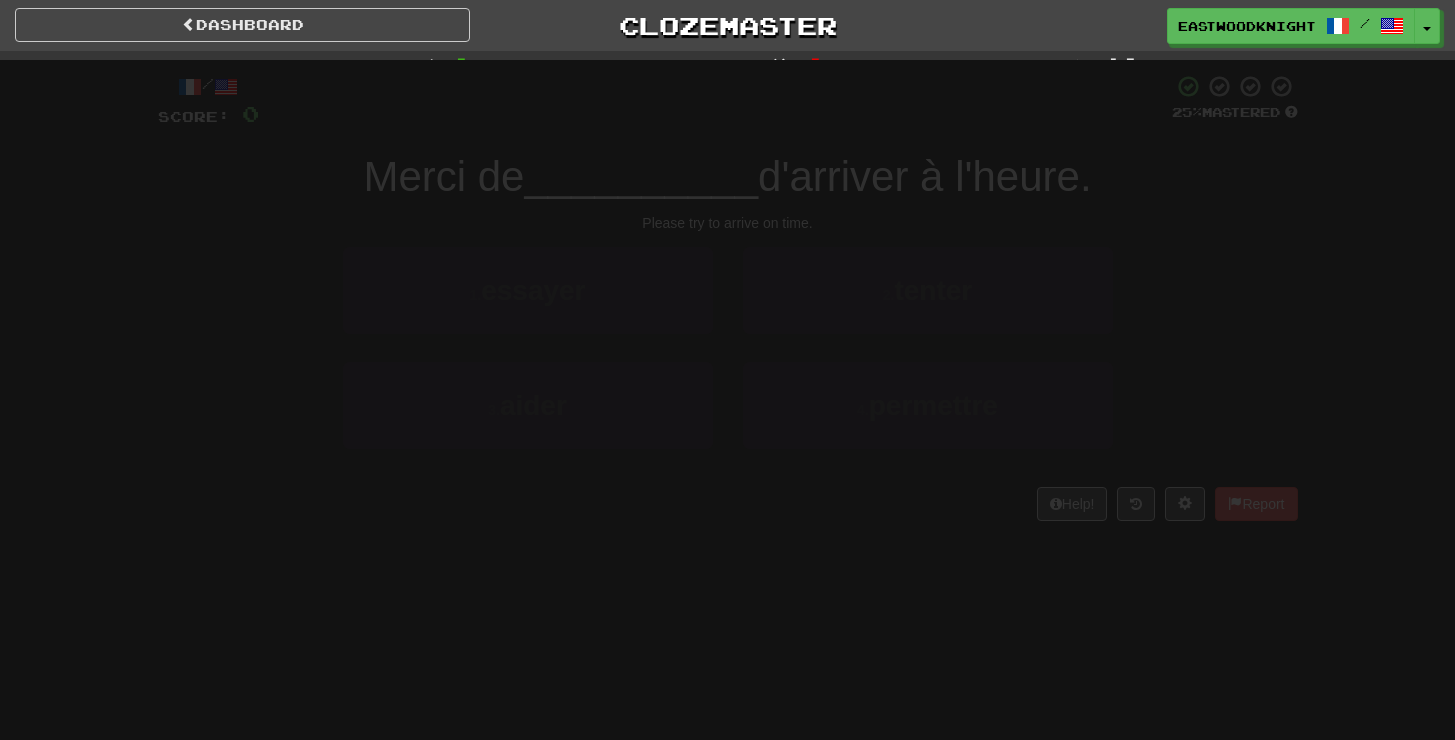 scroll, scrollTop: 0, scrollLeft: 0, axis: both 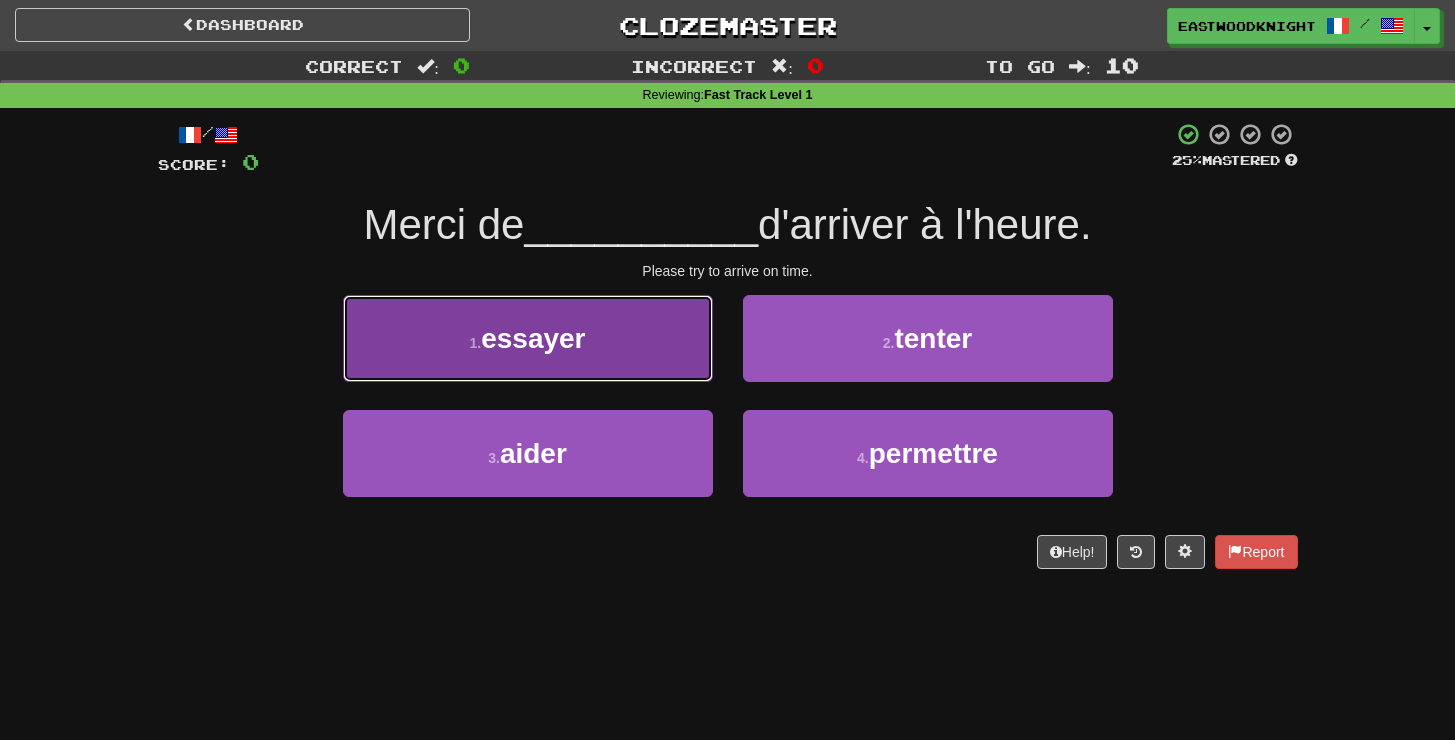 click on "1 .  essayer" at bounding box center [528, 338] 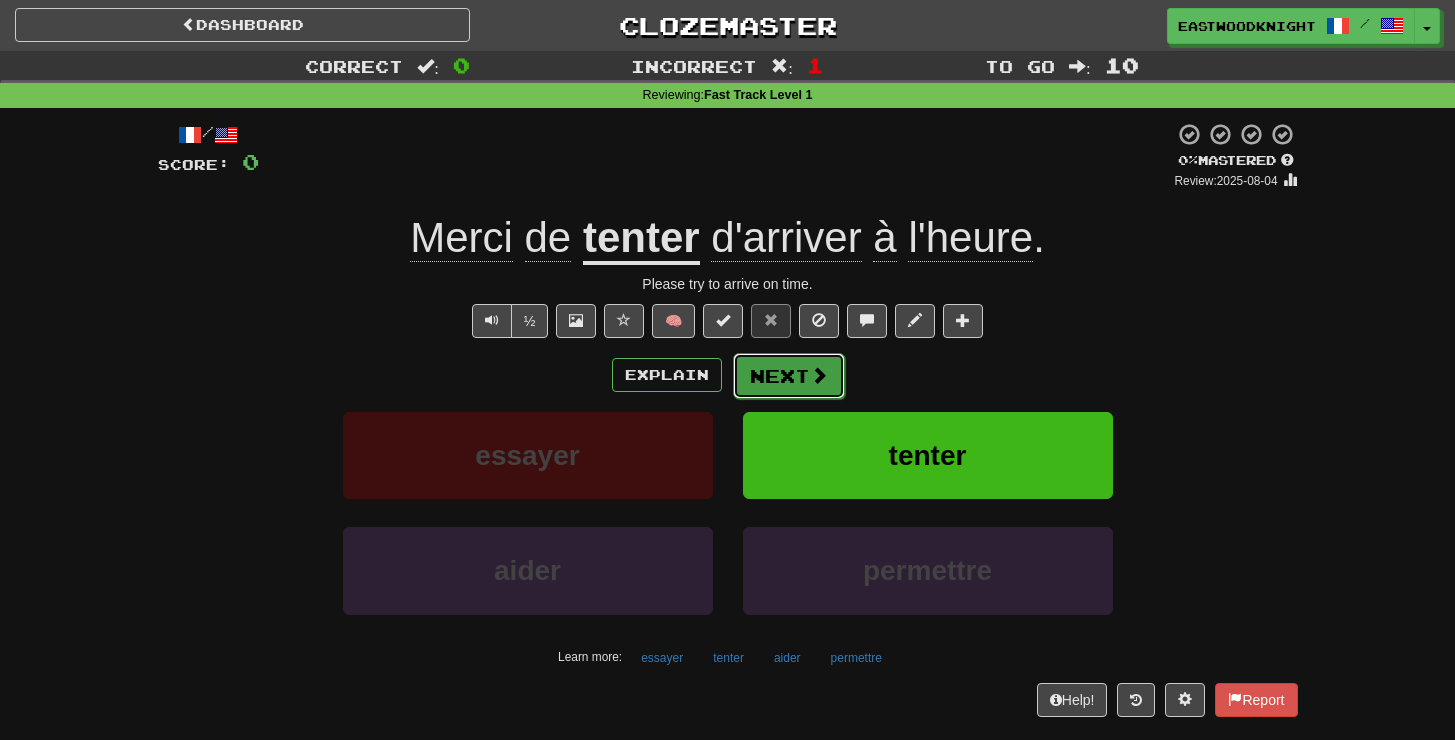 click on "Next" at bounding box center (789, 376) 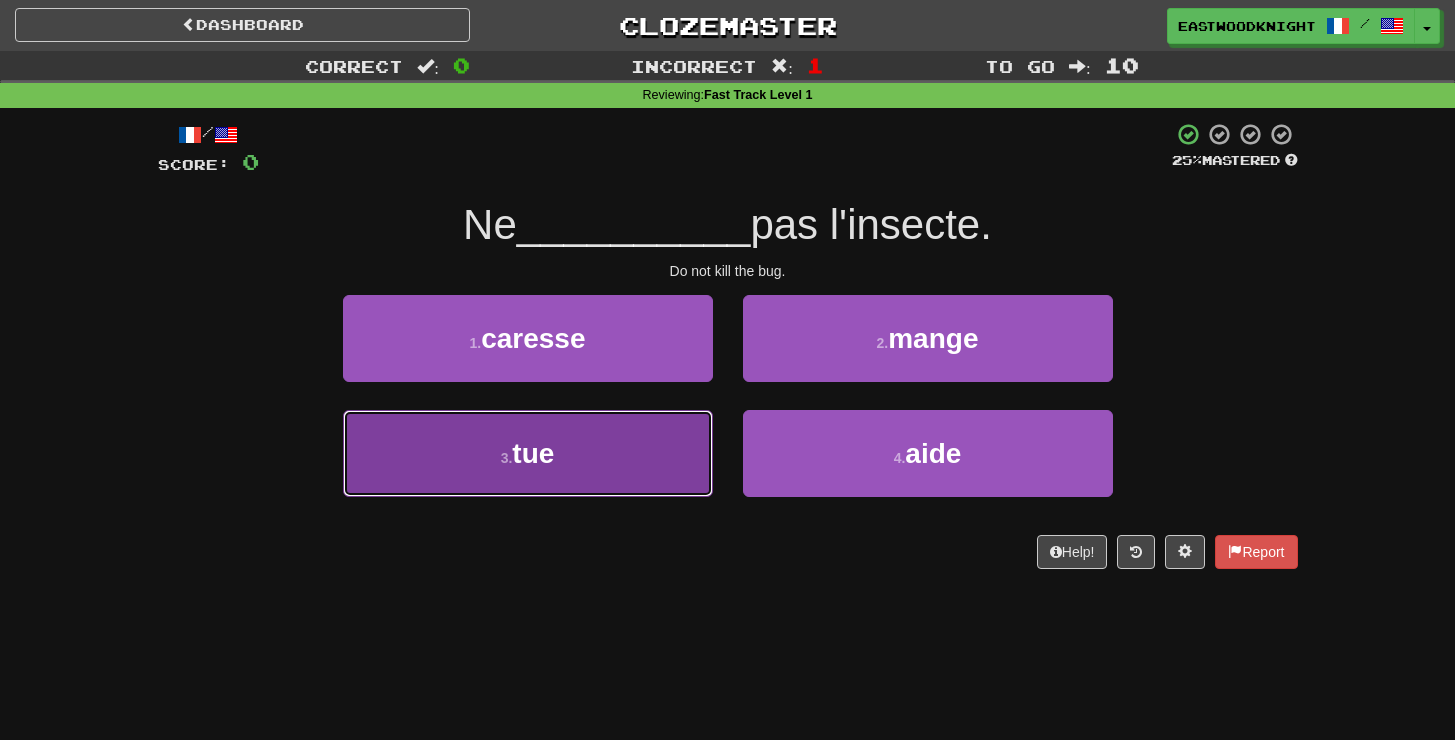 click on "3 .  tue" at bounding box center [528, 453] 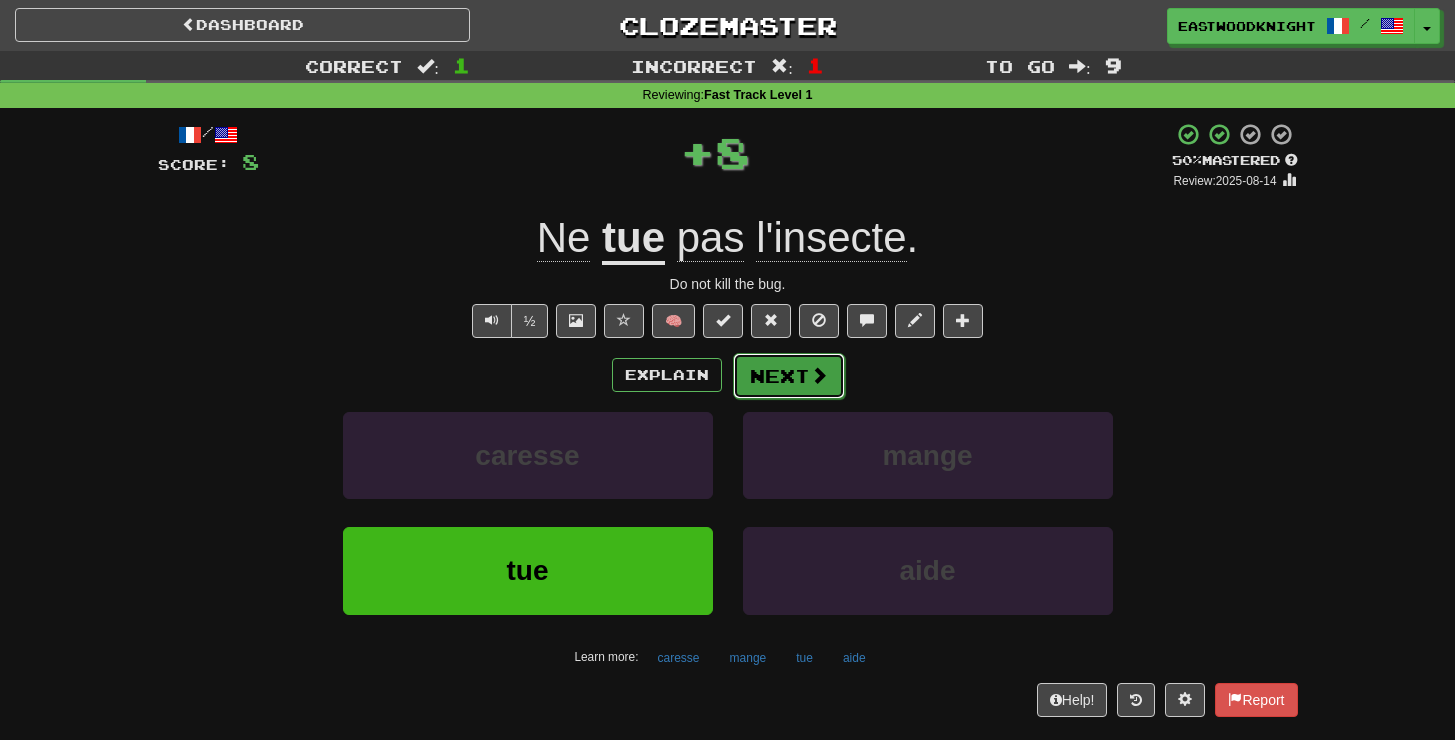 click on "Next" at bounding box center [789, 376] 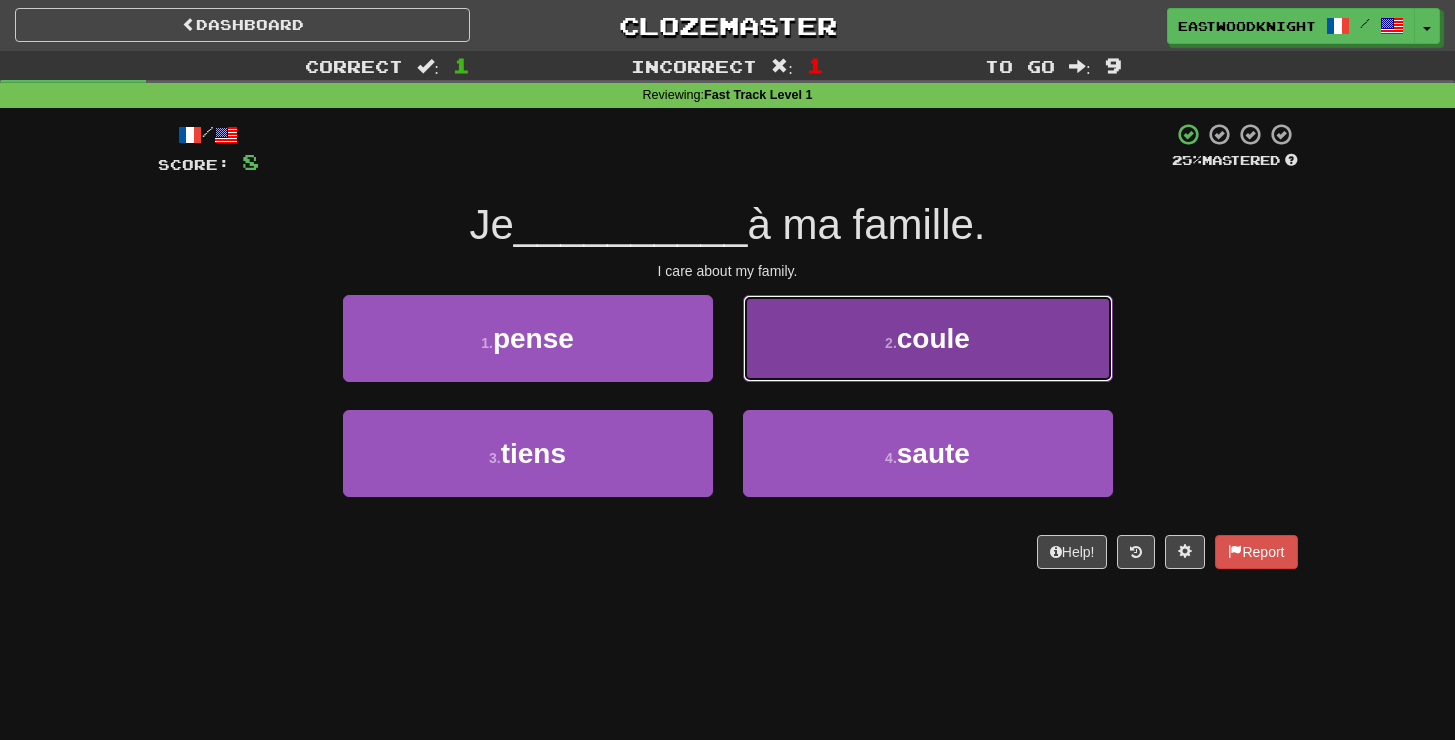 click on "2 .  coule" at bounding box center [928, 338] 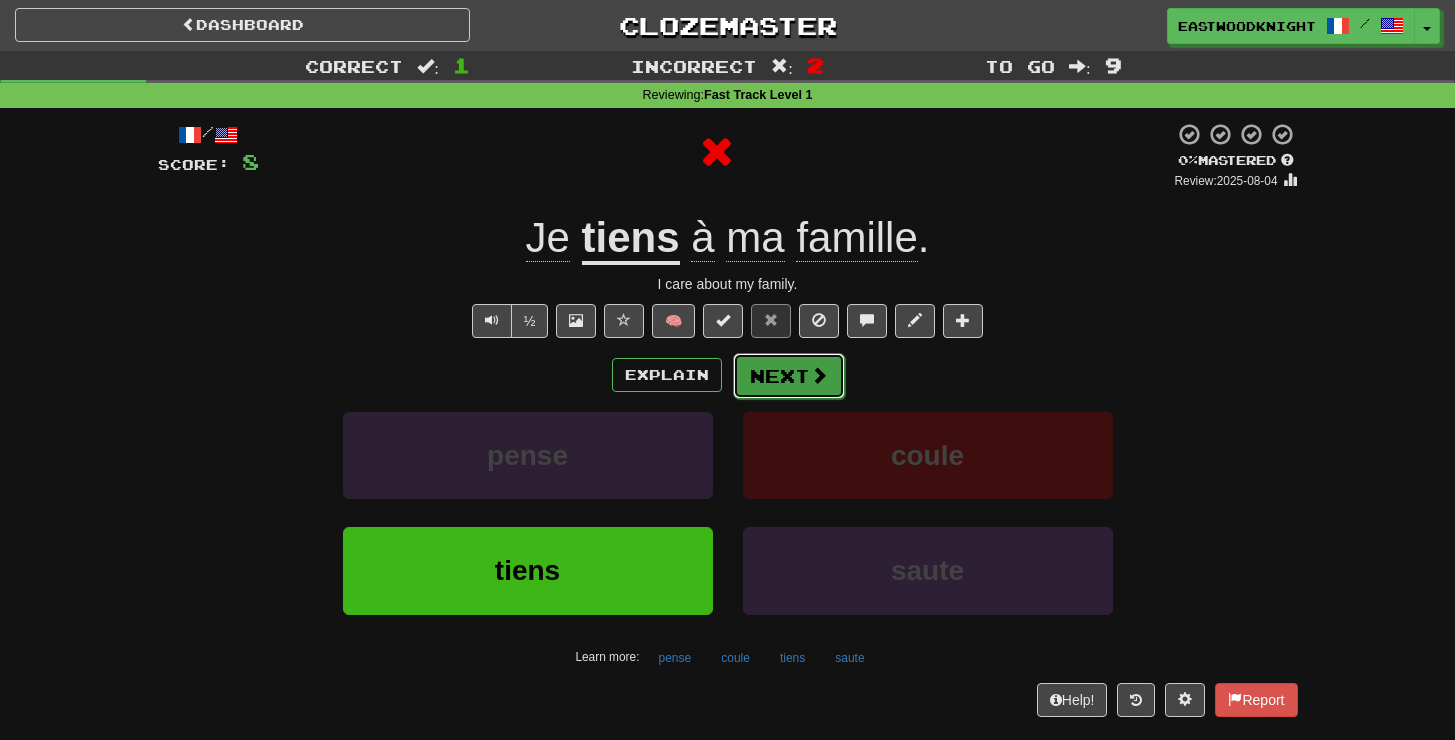 click on "Next" at bounding box center [789, 376] 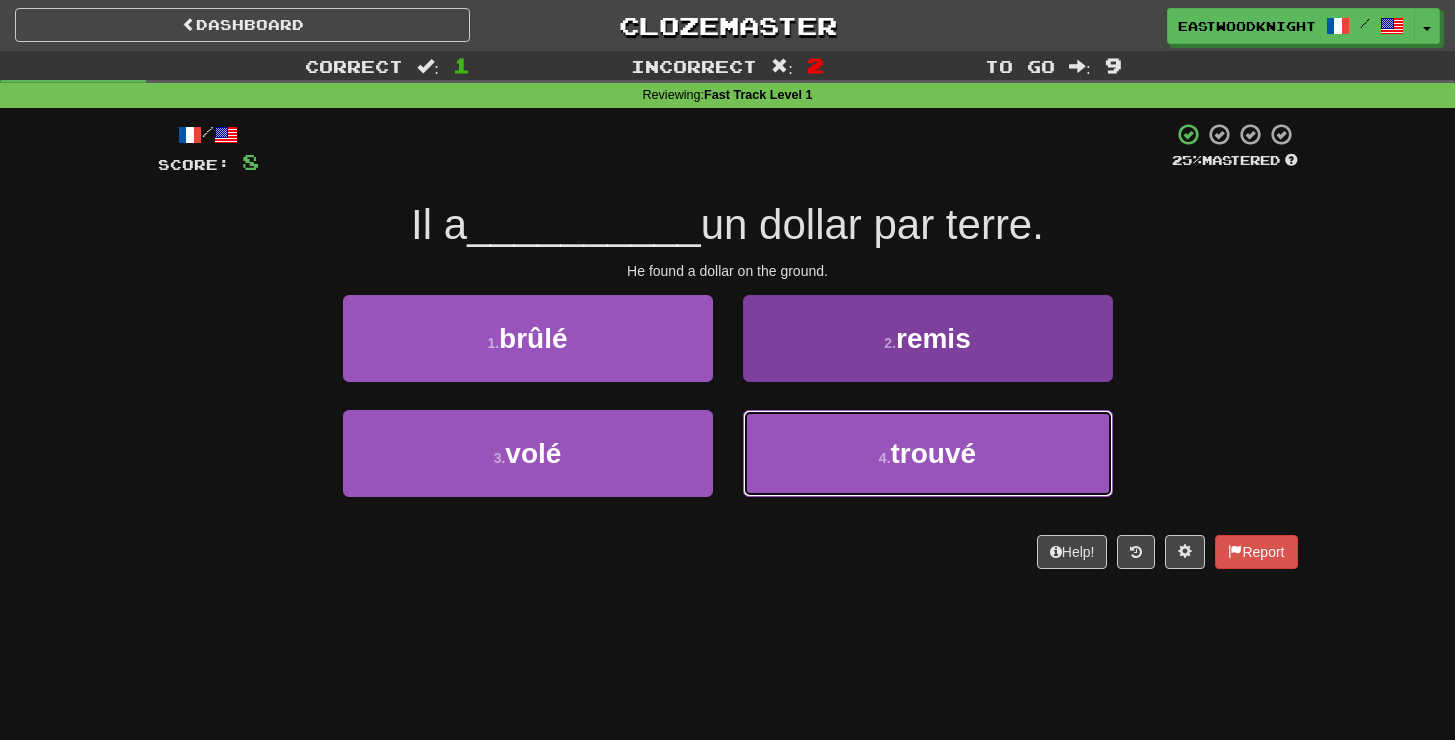 click on "4 .  trouvé" at bounding box center [928, 453] 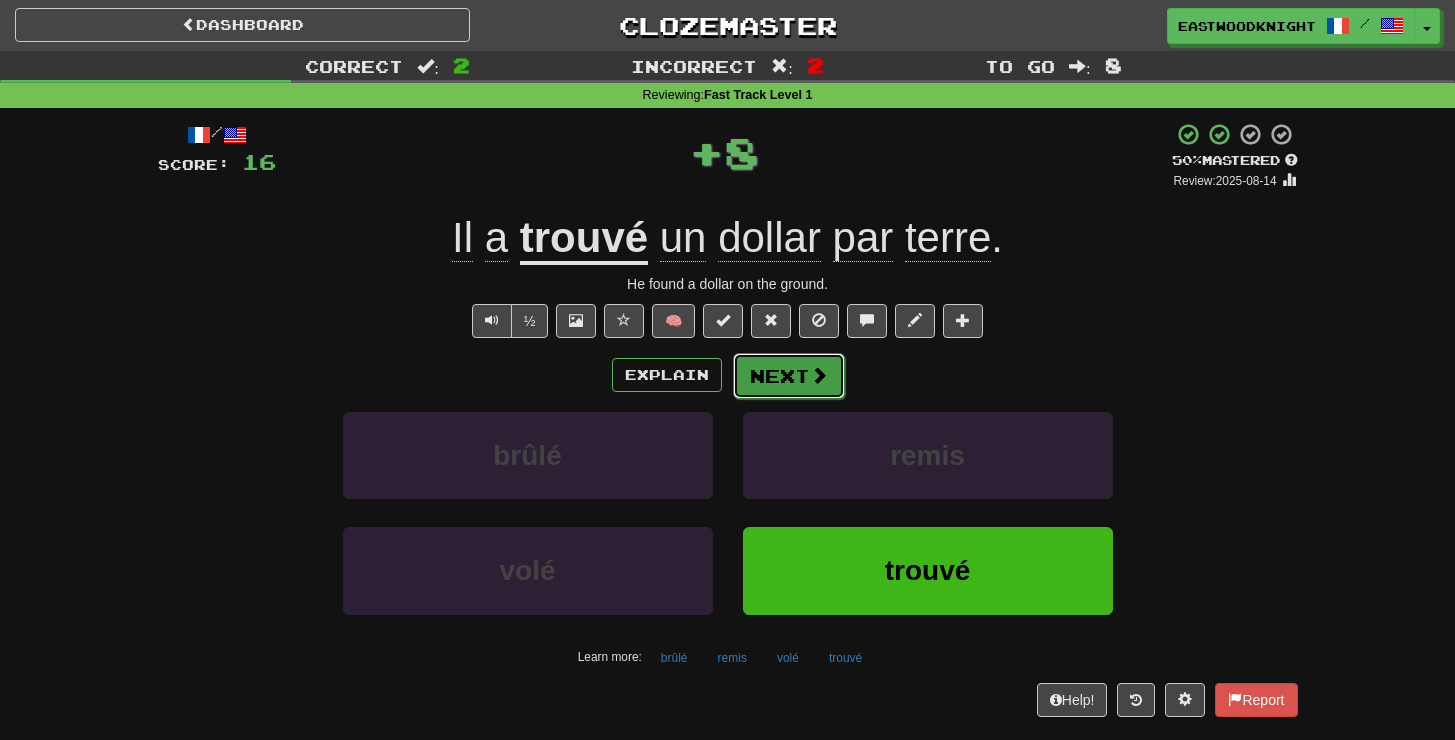 click on "Next" at bounding box center [789, 376] 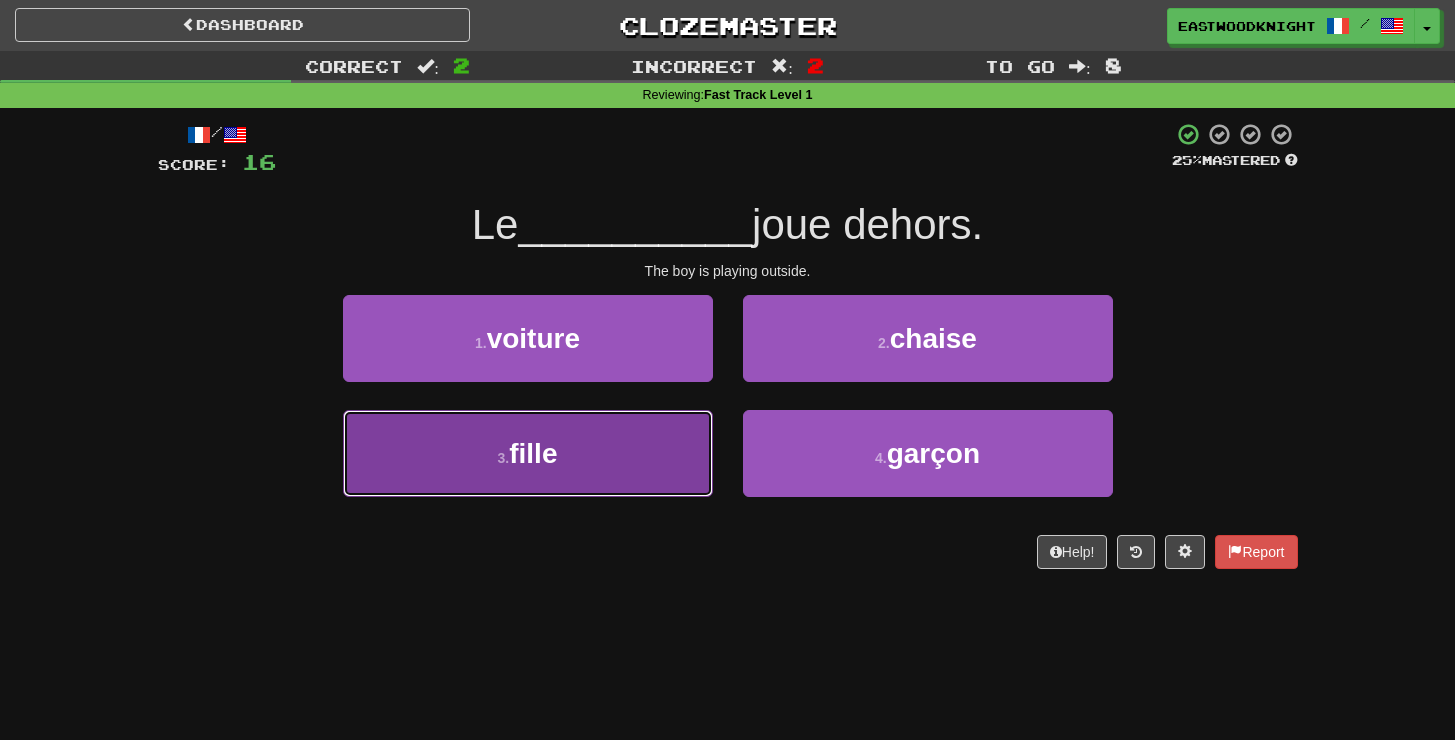 click on "3 .  fille" at bounding box center (528, 453) 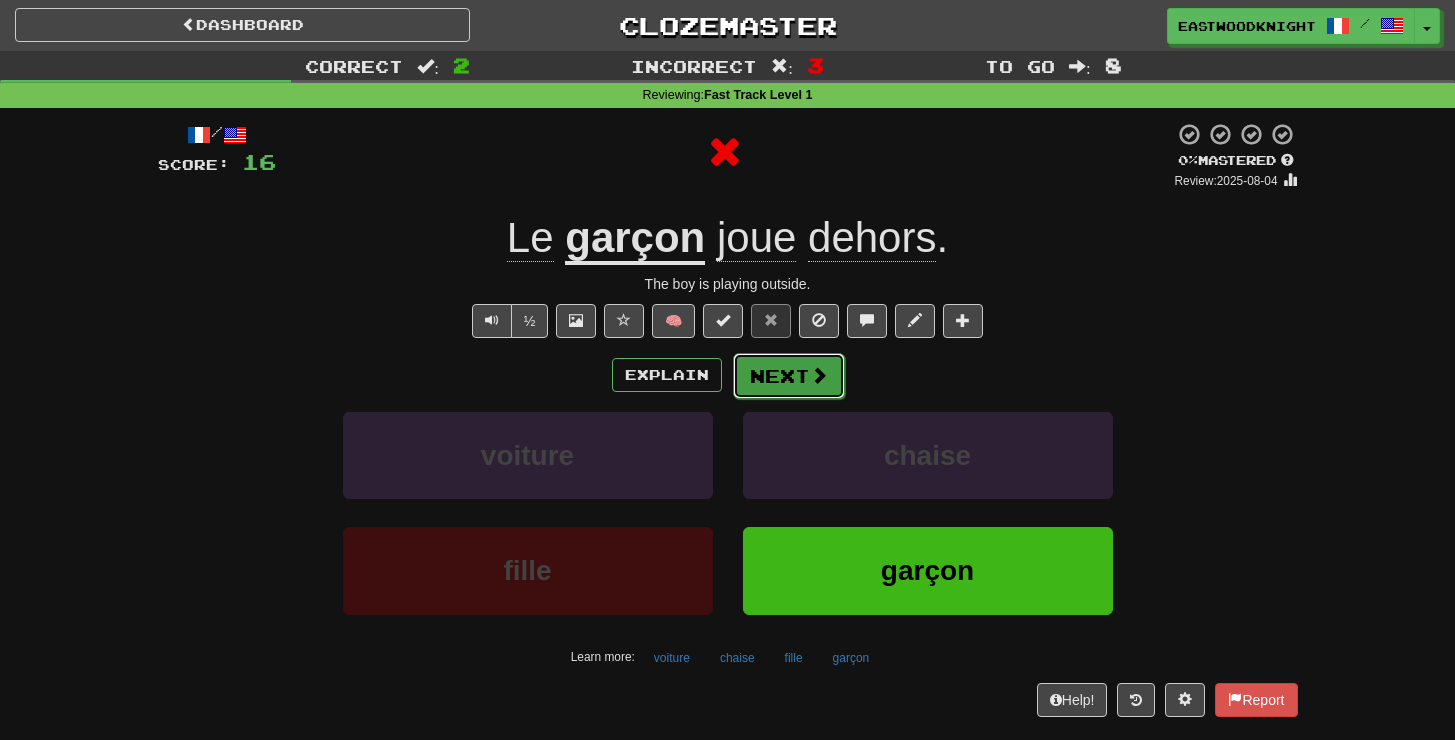 click on "Next" at bounding box center [789, 376] 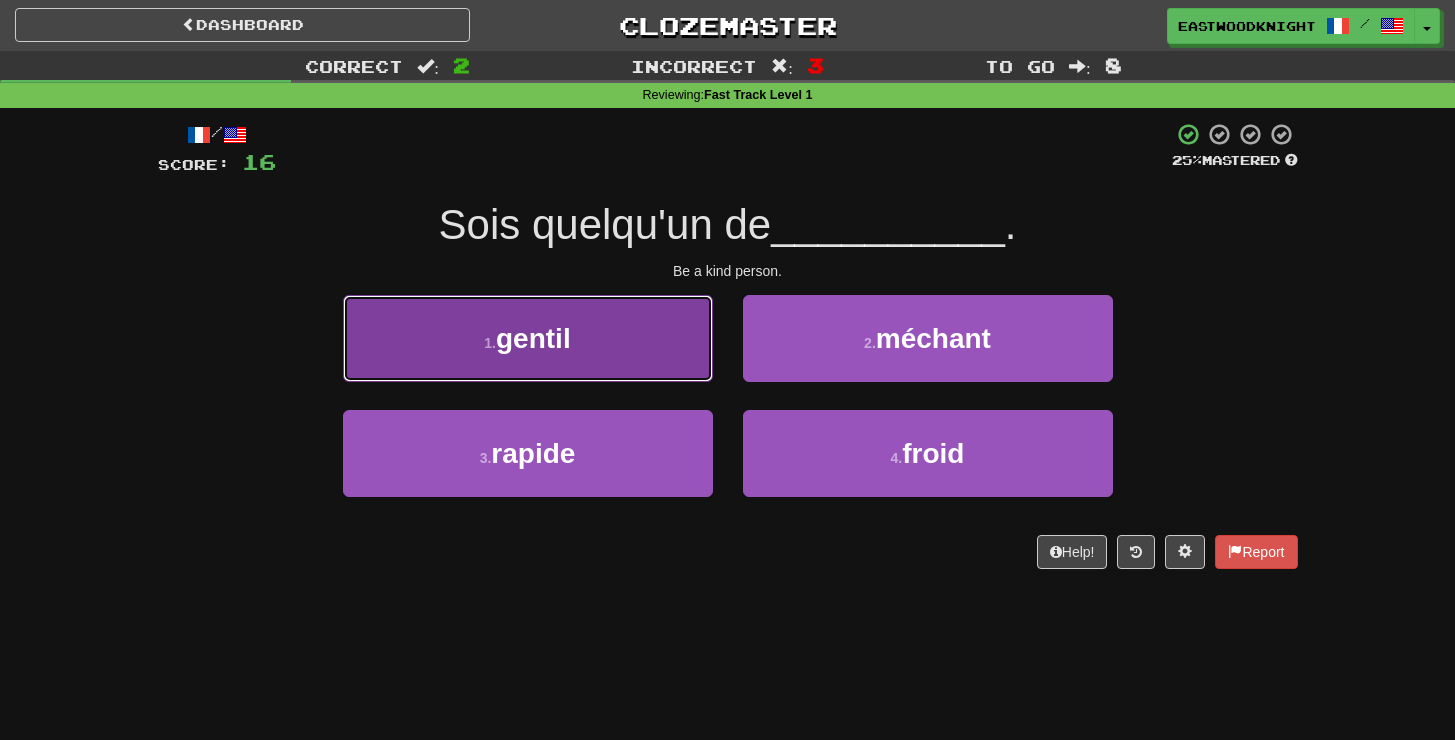 click on "1 .  gentil" at bounding box center [528, 338] 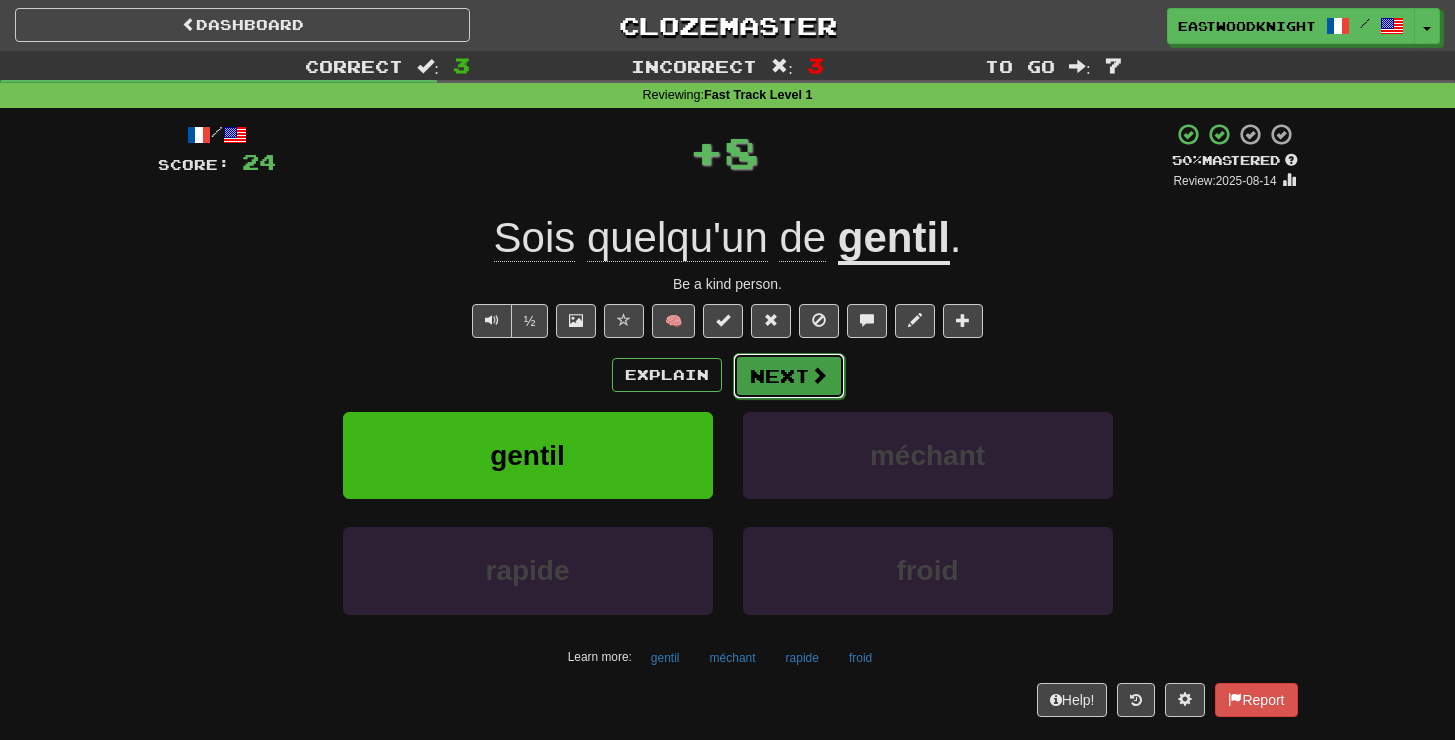 click on "Next" at bounding box center (789, 376) 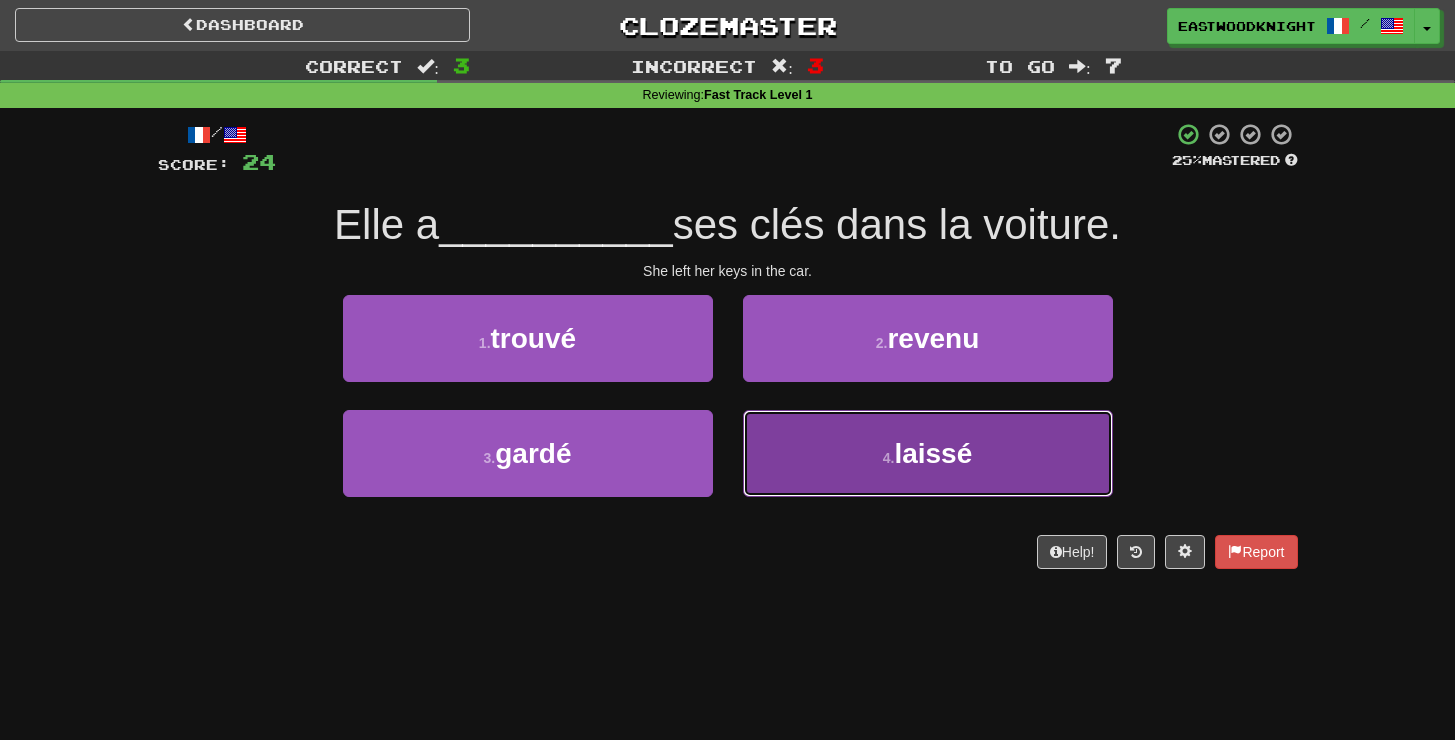 click on "4 .  laissé" at bounding box center (928, 453) 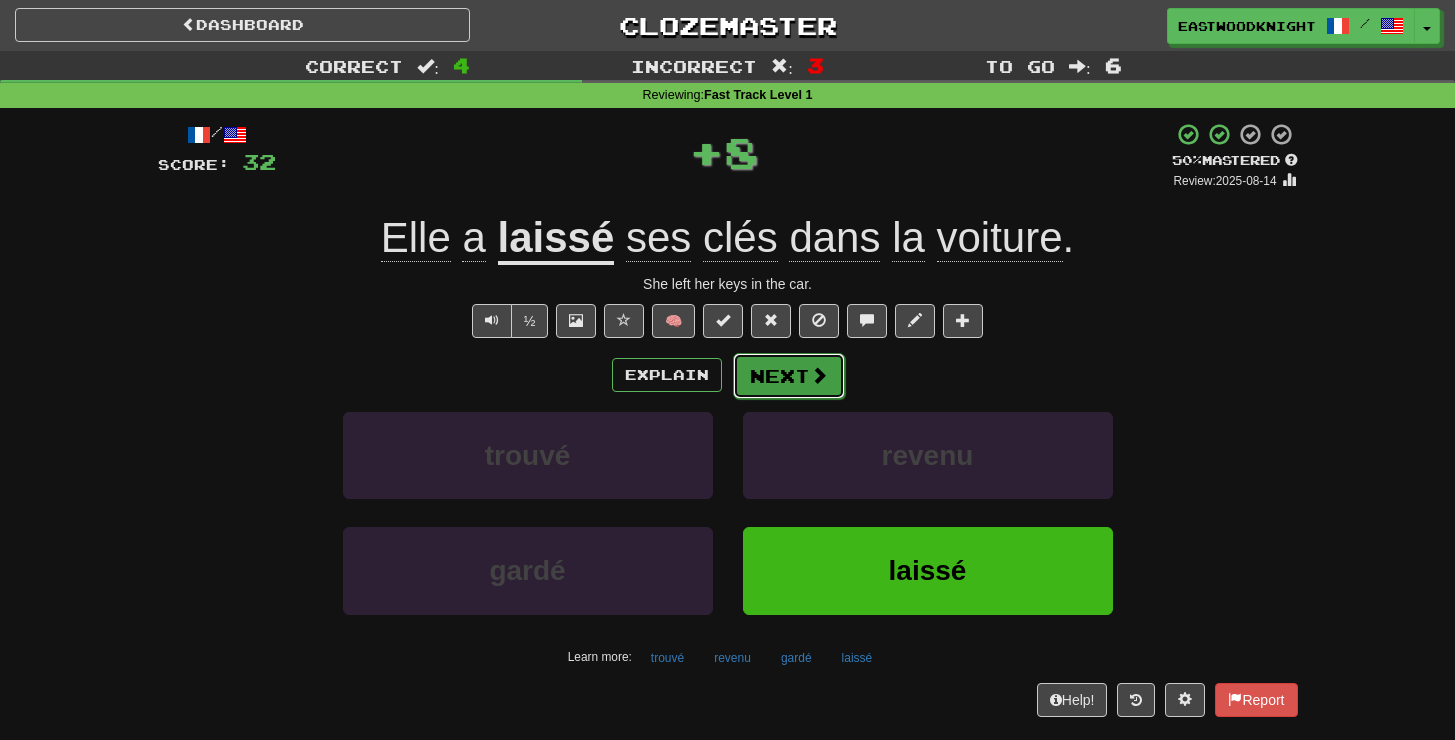click on "Next" at bounding box center [789, 376] 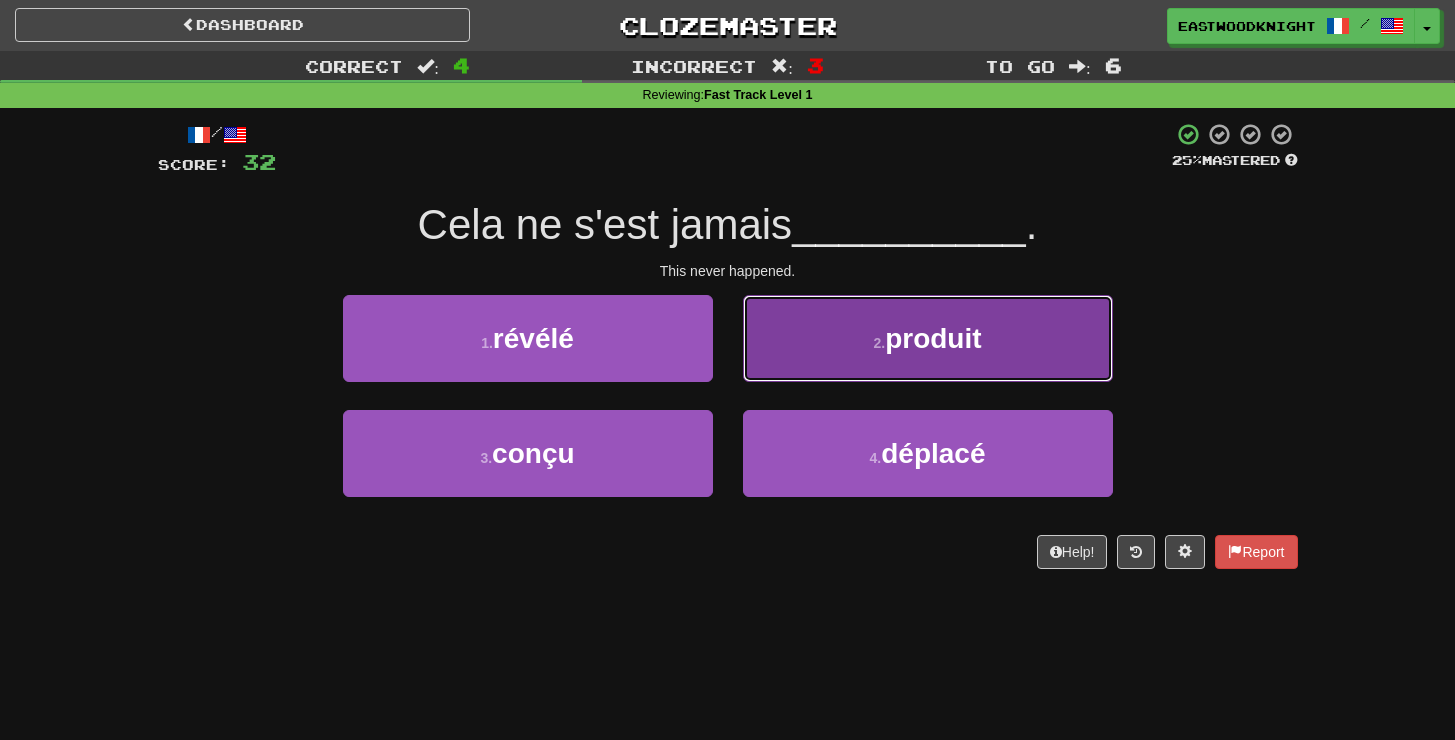 click on "2 .  produit" at bounding box center [928, 338] 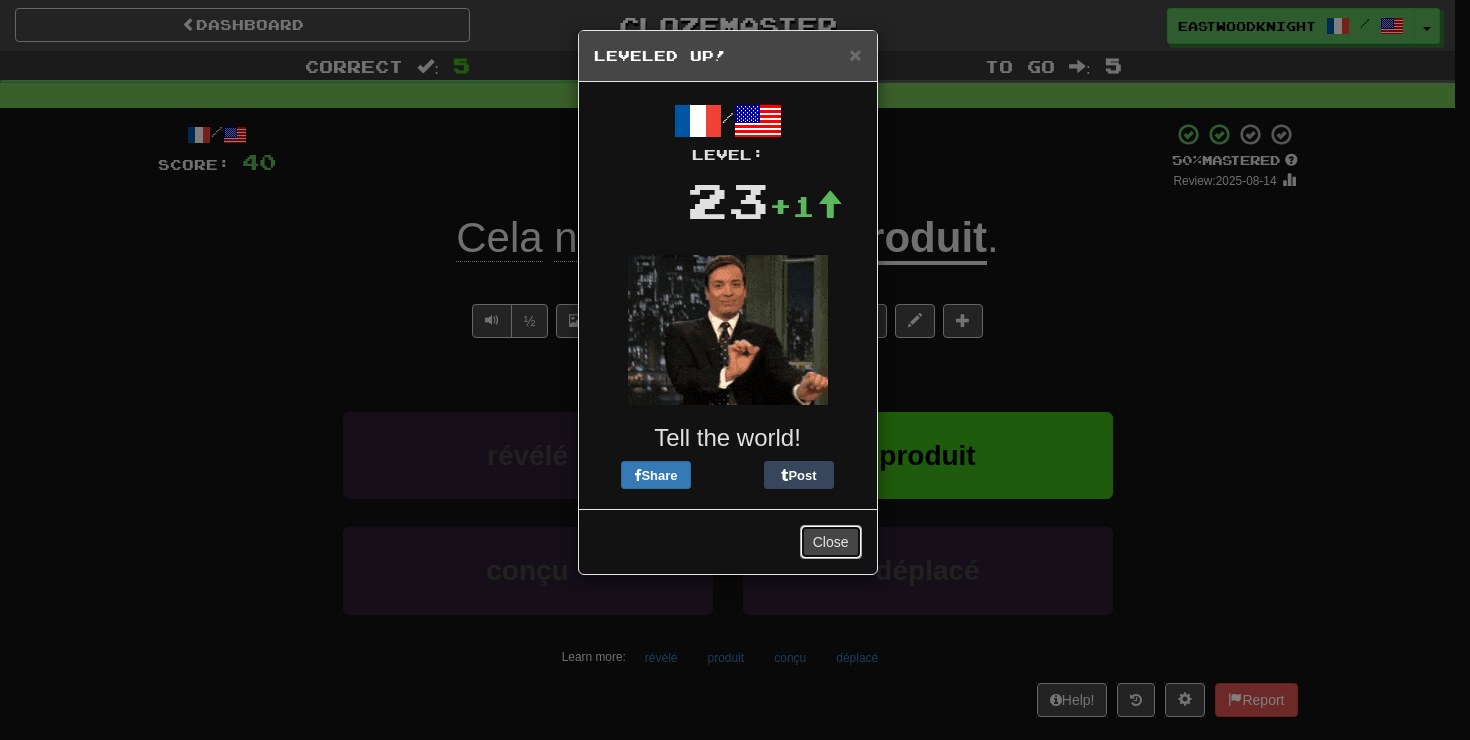 click on "Close" at bounding box center (831, 542) 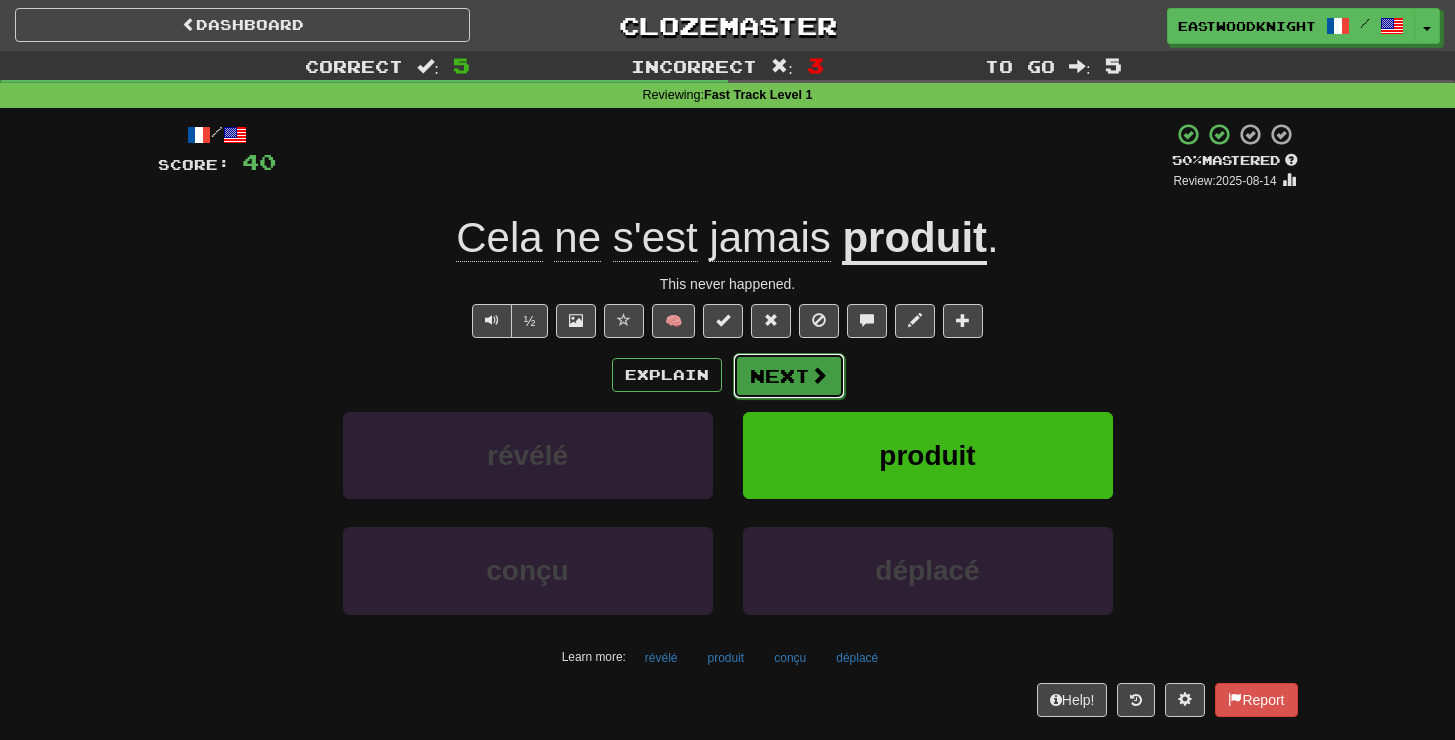 click on "Next" at bounding box center (789, 376) 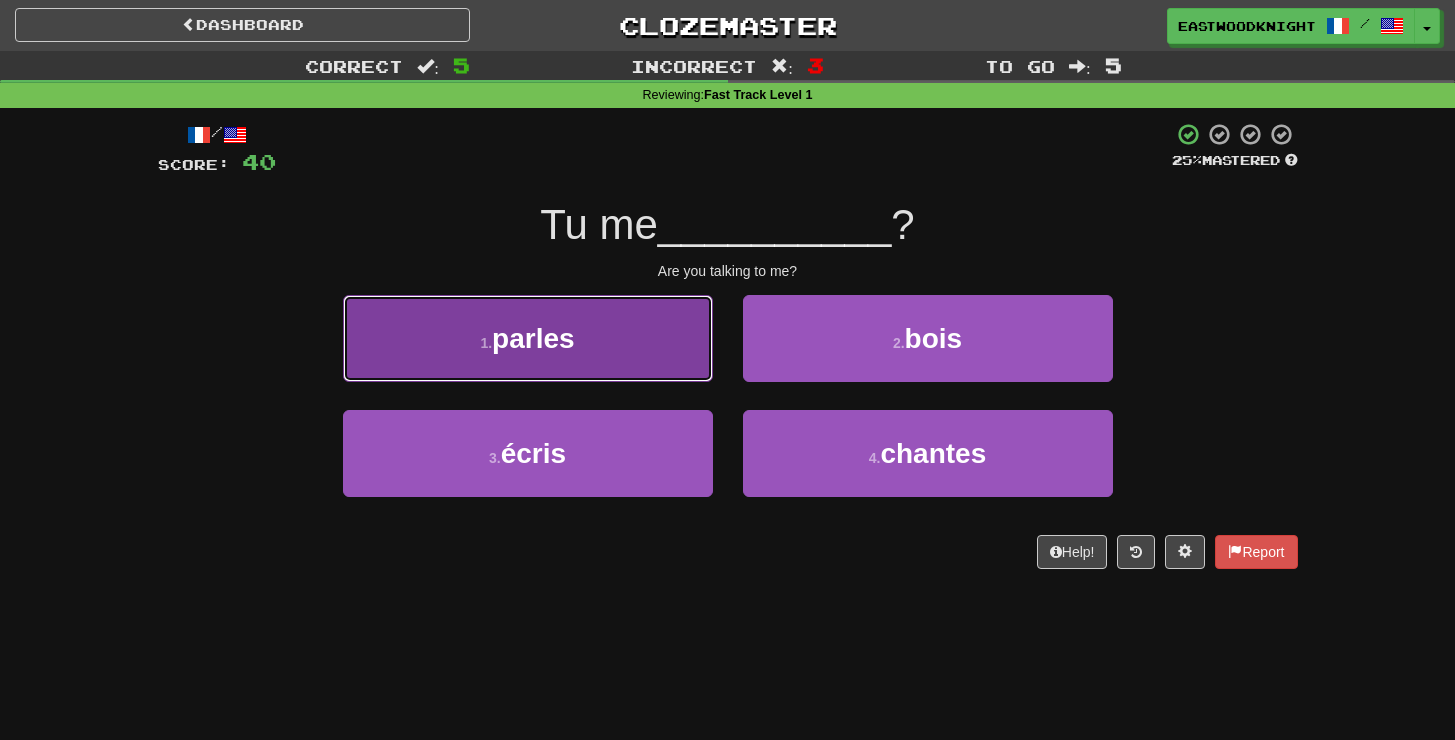 click on "1 .  parles" at bounding box center (528, 338) 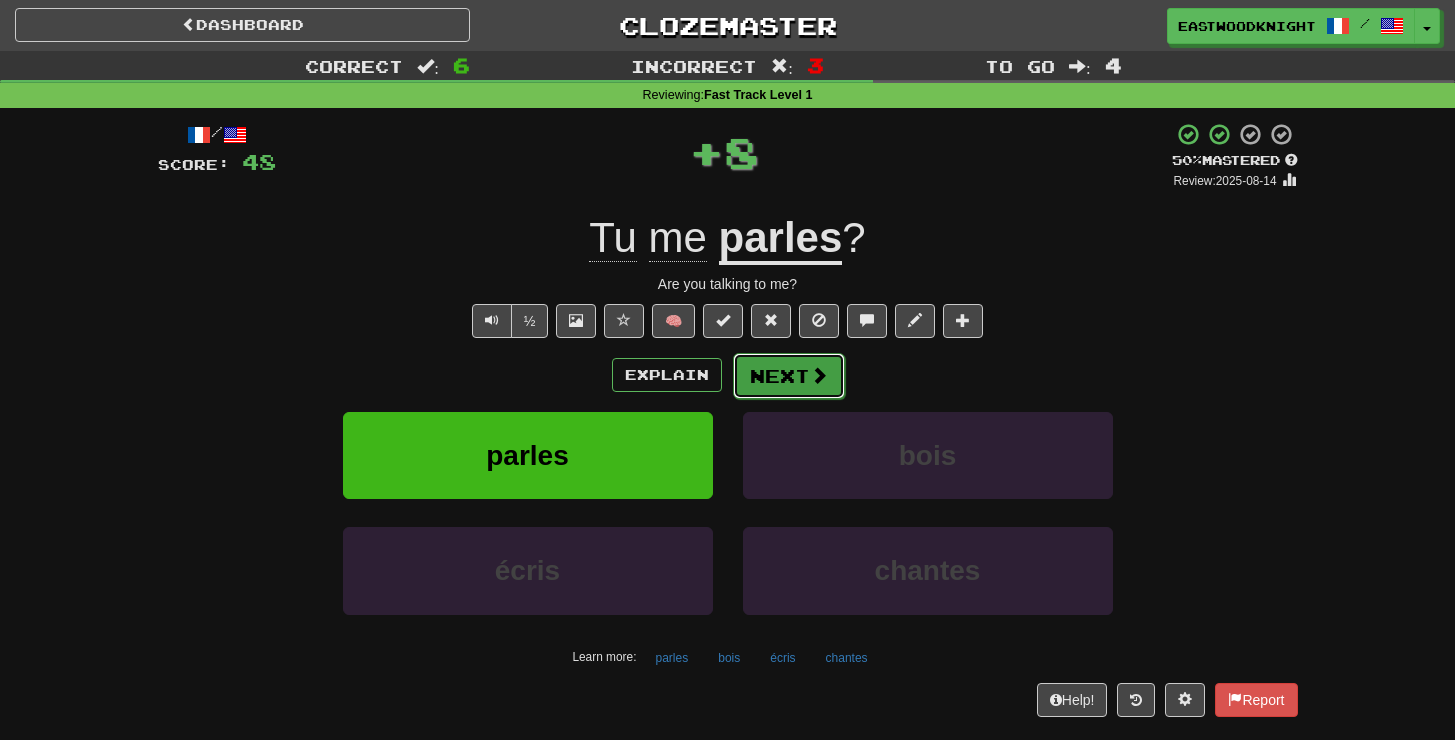 click on "Next" at bounding box center [789, 376] 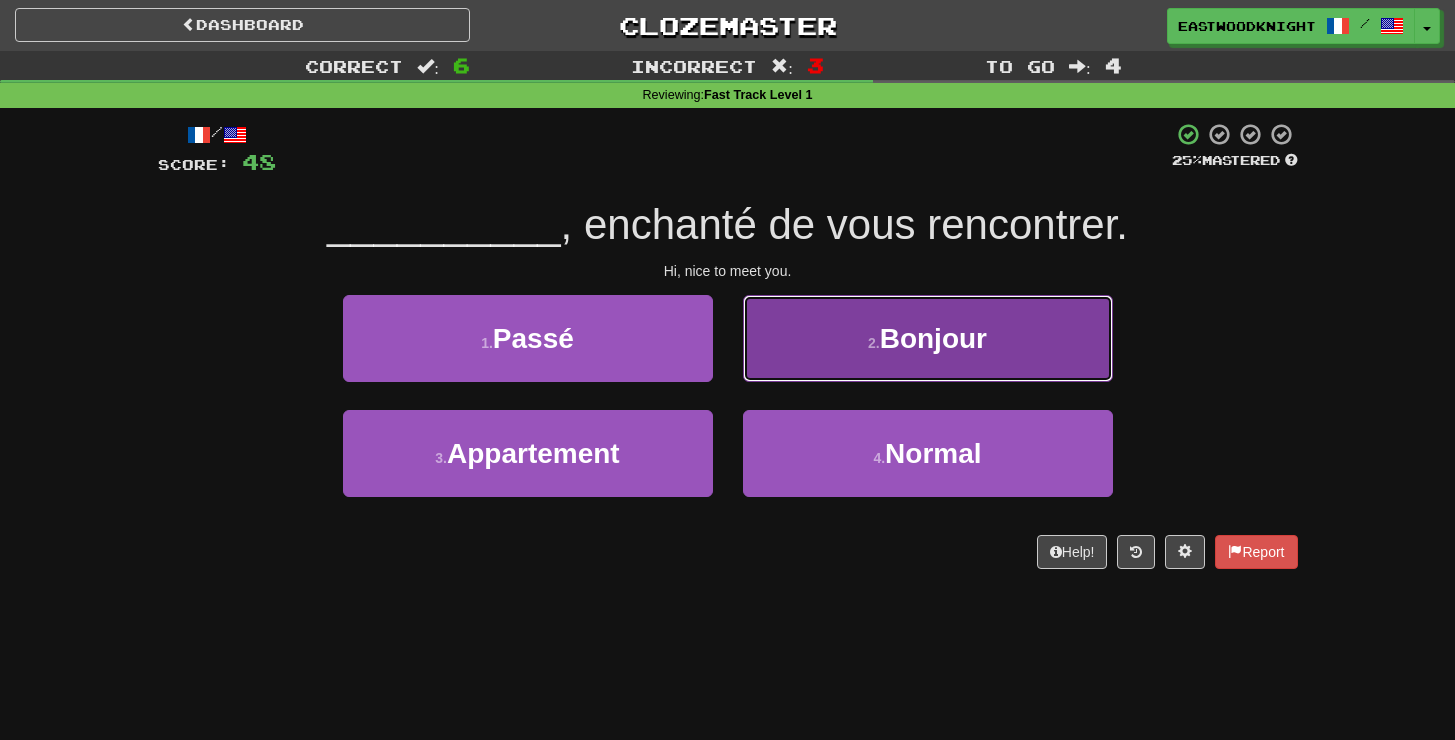 click on "2 .  Bonjour" at bounding box center (928, 338) 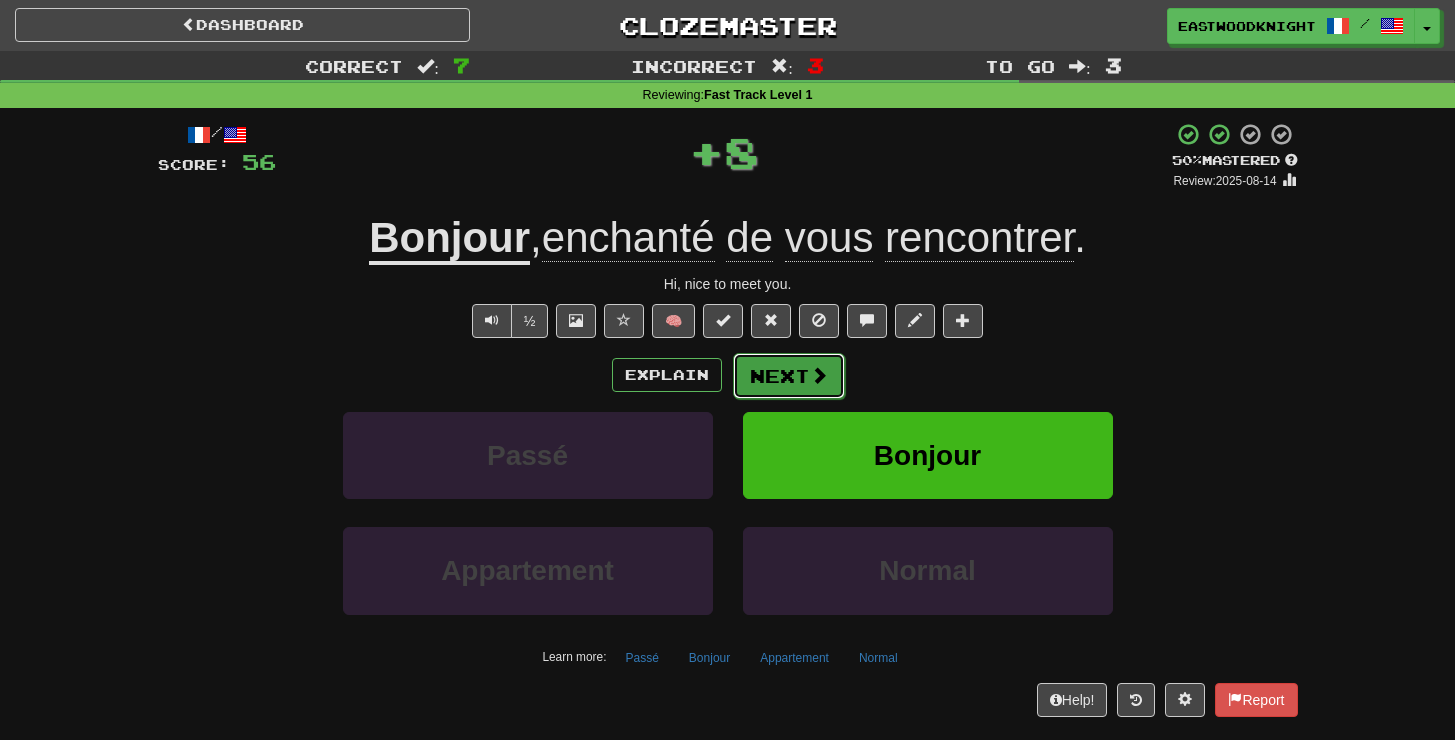 click on "Next" at bounding box center (789, 376) 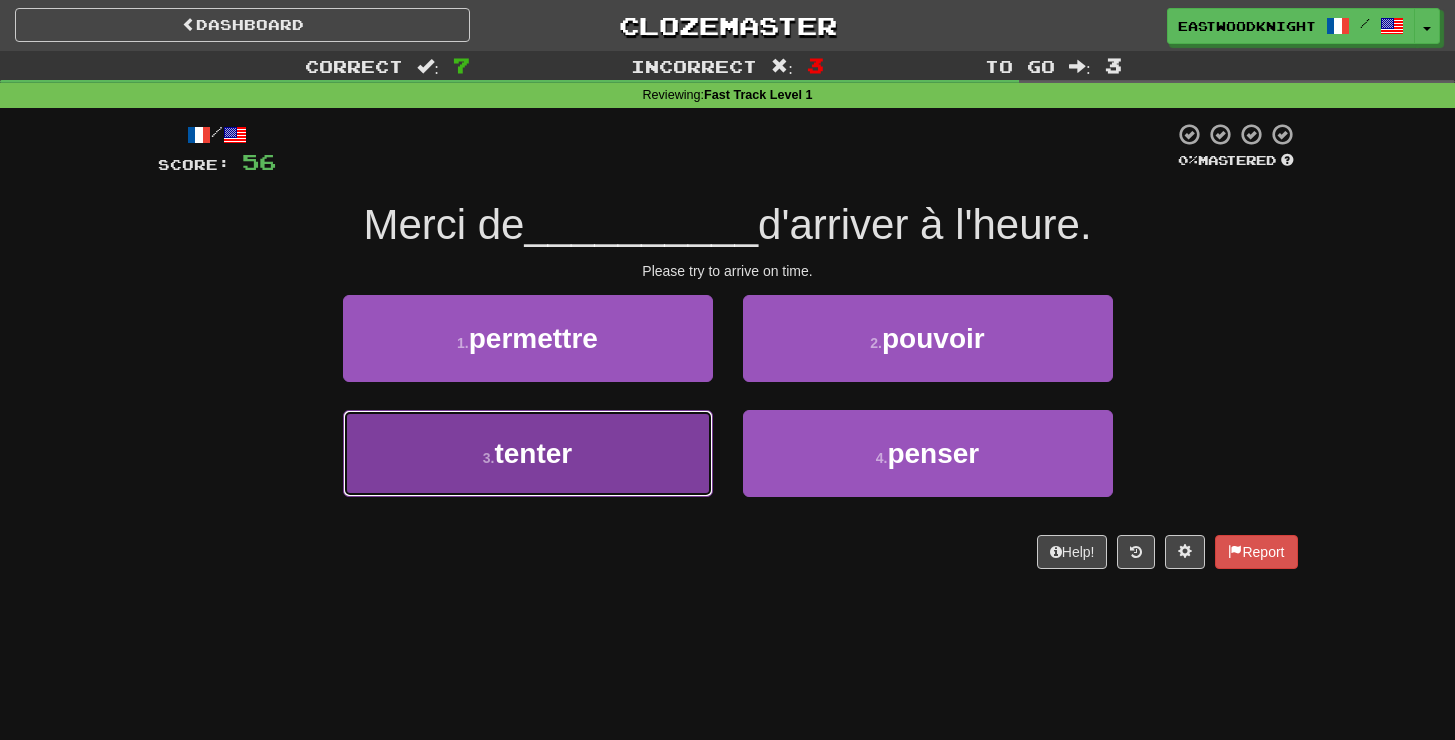 click on "3 .  tenter" at bounding box center (528, 453) 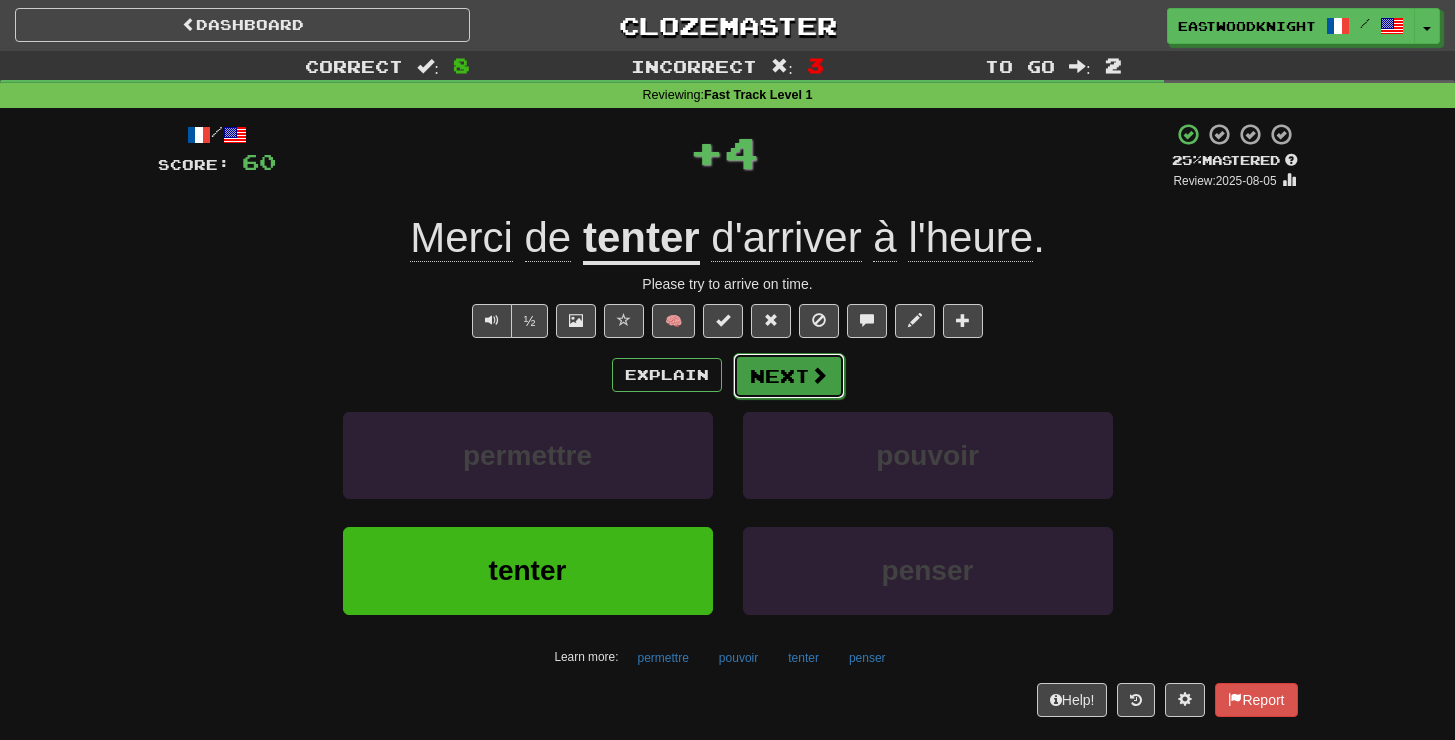 click on "Next" at bounding box center (789, 376) 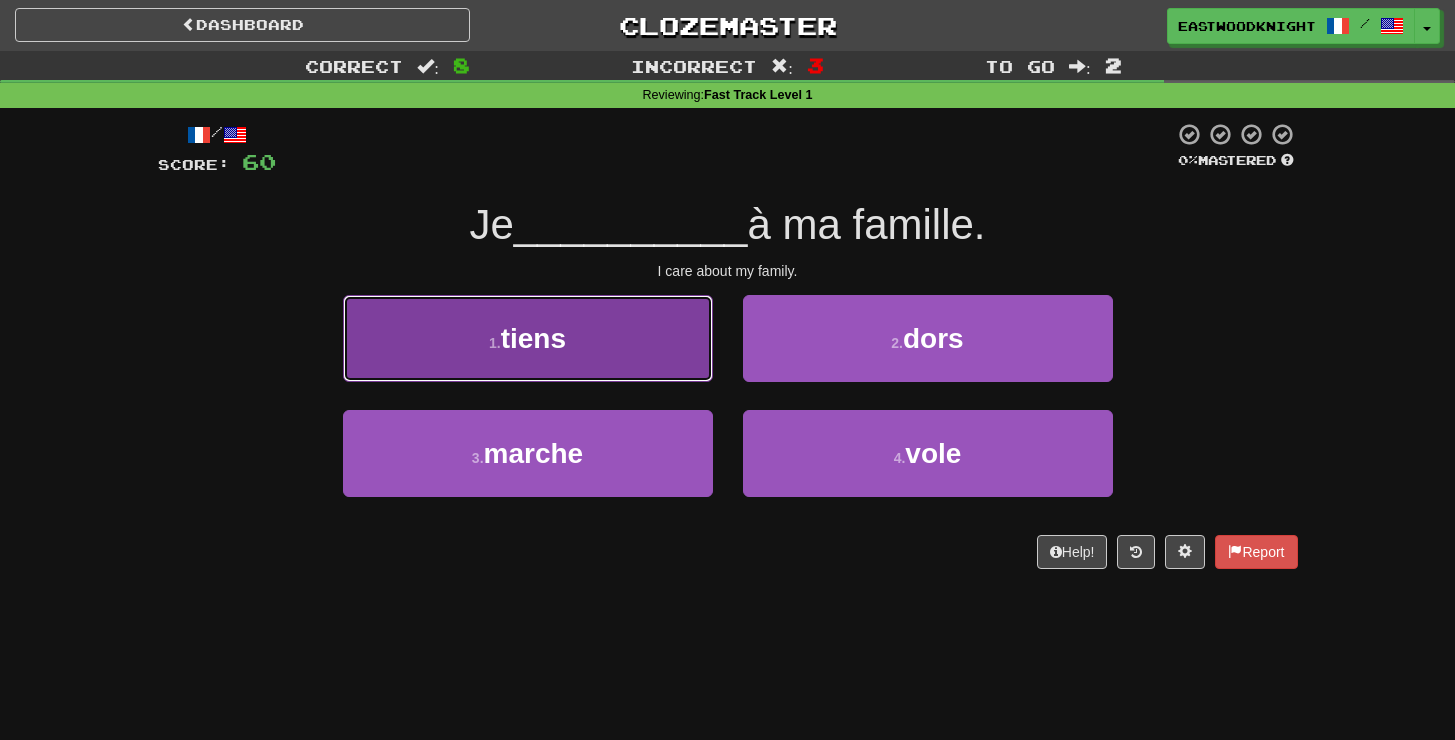 click on "1 .  tiens" at bounding box center [528, 338] 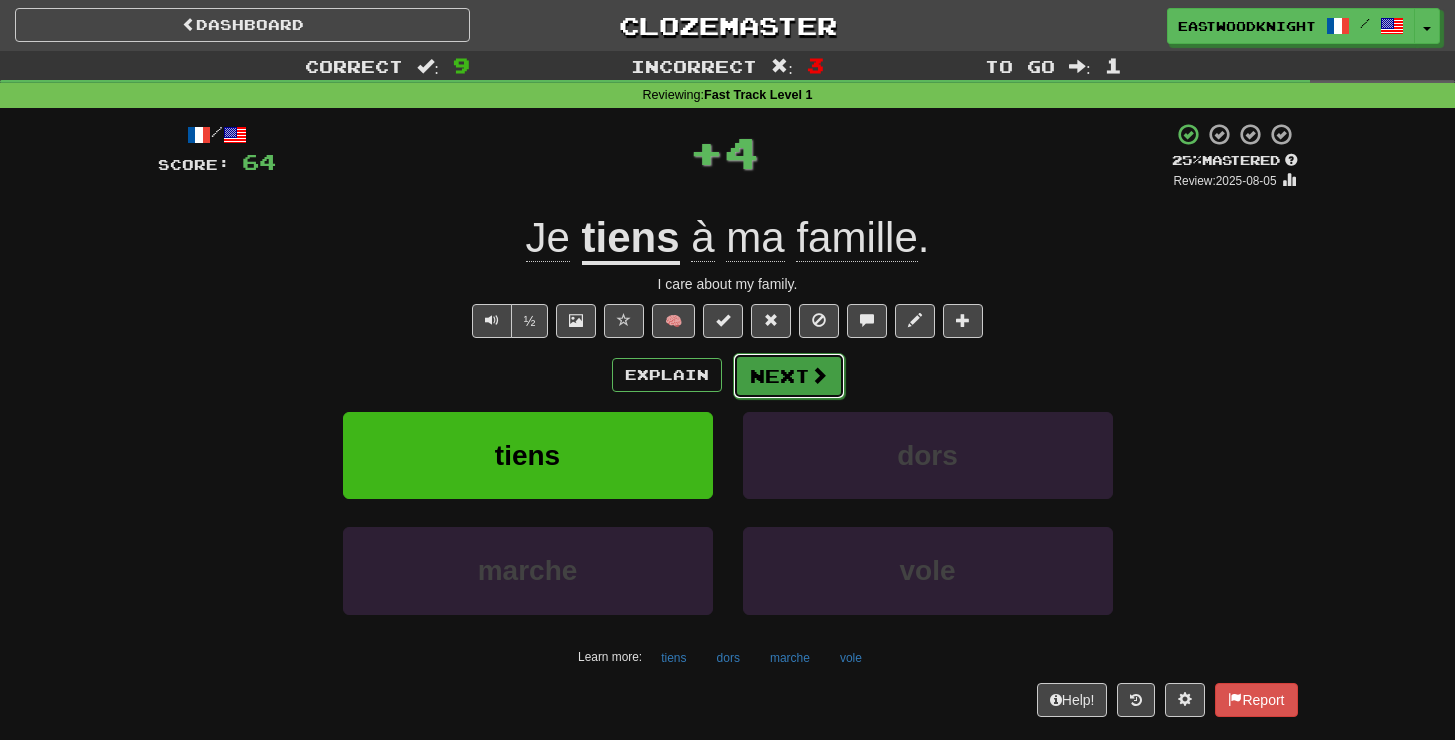 click on "Next" at bounding box center (789, 376) 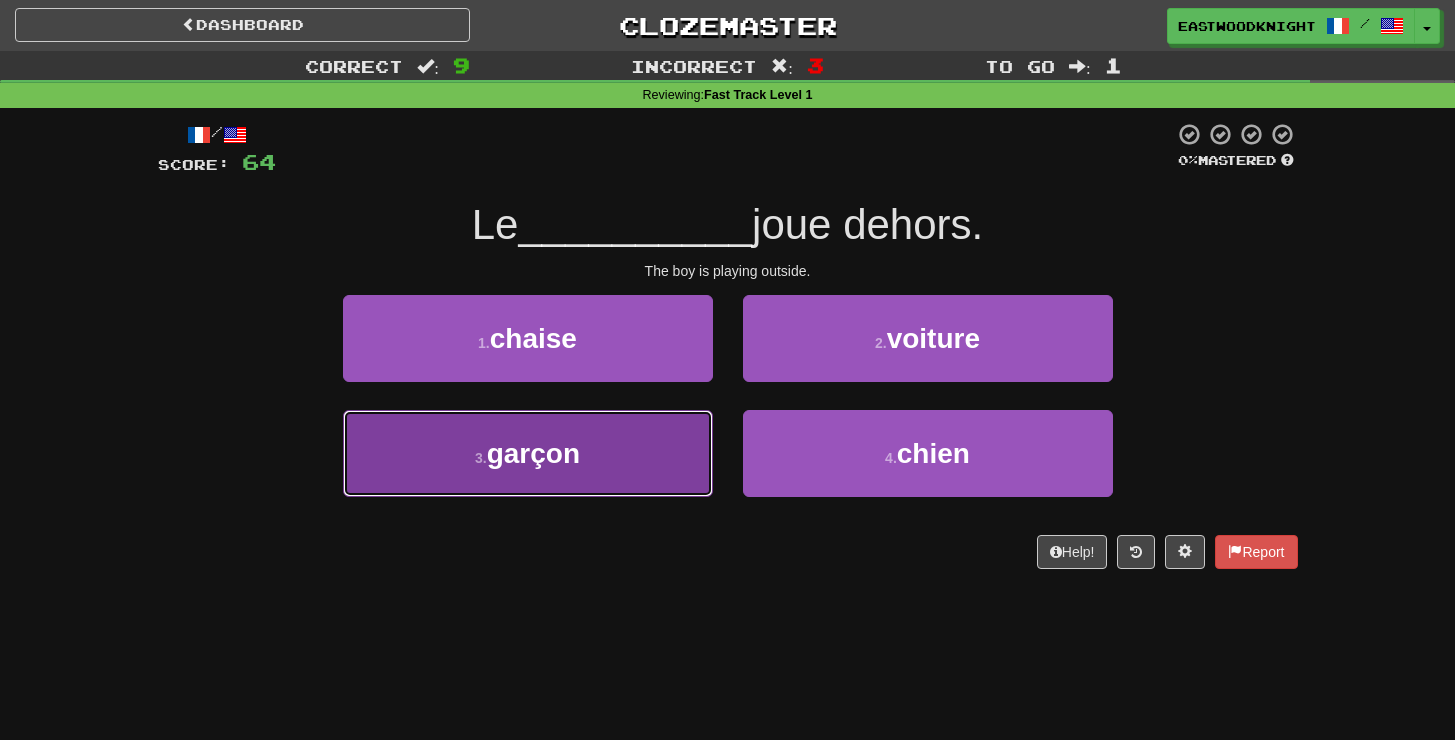click on "3 .  garçon" at bounding box center [528, 453] 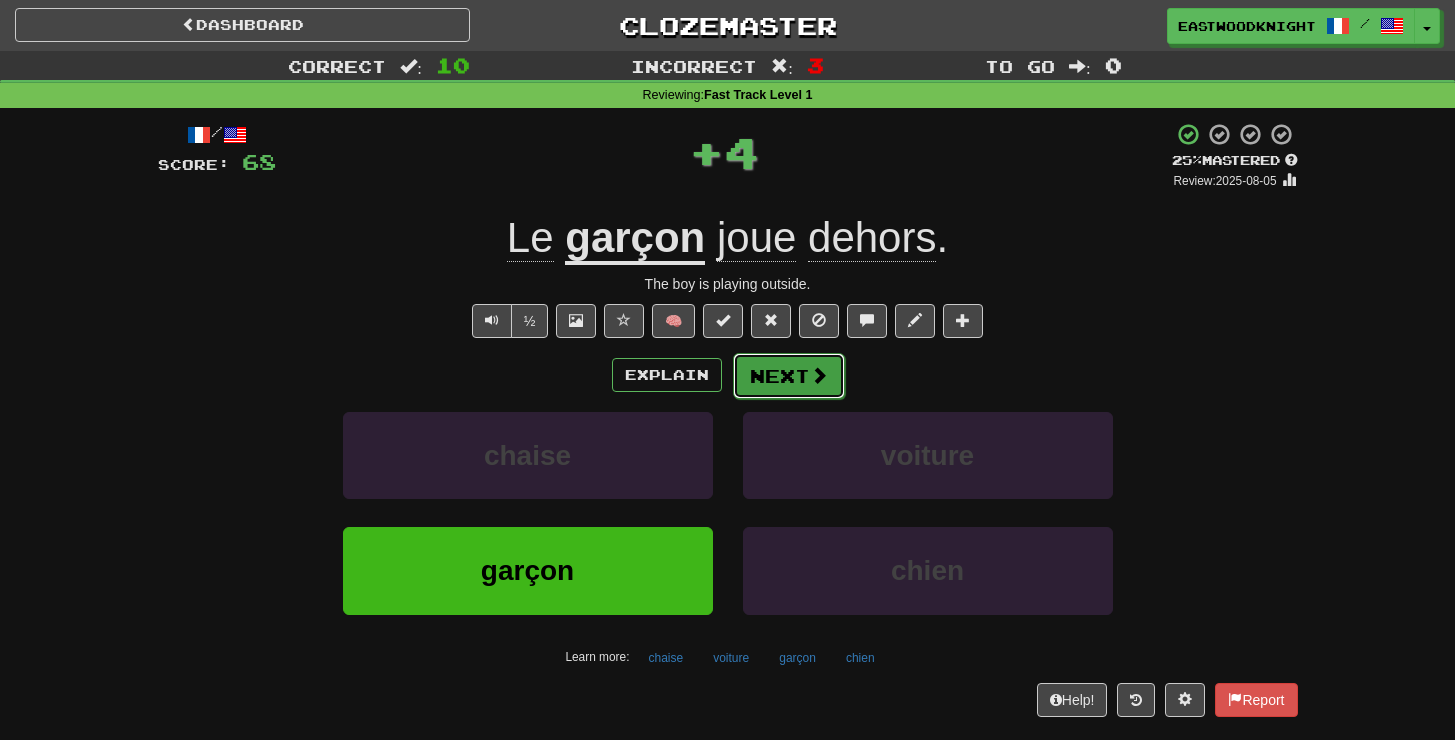 click on "Next" at bounding box center (789, 376) 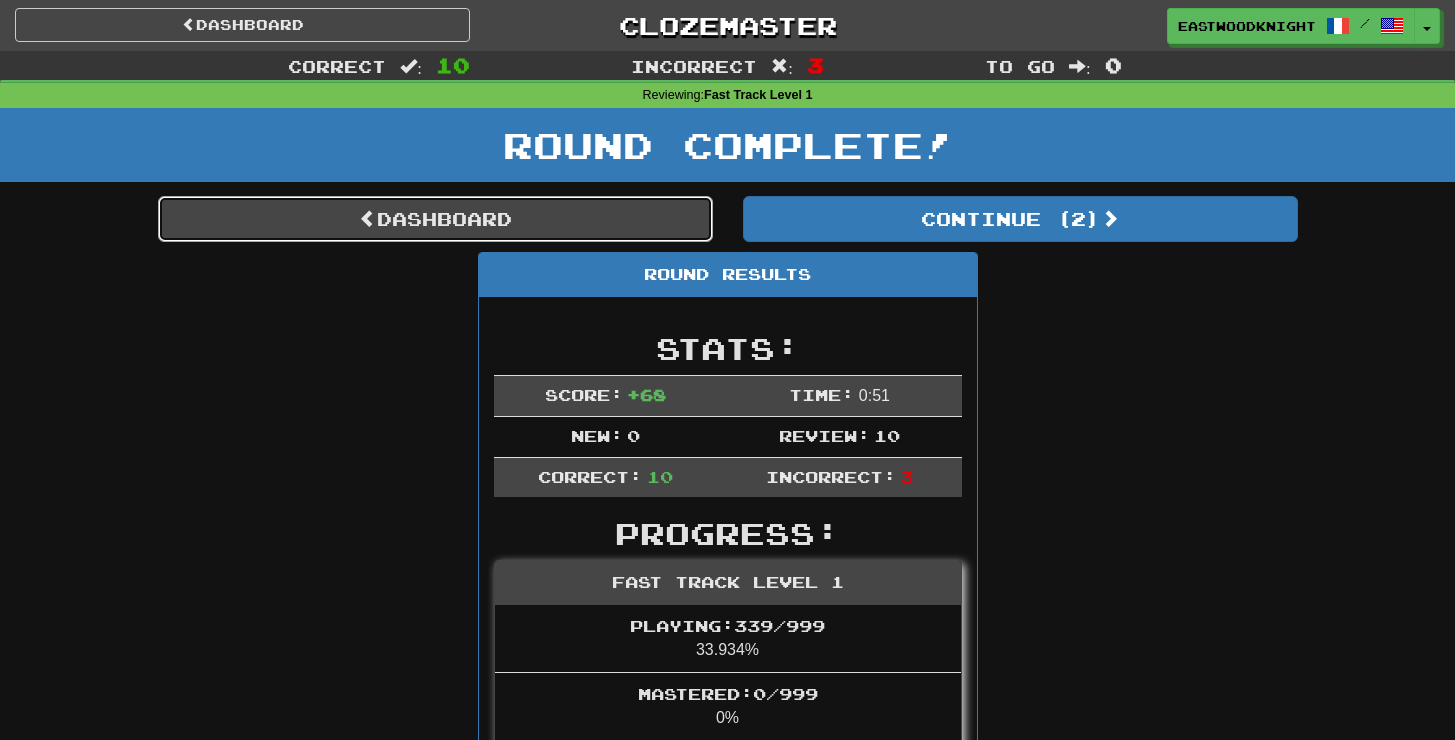 click on "Dashboard" at bounding box center [435, 219] 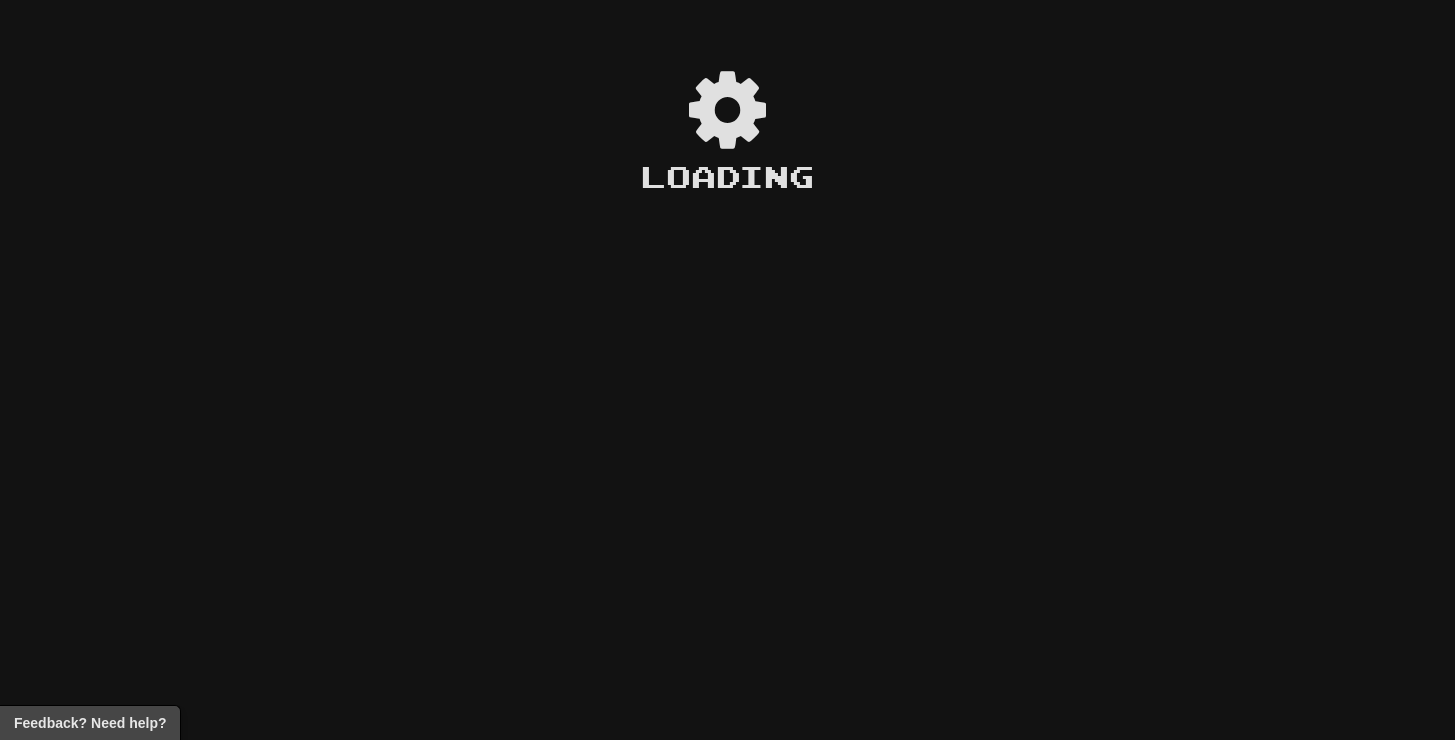 scroll, scrollTop: 0, scrollLeft: 0, axis: both 